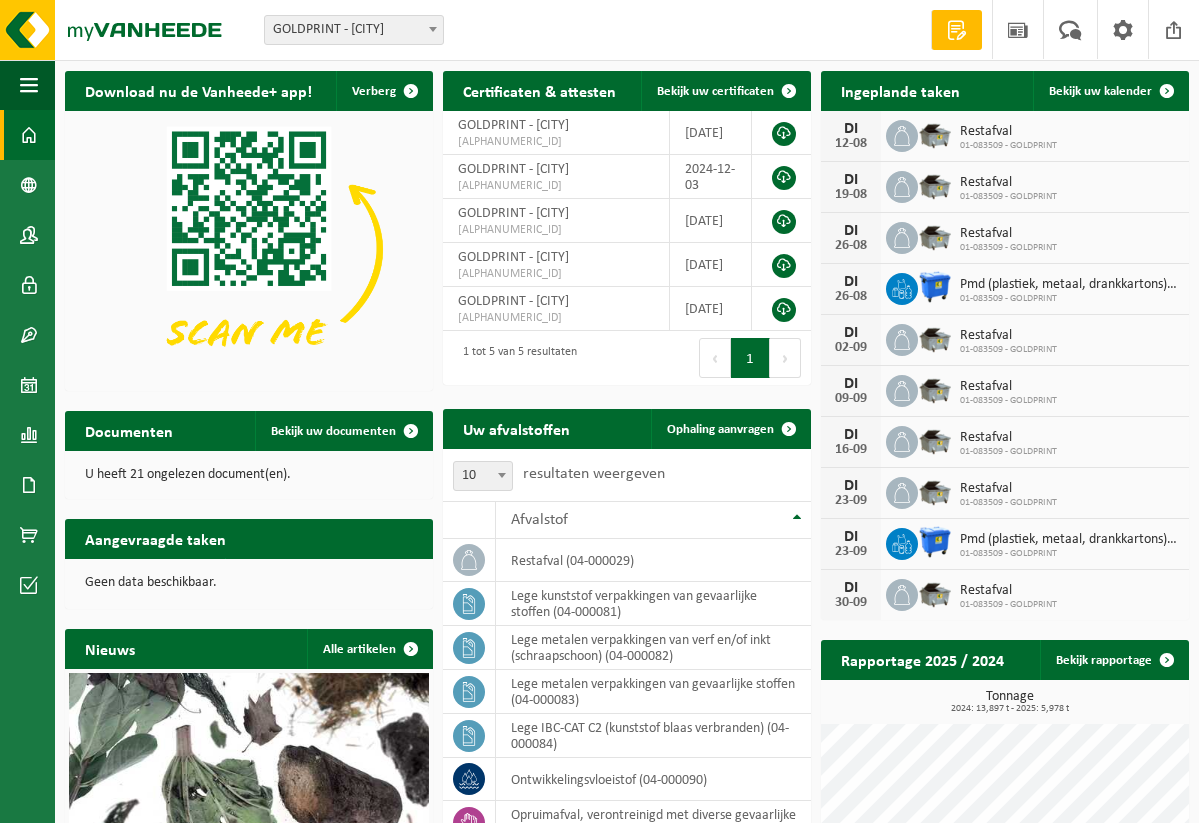 scroll, scrollTop: 0, scrollLeft: 0, axis: both 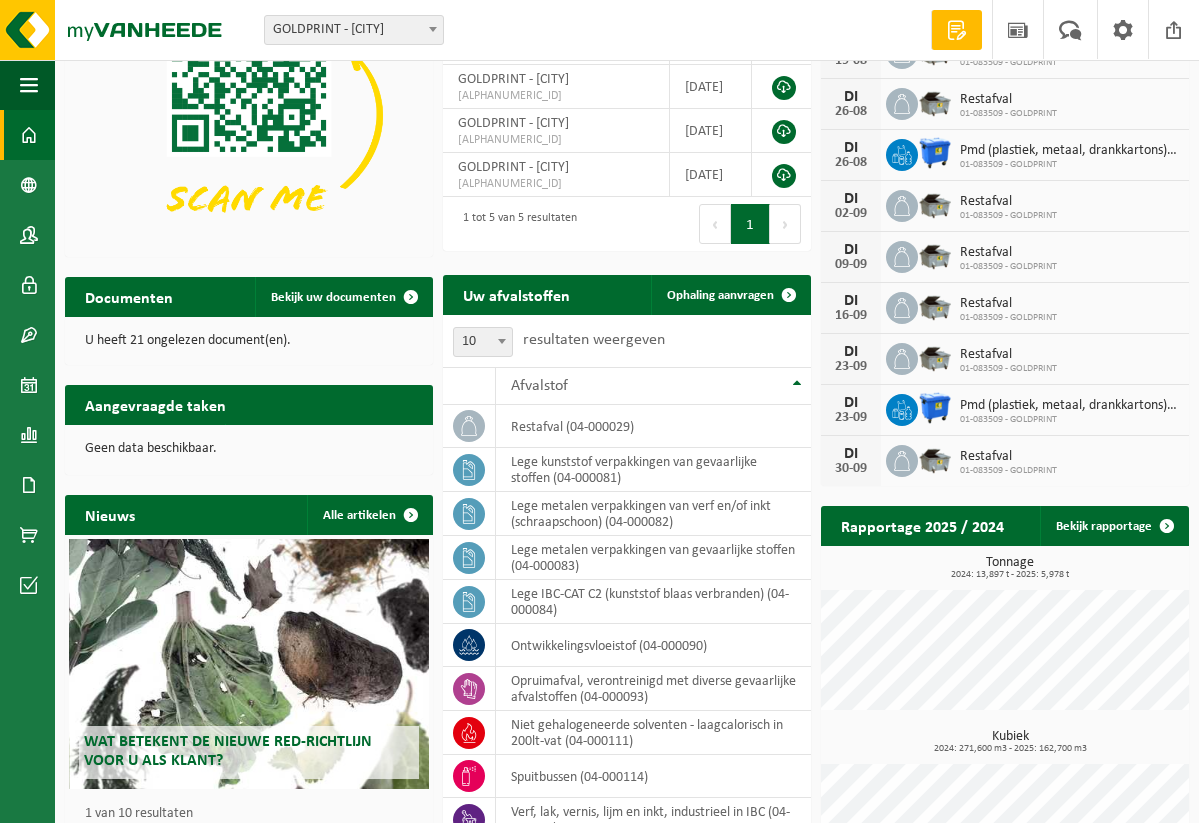 click on "Pmd (plastiek, metaal, drankkartons) (bedrijven)   01-083509 - GOLDPRINT" at bounding box center [1064, 410] 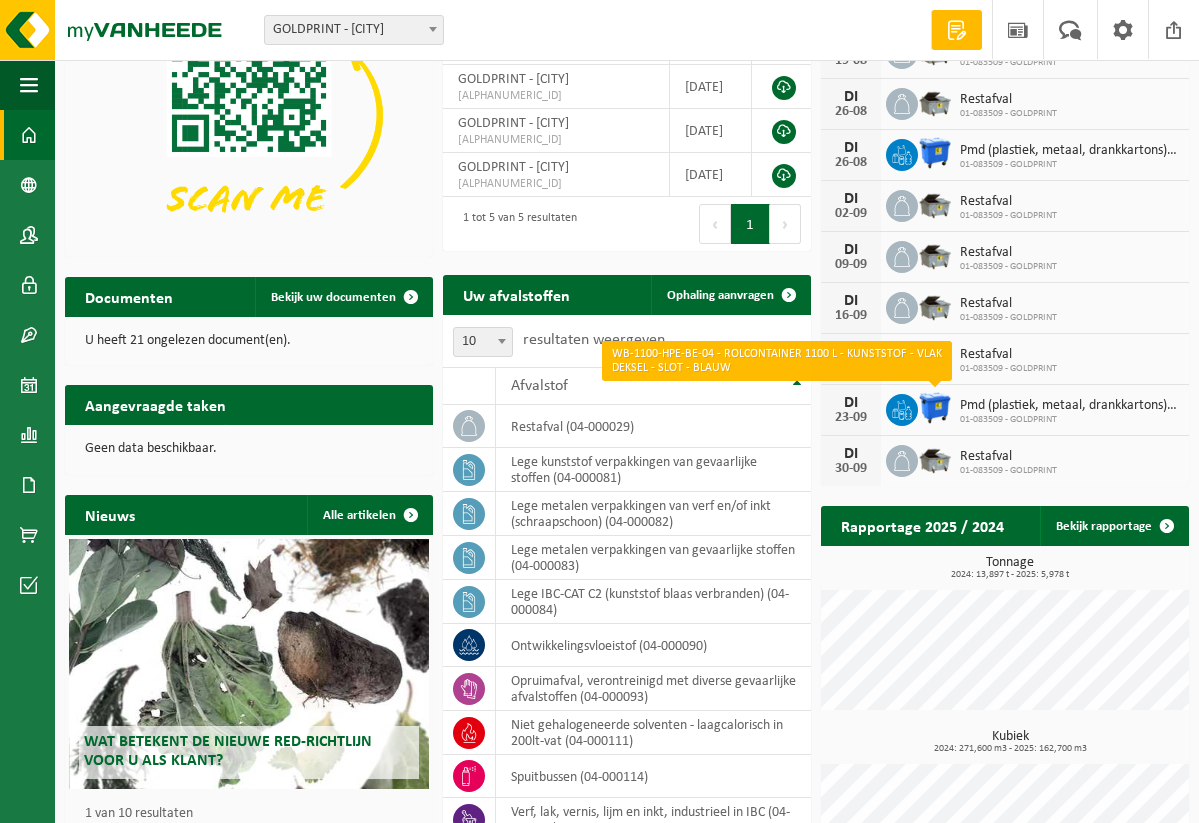 click at bounding box center (935, 408) 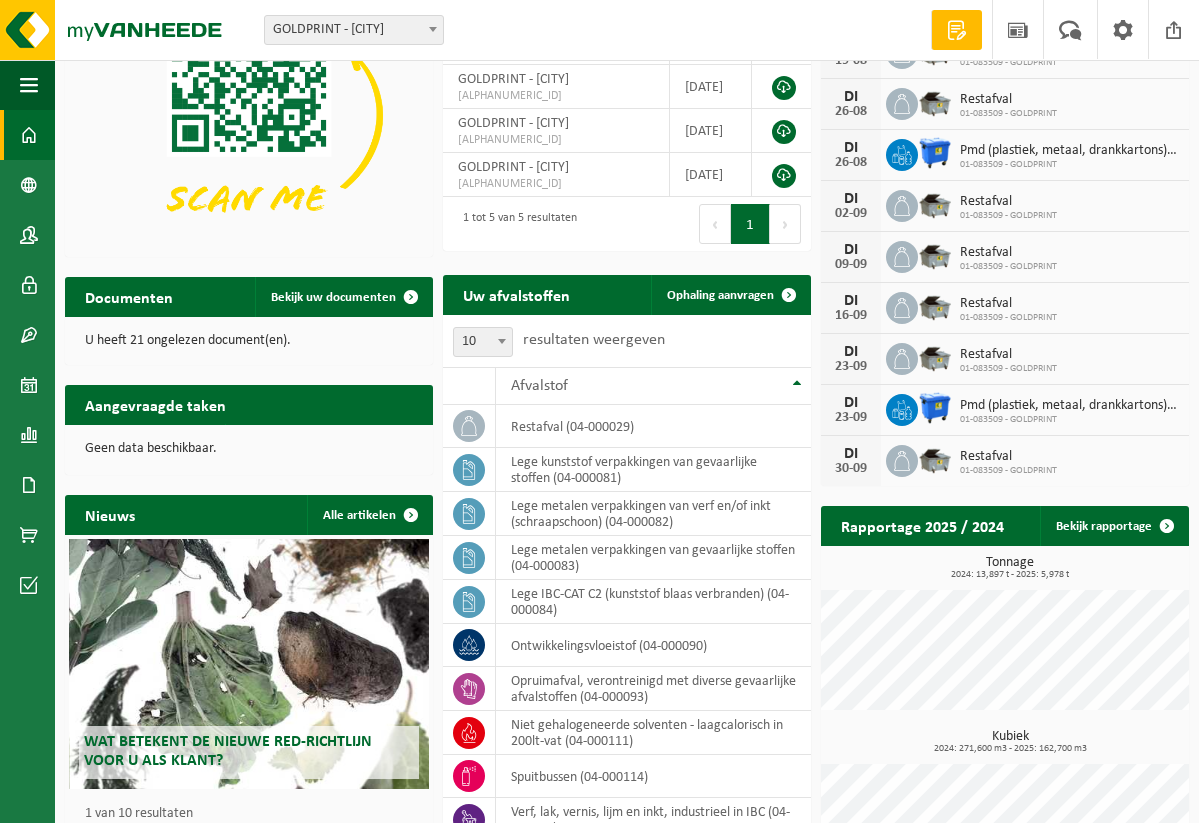 click 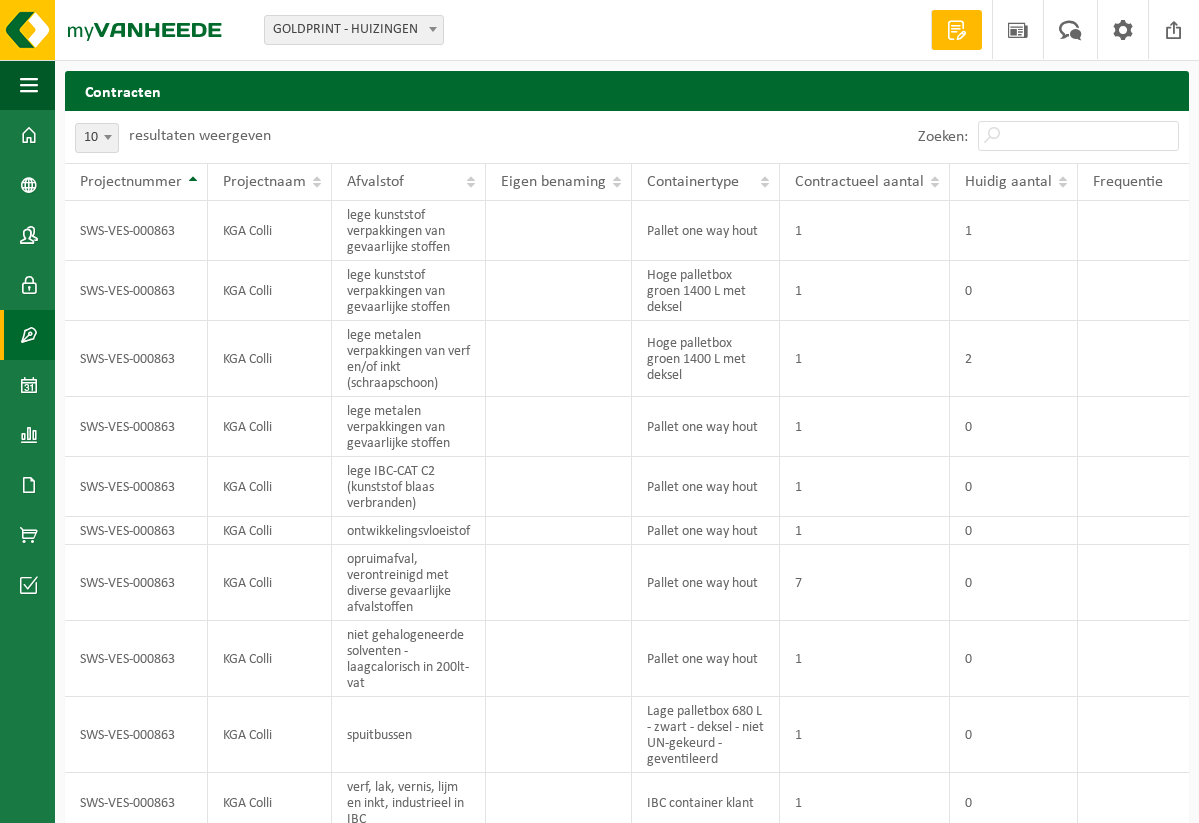 scroll, scrollTop: 0, scrollLeft: 0, axis: both 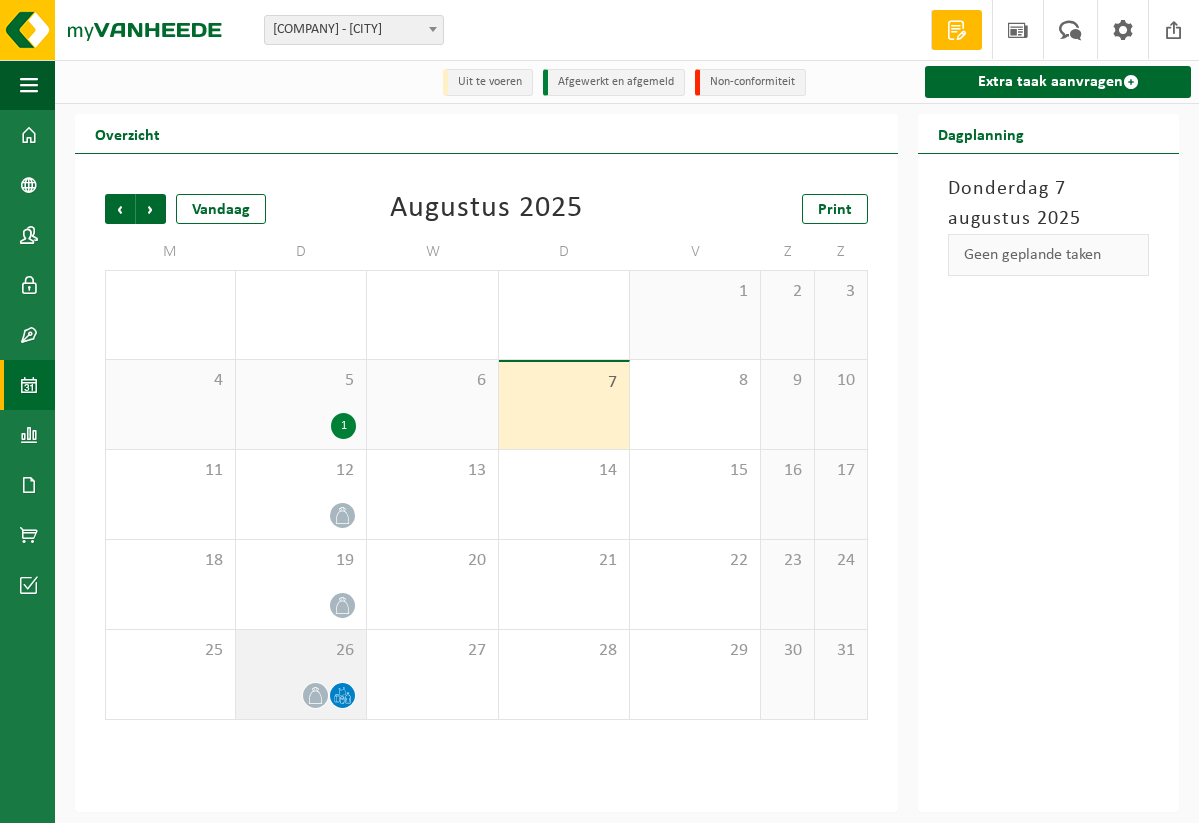 click at bounding box center (342, 695) 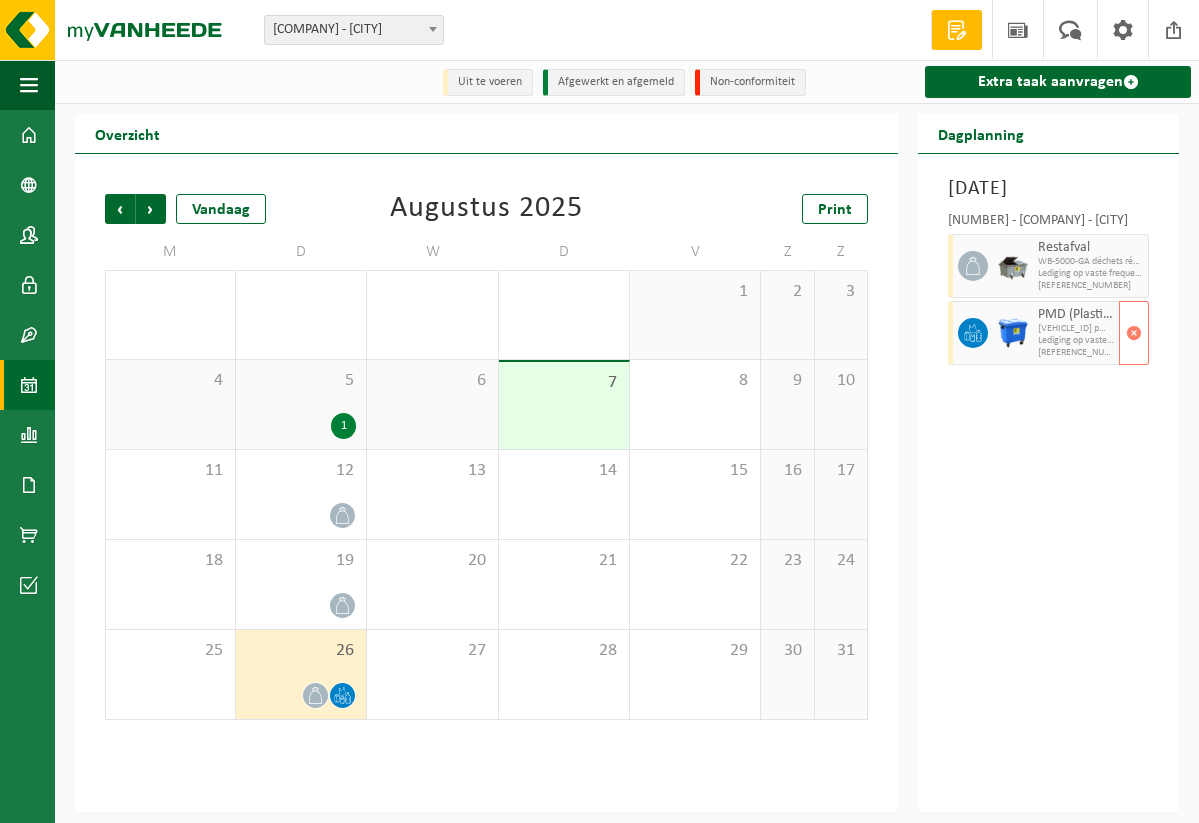 click at bounding box center (1013, 333) 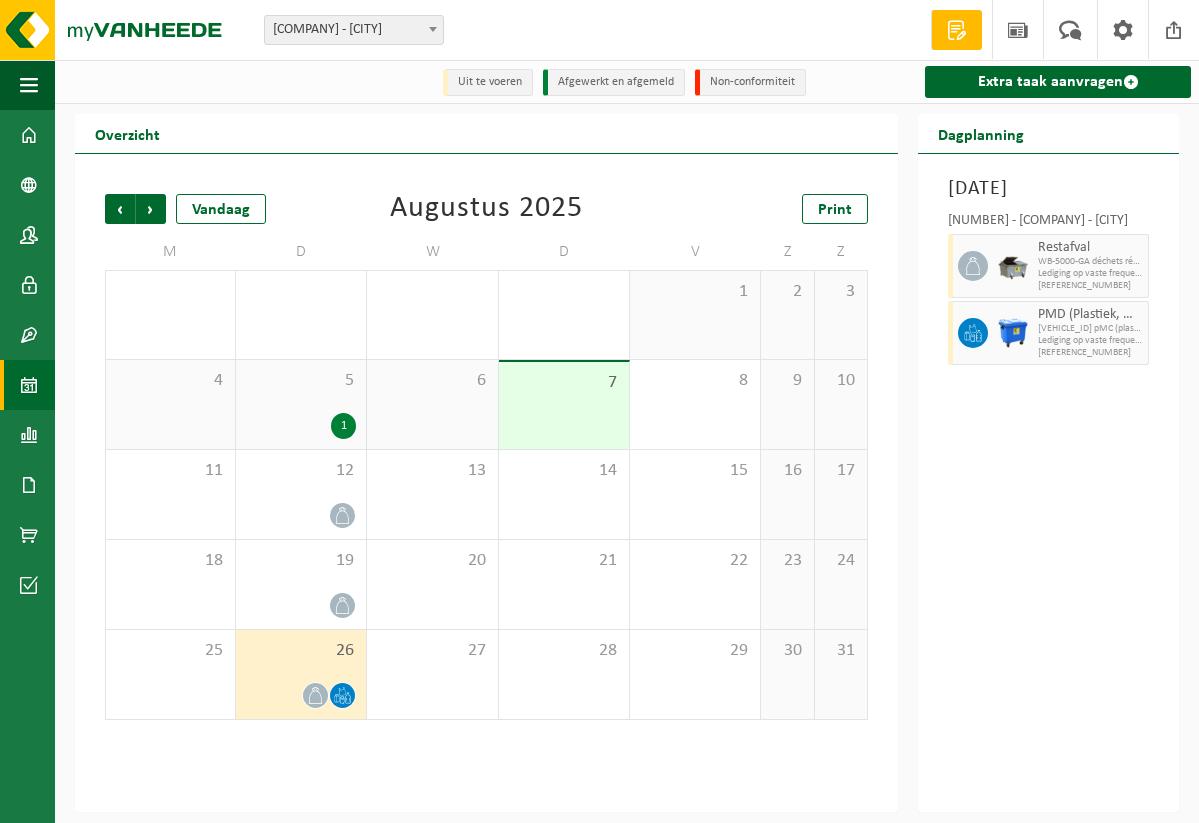 scroll, scrollTop: 4, scrollLeft: 0, axis: vertical 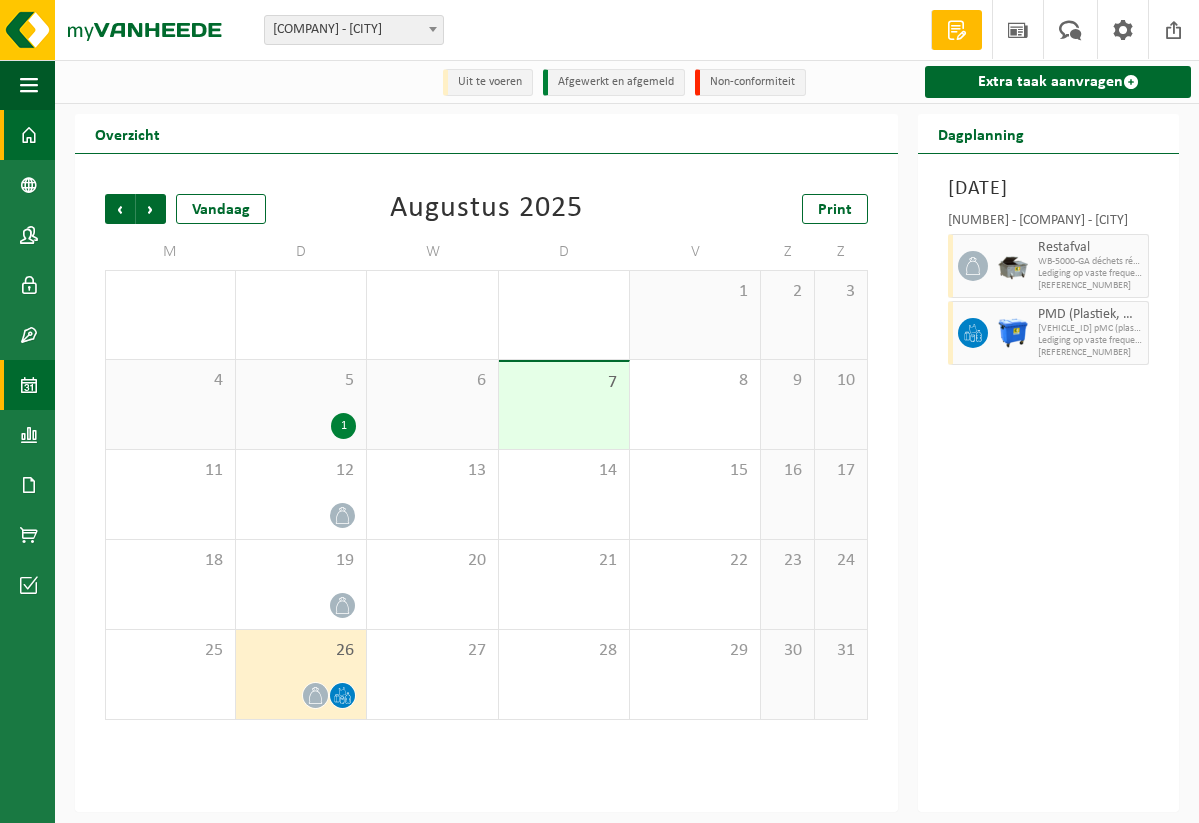 click at bounding box center (29, 135) 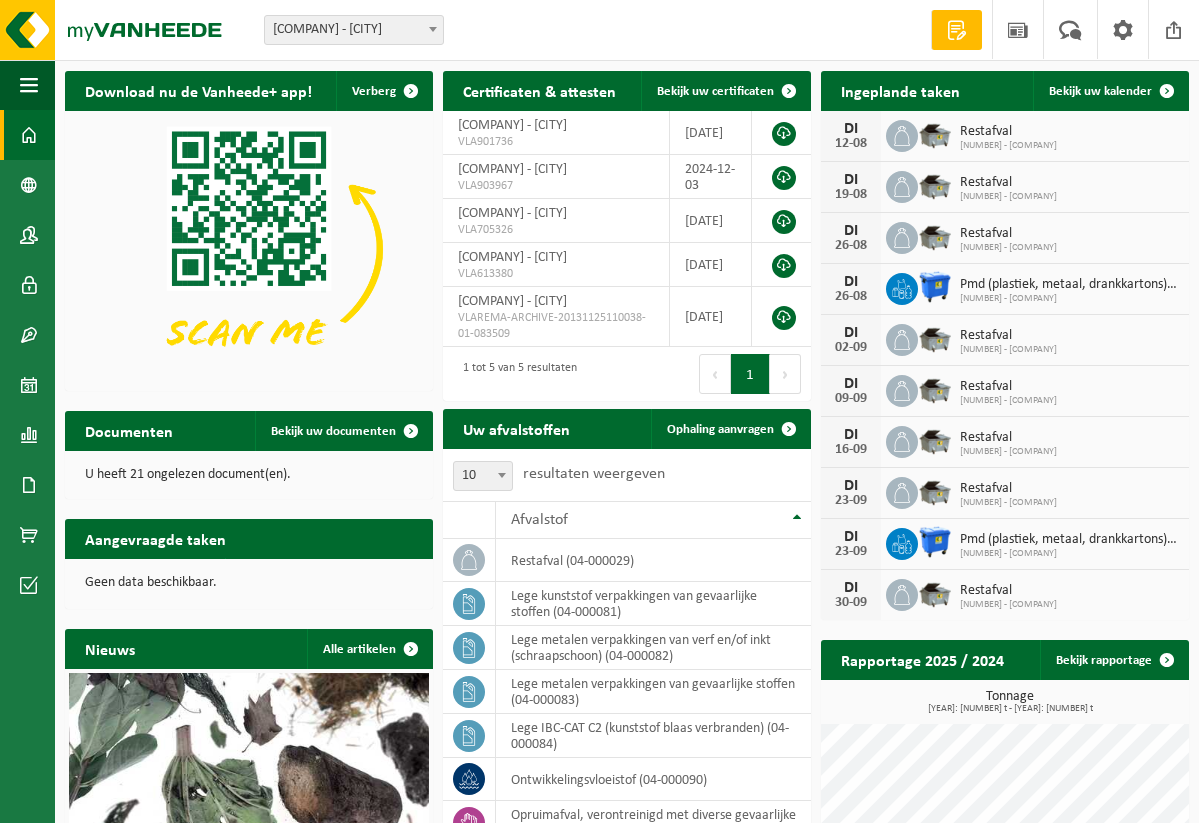 scroll, scrollTop: 0, scrollLeft: 0, axis: both 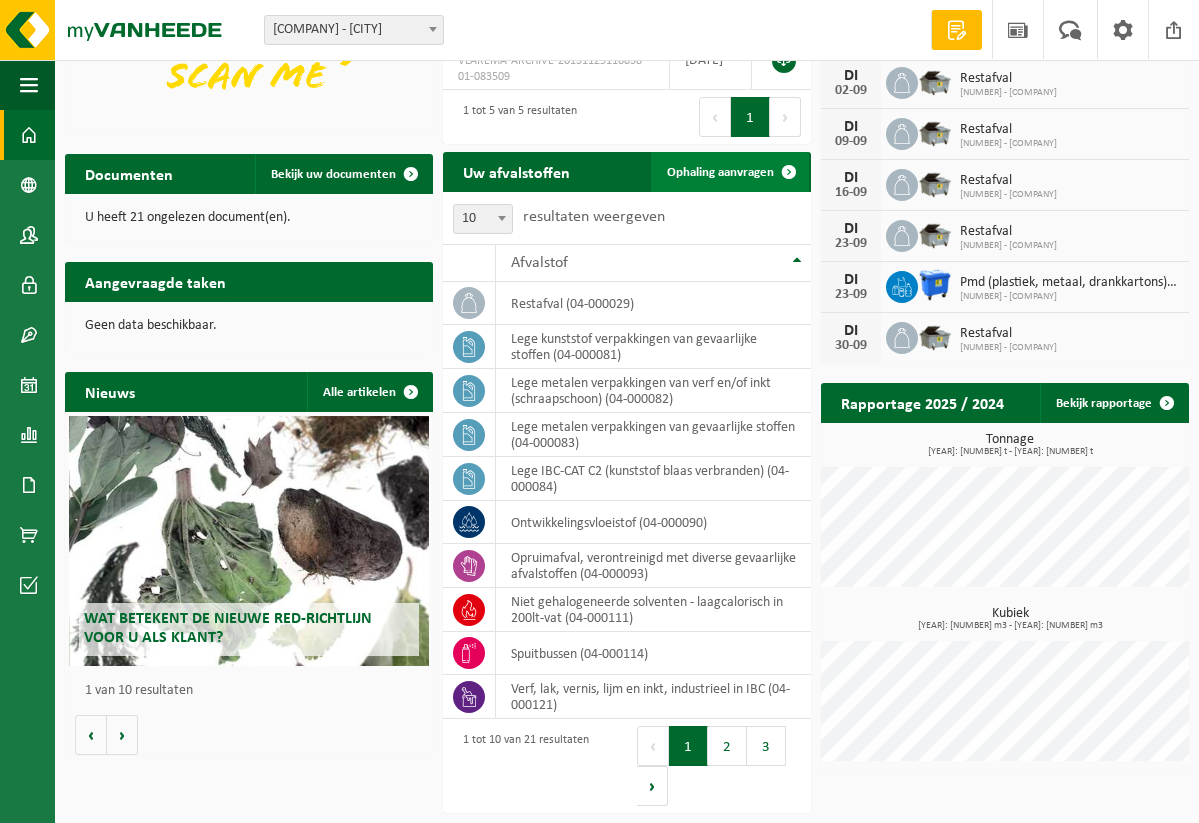 click on "Ophaling aanvragen" at bounding box center [720, 172] 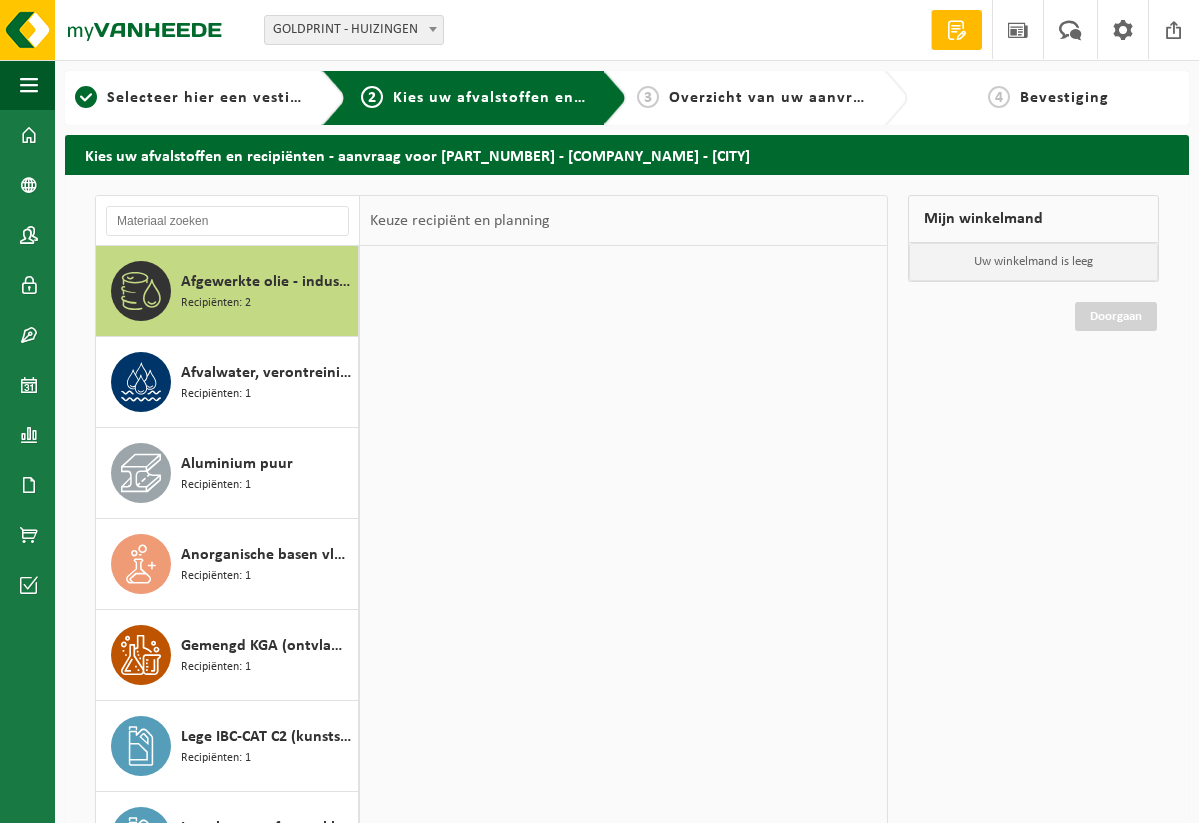 scroll, scrollTop: 0, scrollLeft: 0, axis: both 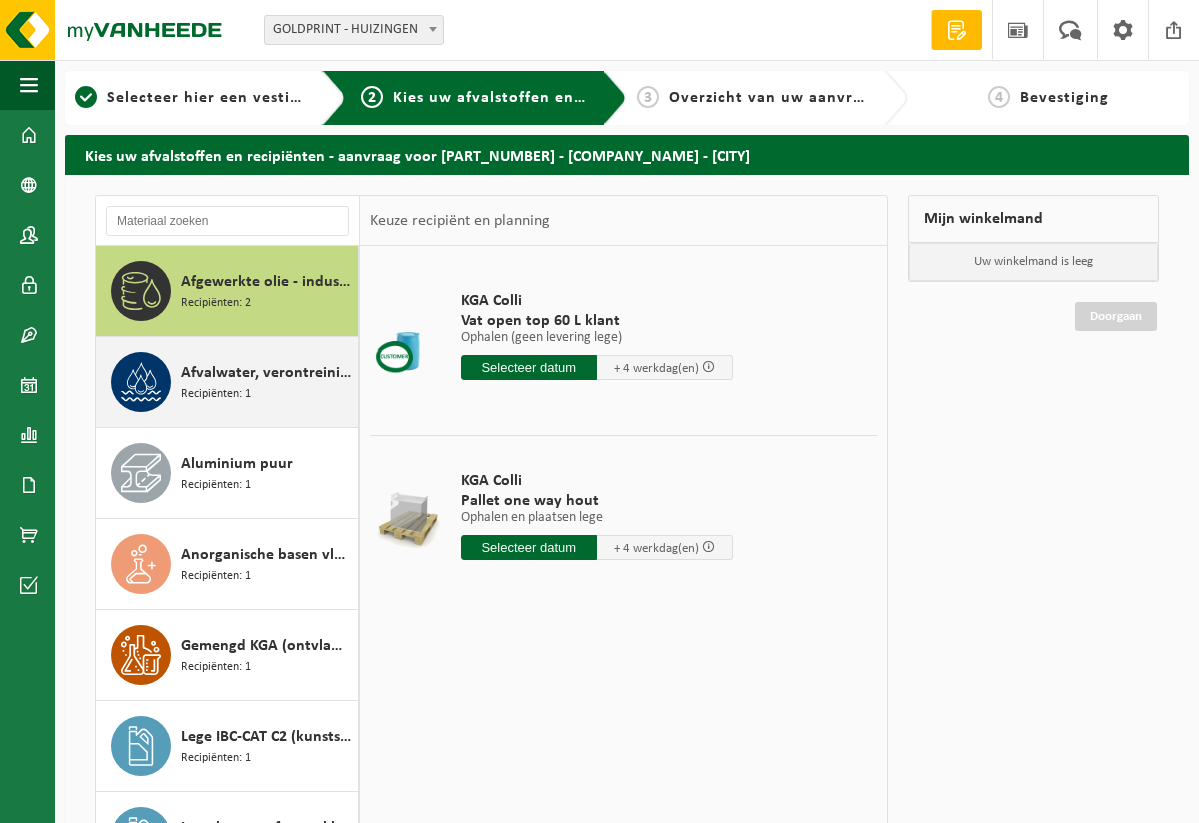 click on "Afvalwater, verontreinigd met gevaarlijke producten" at bounding box center [267, 373] 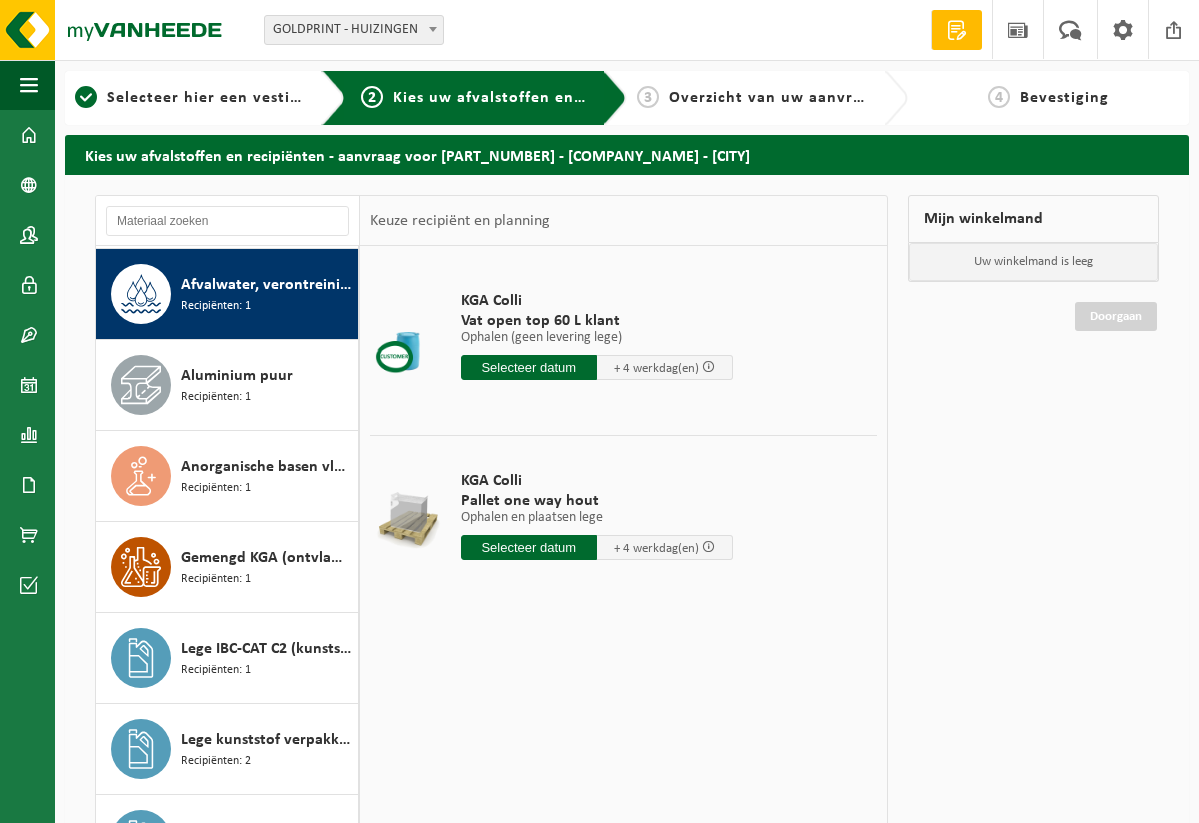 scroll, scrollTop: 91, scrollLeft: 0, axis: vertical 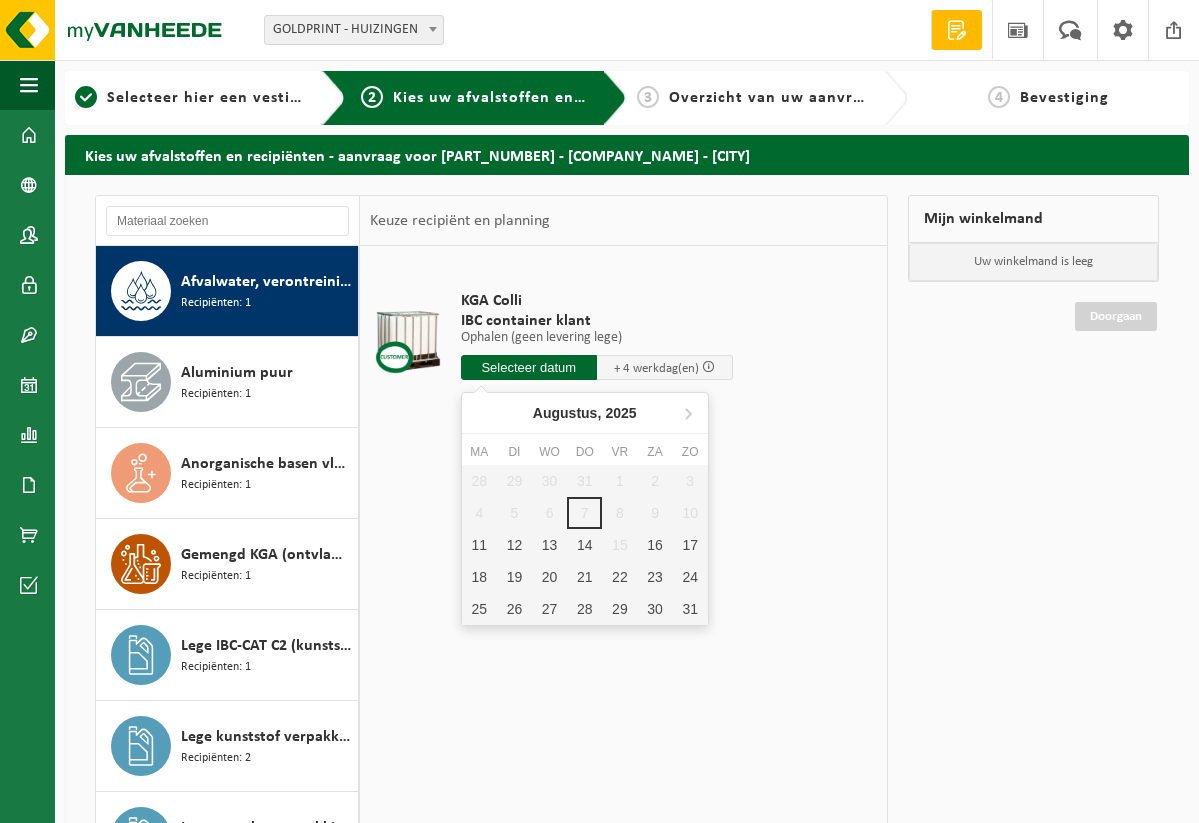 click at bounding box center (529, 367) 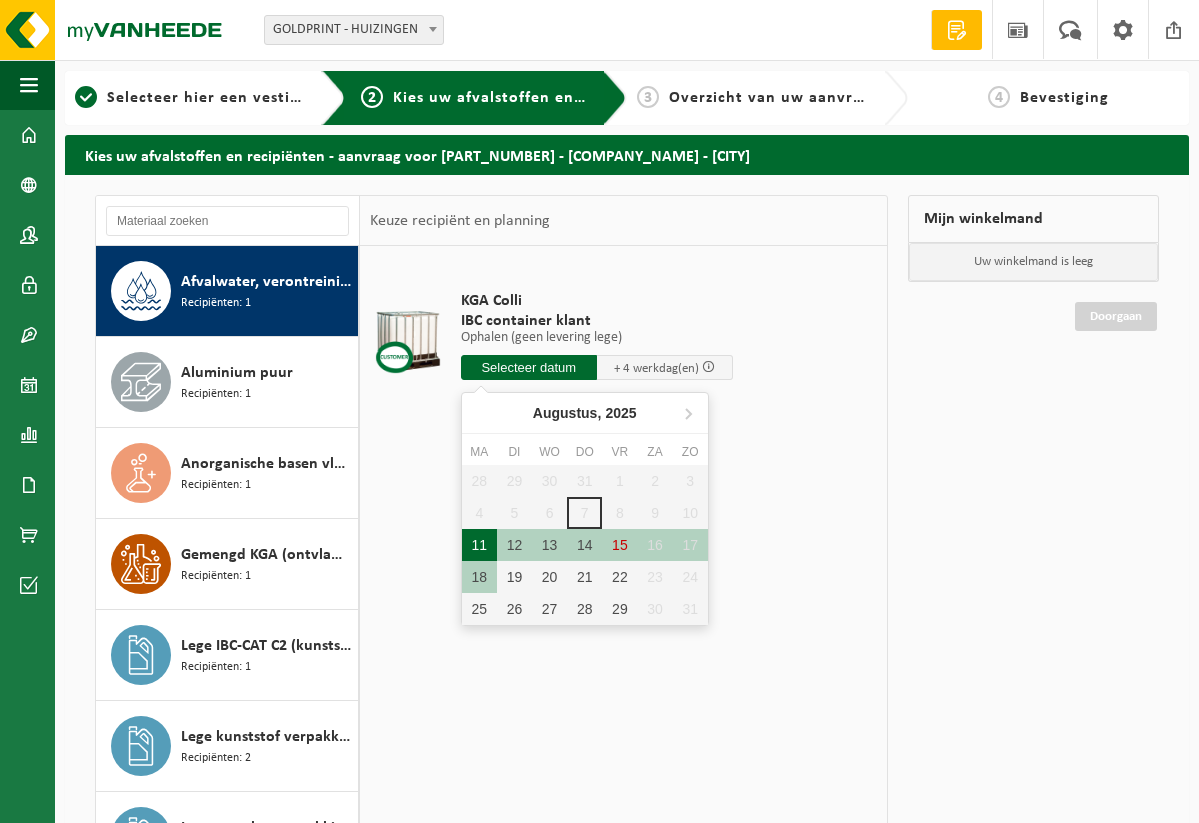 click on "11" at bounding box center (479, 545) 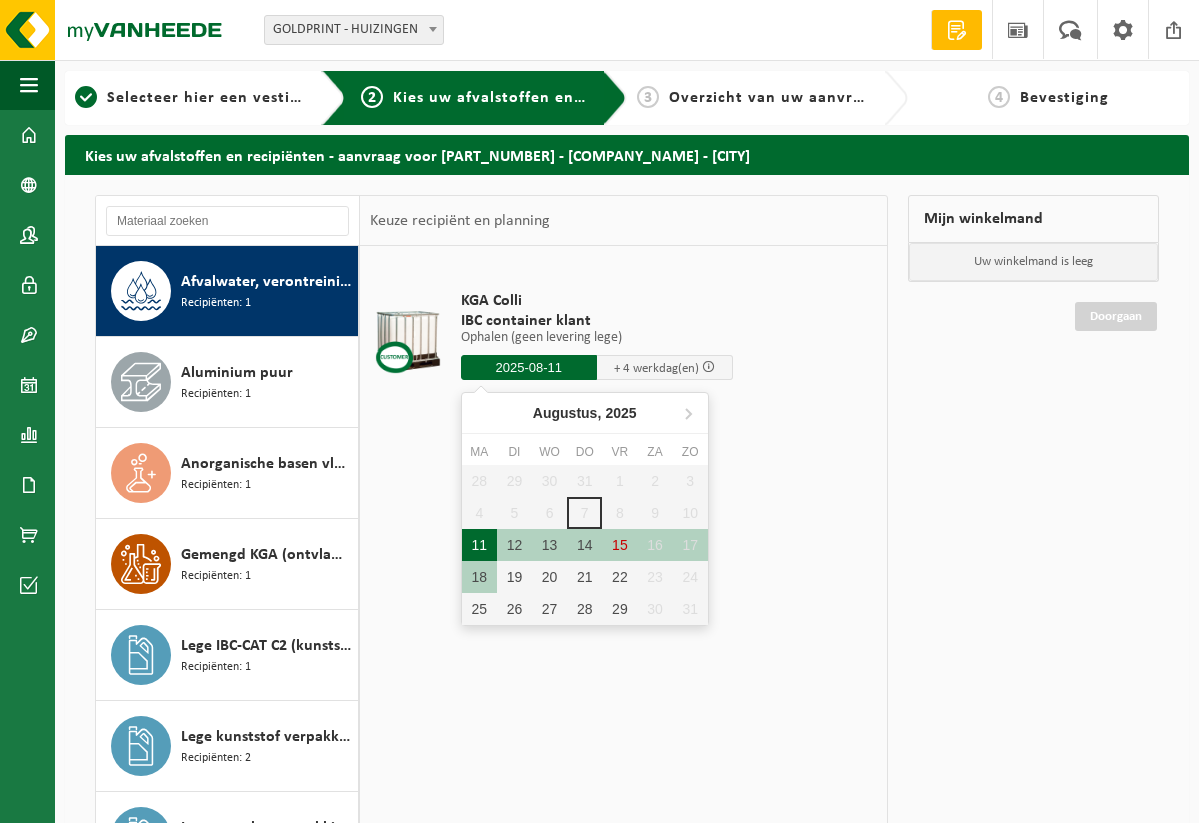 type on "Van [DATE]" 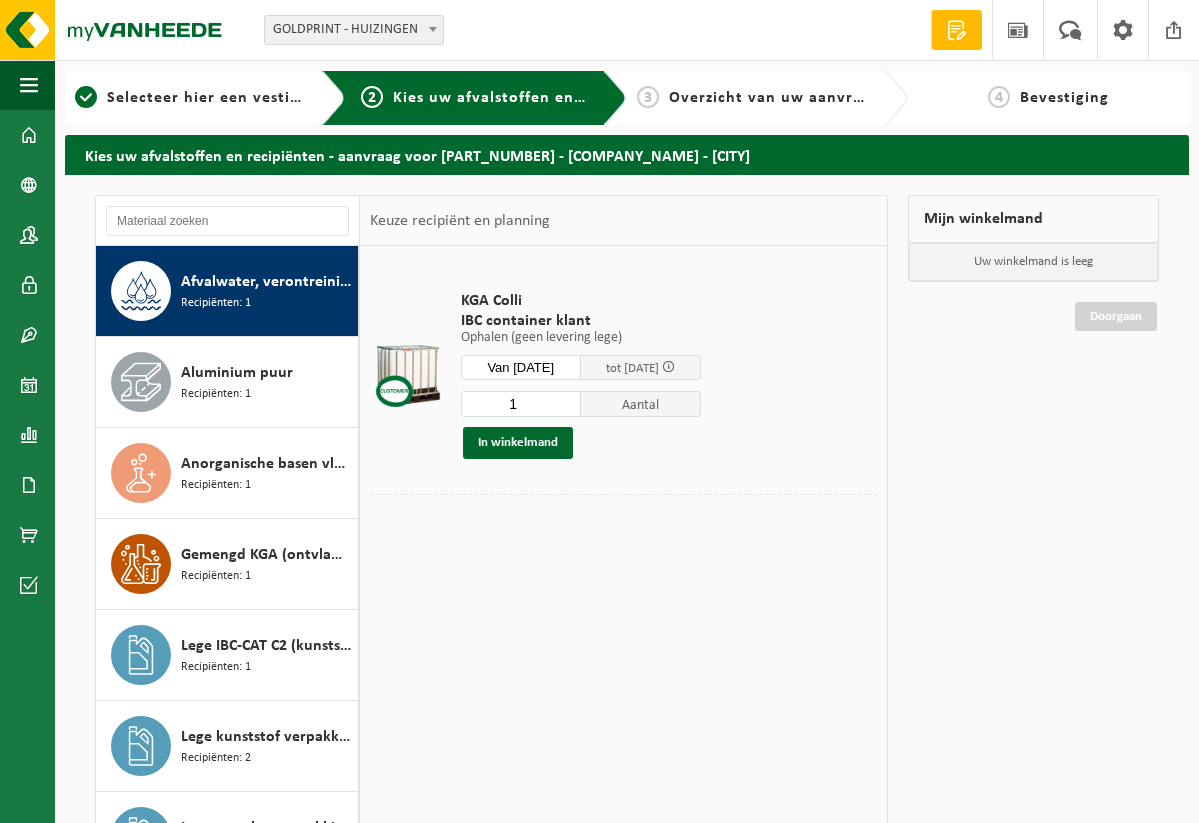 click on "1" at bounding box center (521, 404) 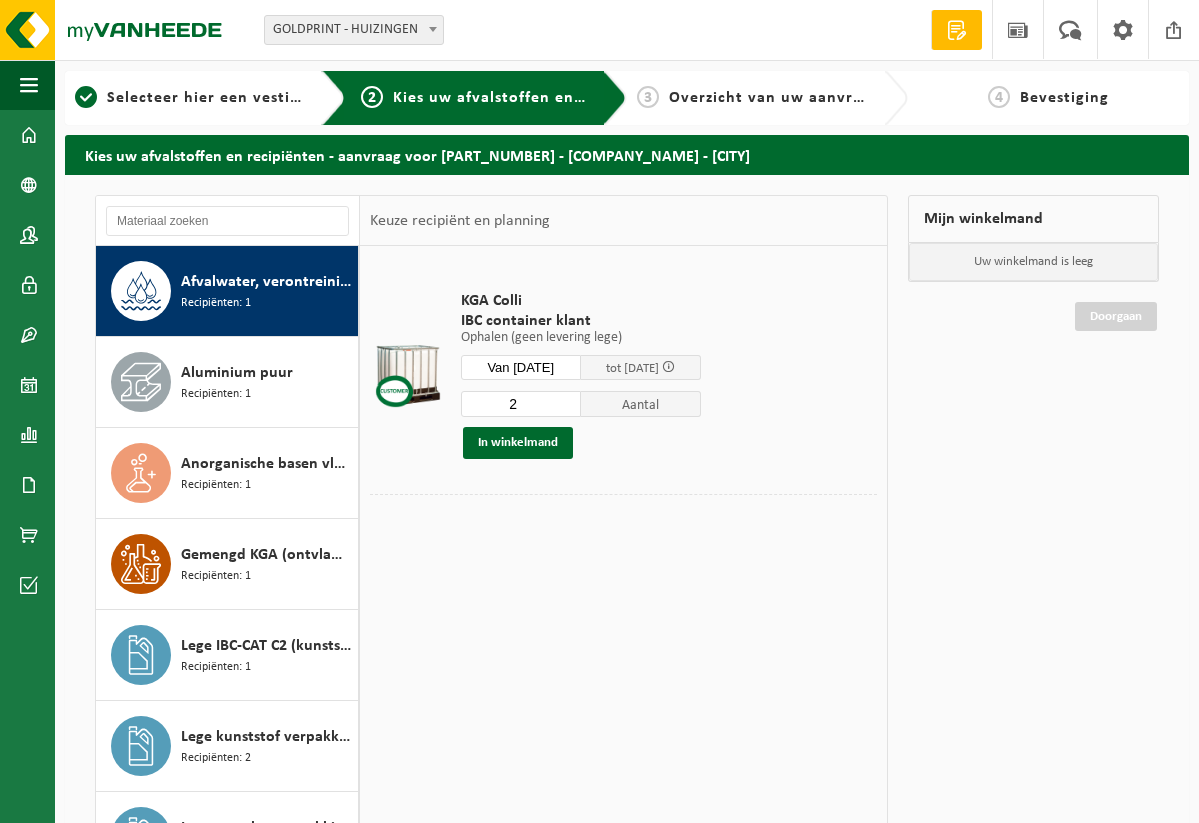 click on "2" at bounding box center (521, 404) 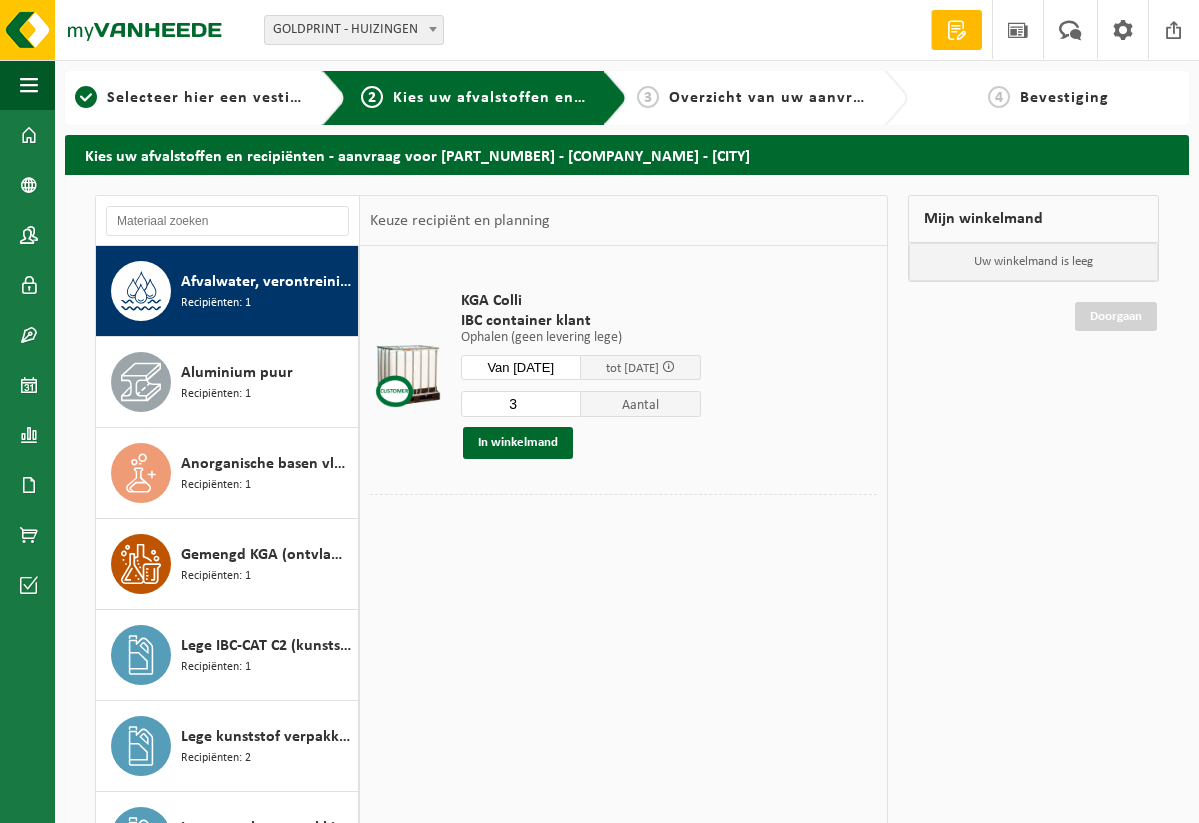 click on "3" at bounding box center [521, 404] 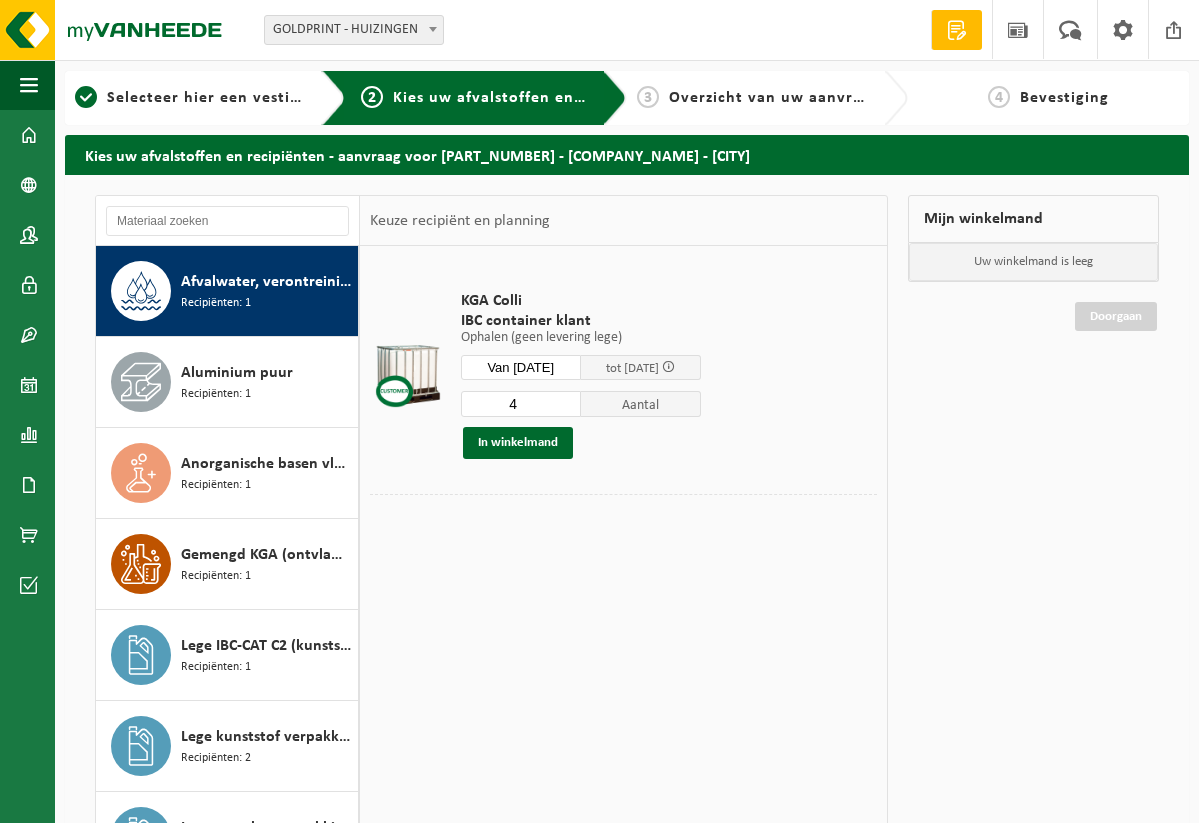 click on "4" at bounding box center [521, 404] 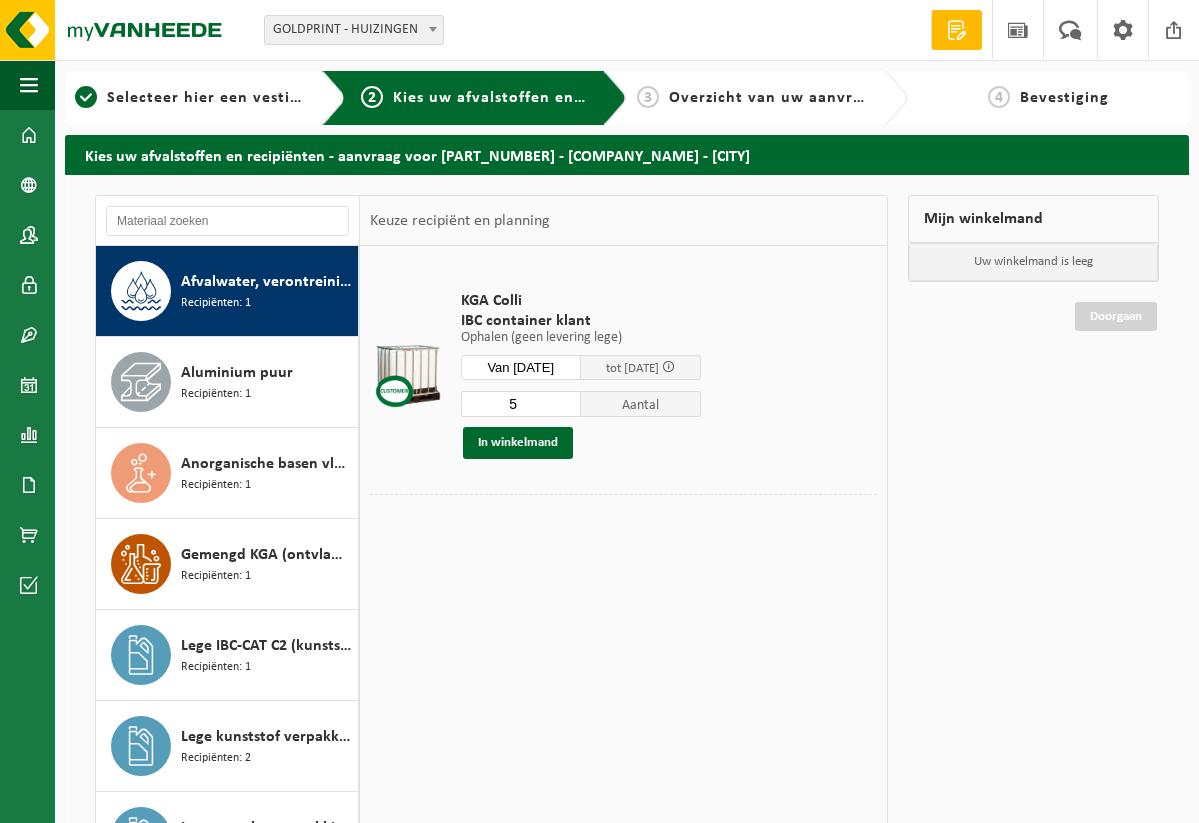 click on "5" at bounding box center [521, 404] 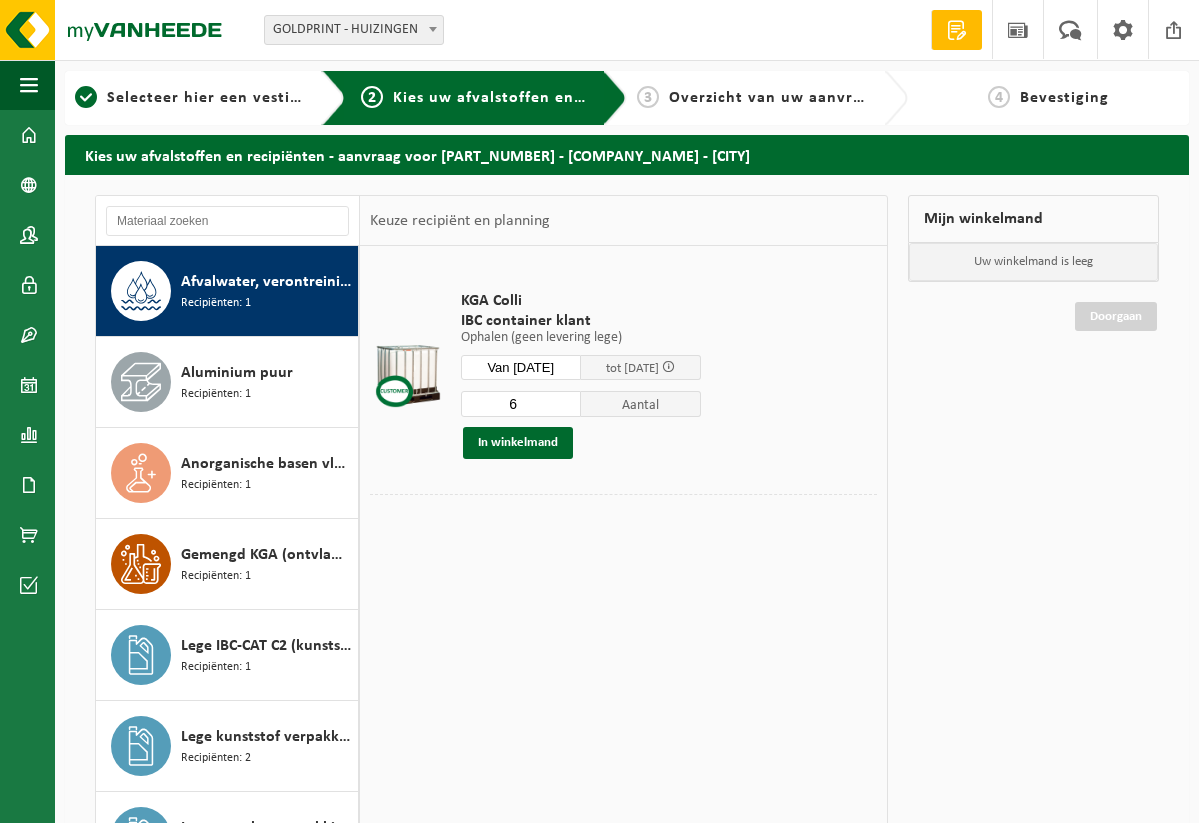 click on "6" at bounding box center [521, 404] 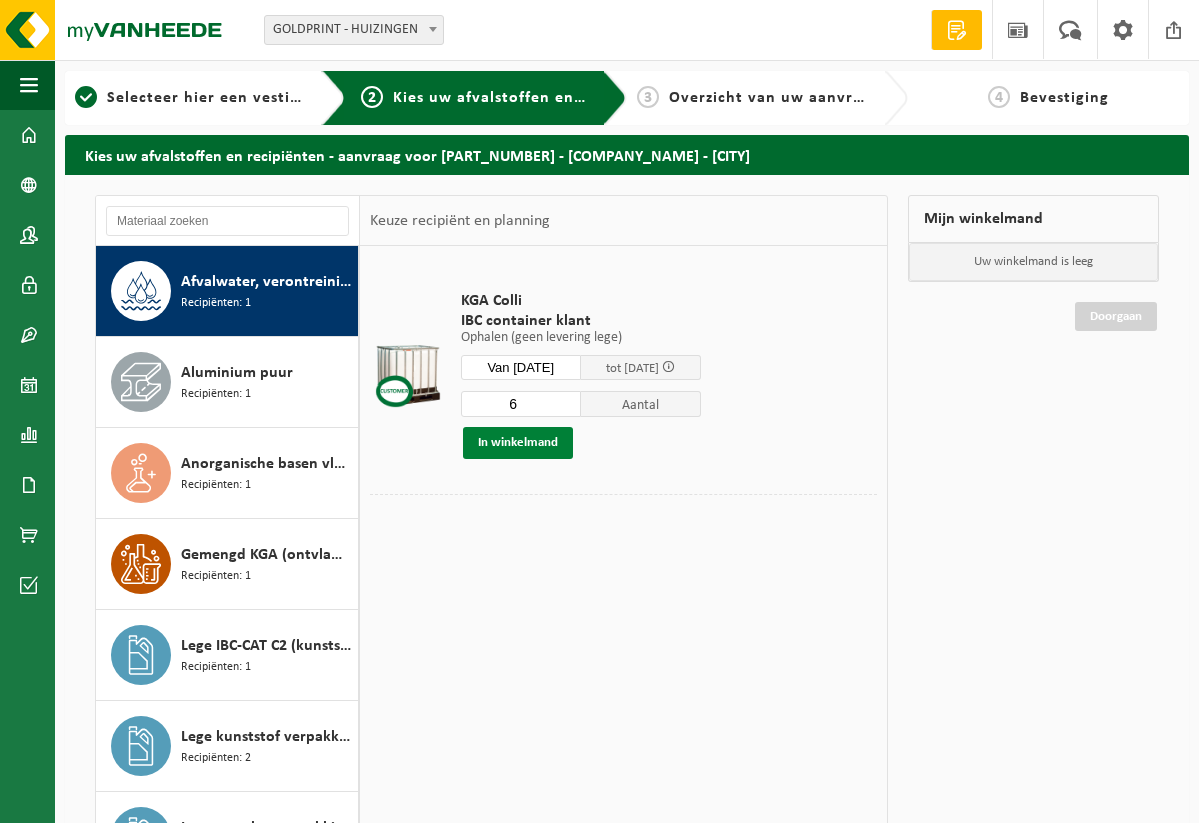click on "In winkelmand" at bounding box center (518, 443) 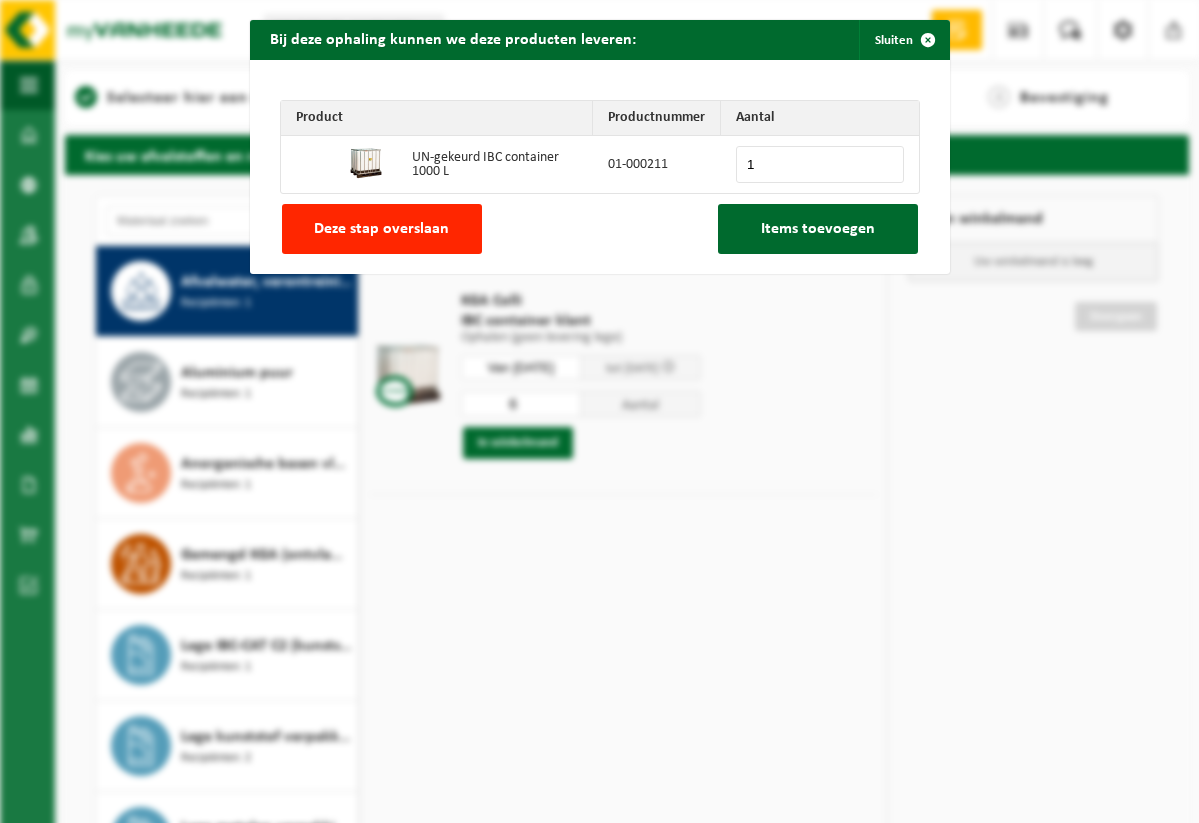 click on "1" at bounding box center (819, 164) 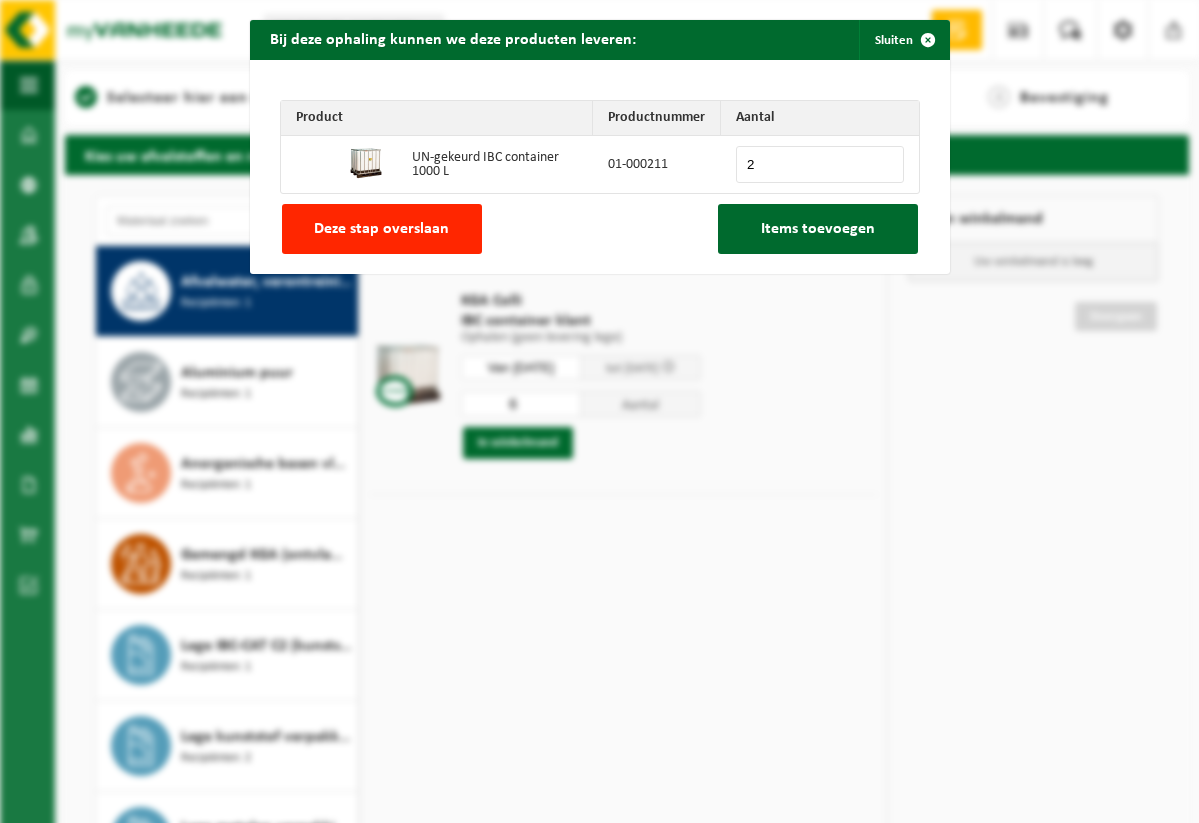 click on "2" at bounding box center (819, 164) 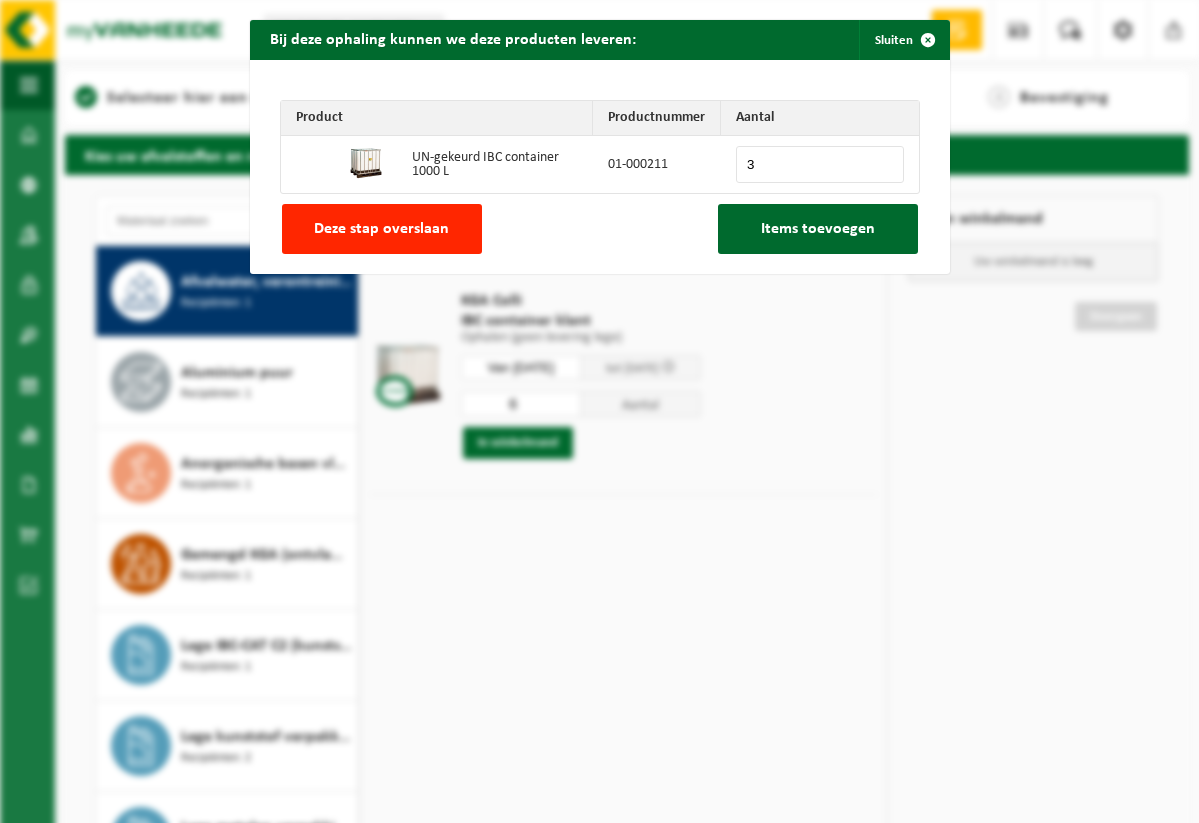 click on "3" at bounding box center [819, 164] 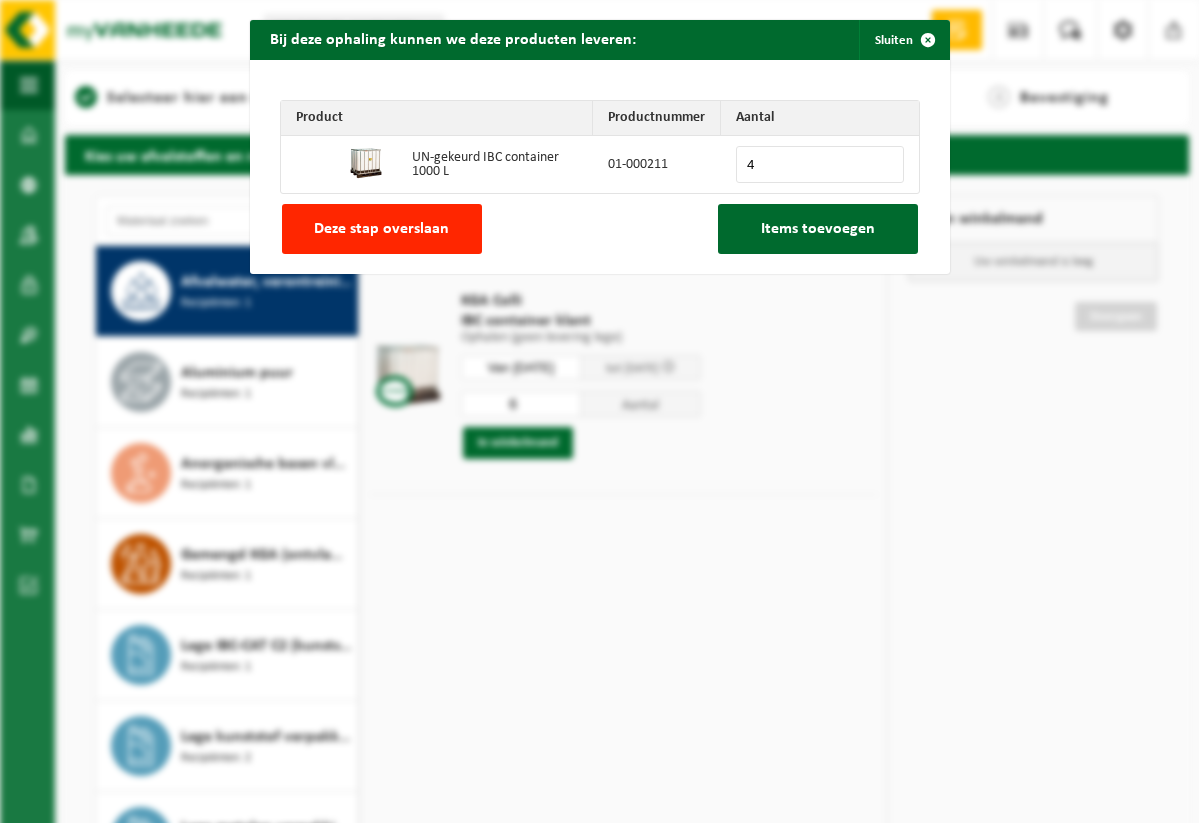 click on "4" at bounding box center (819, 164) 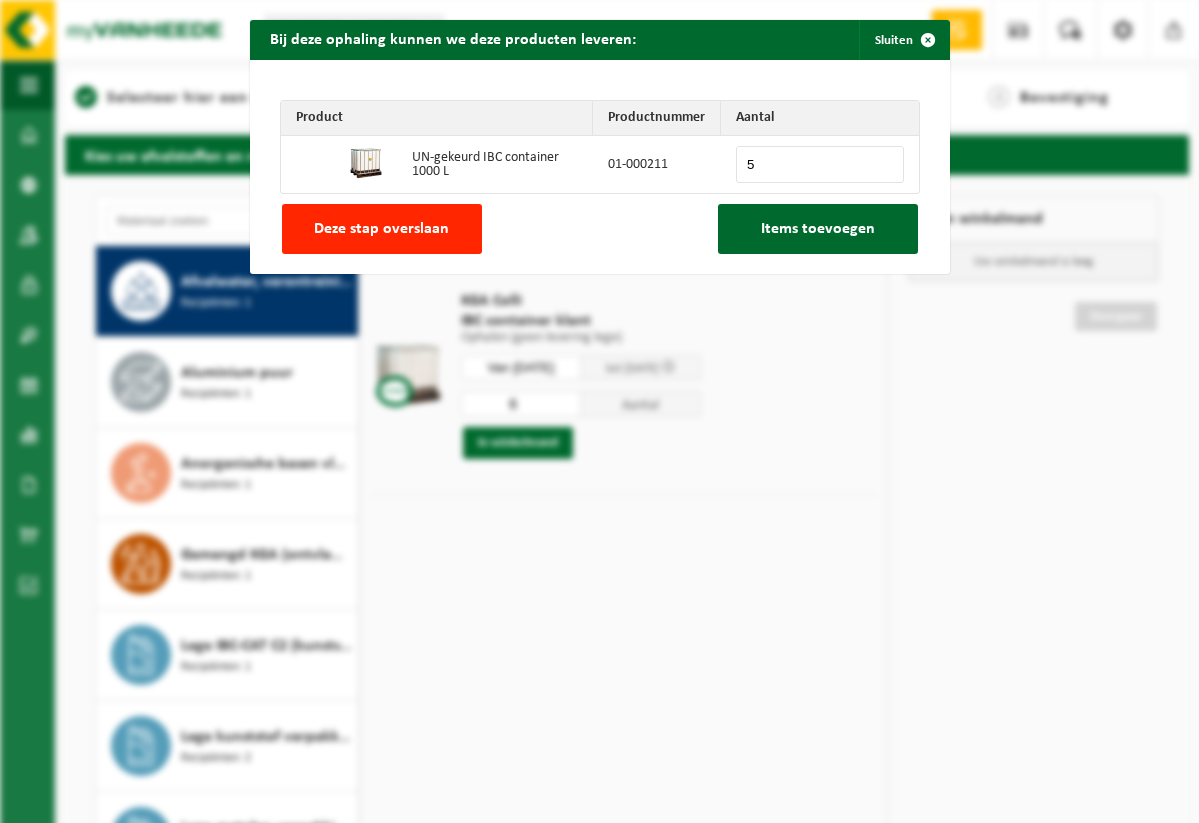 click on "5" at bounding box center (819, 164) 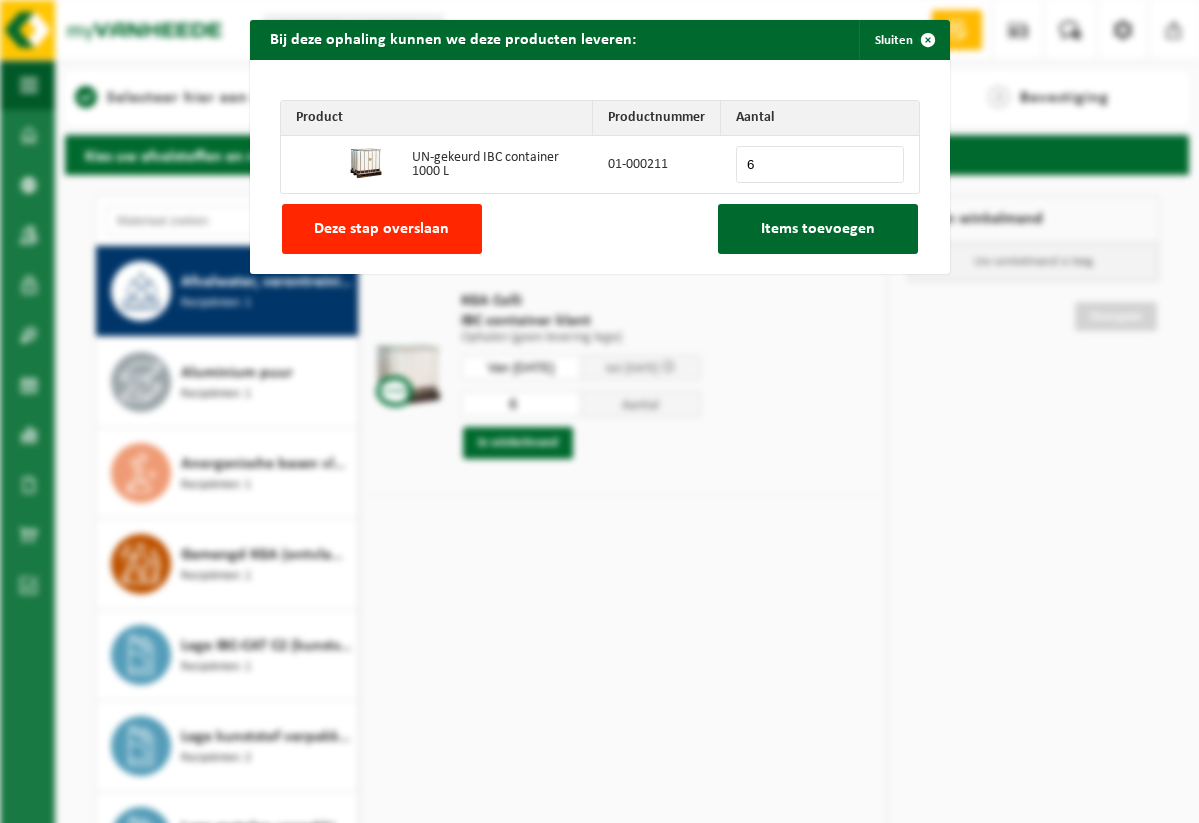 click on "6" at bounding box center (819, 164) 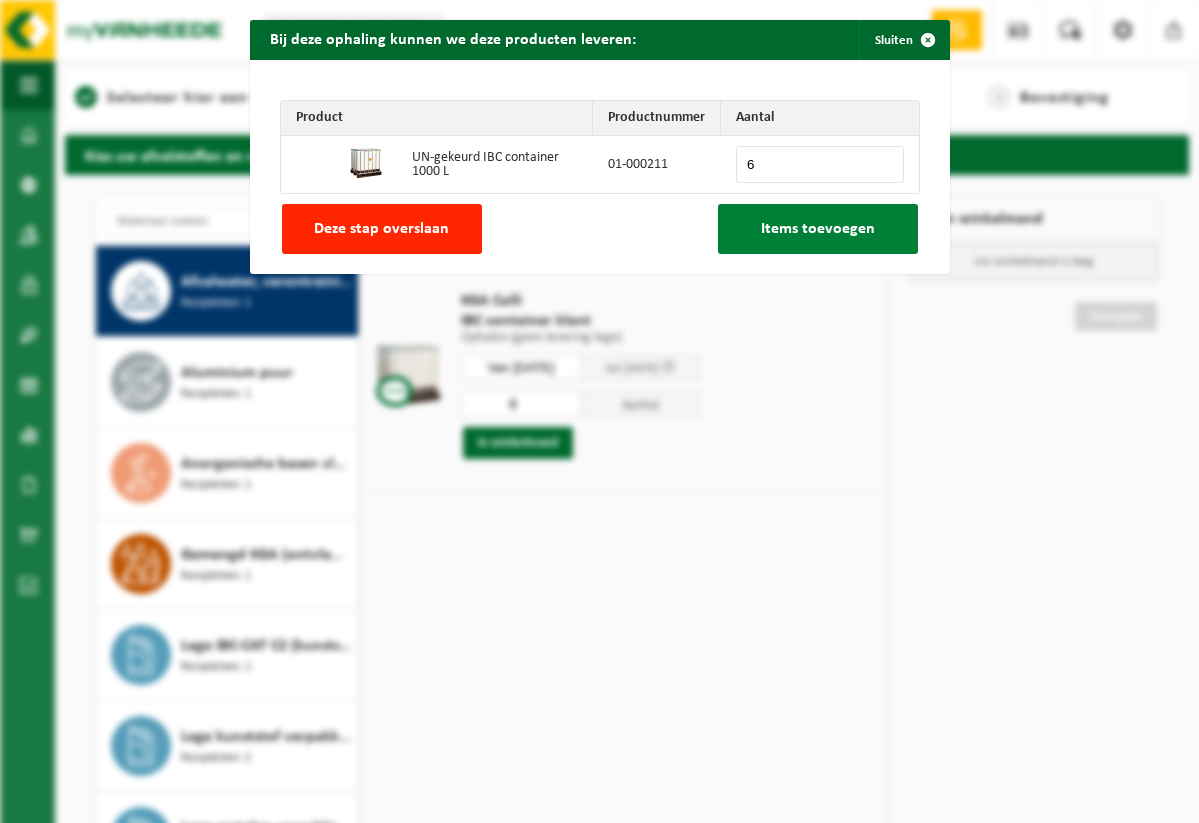 click on "Items toevoegen" at bounding box center (818, 229) 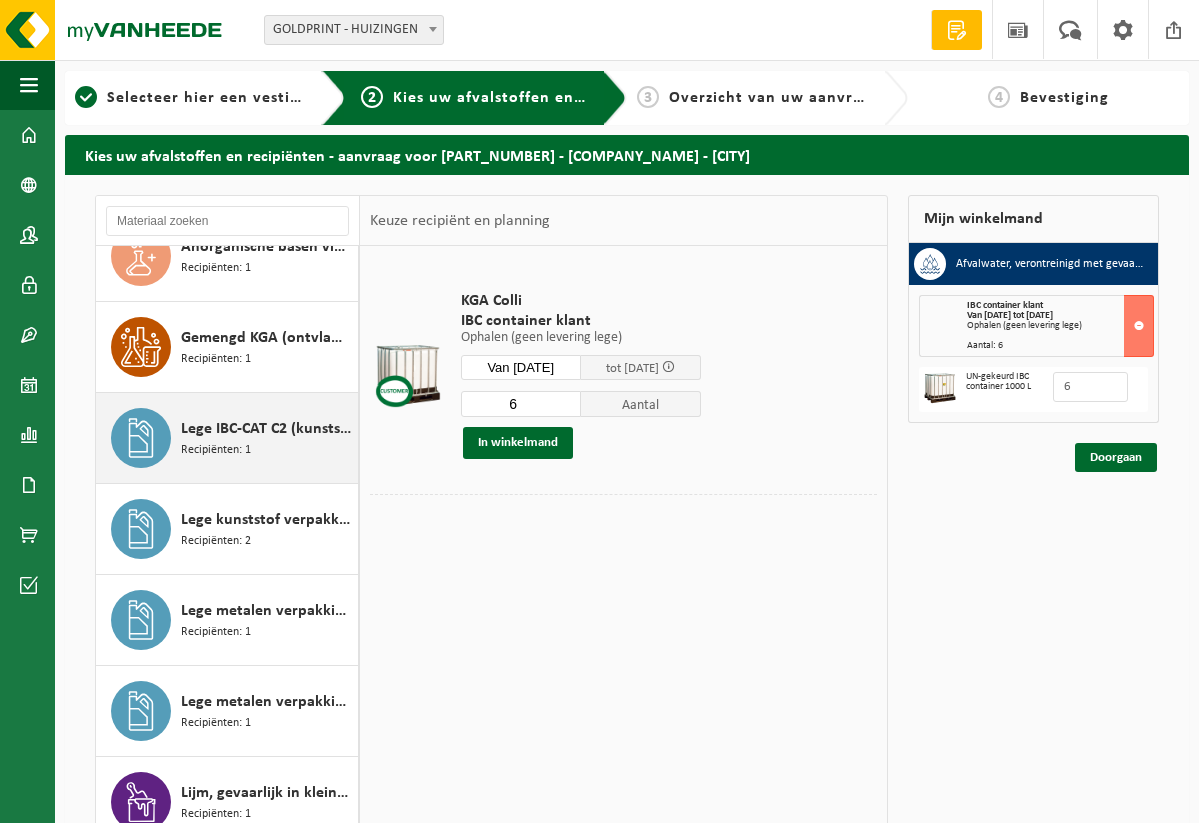 scroll, scrollTop: 311, scrollLeft: 0, axis: vertical 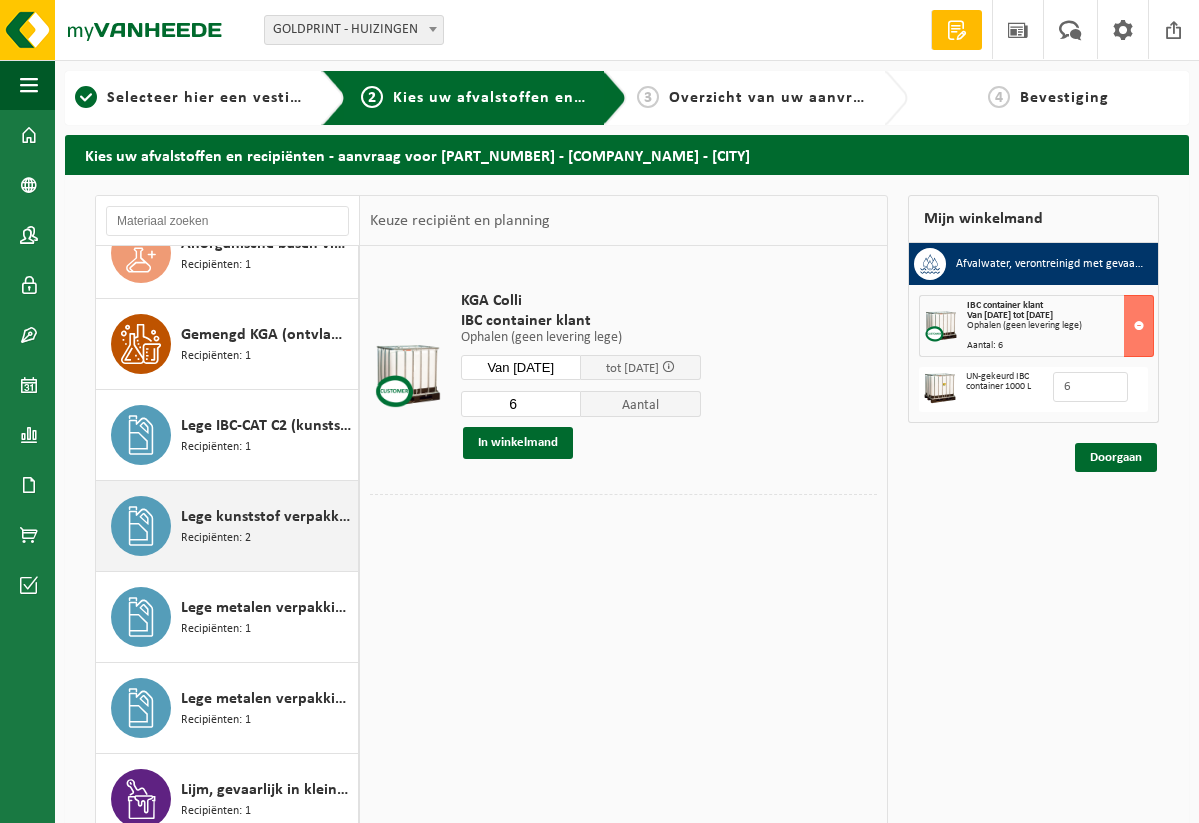 click on "Lege kunststof verpakkingen van gevaarlijke stoffen   Recipiënten: 2" at bounding box center [267, 526] 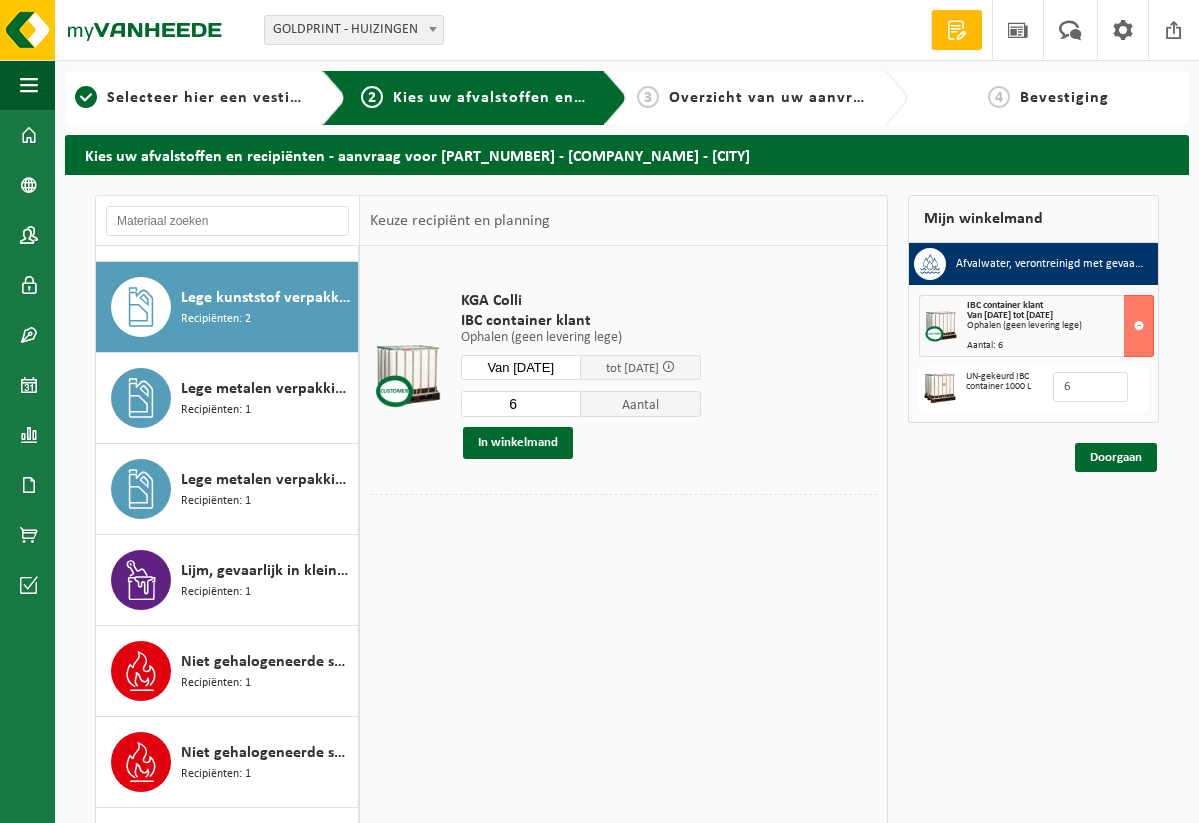 scroll, scrollTop: 546, scrollLeft: 0, axis: vertical 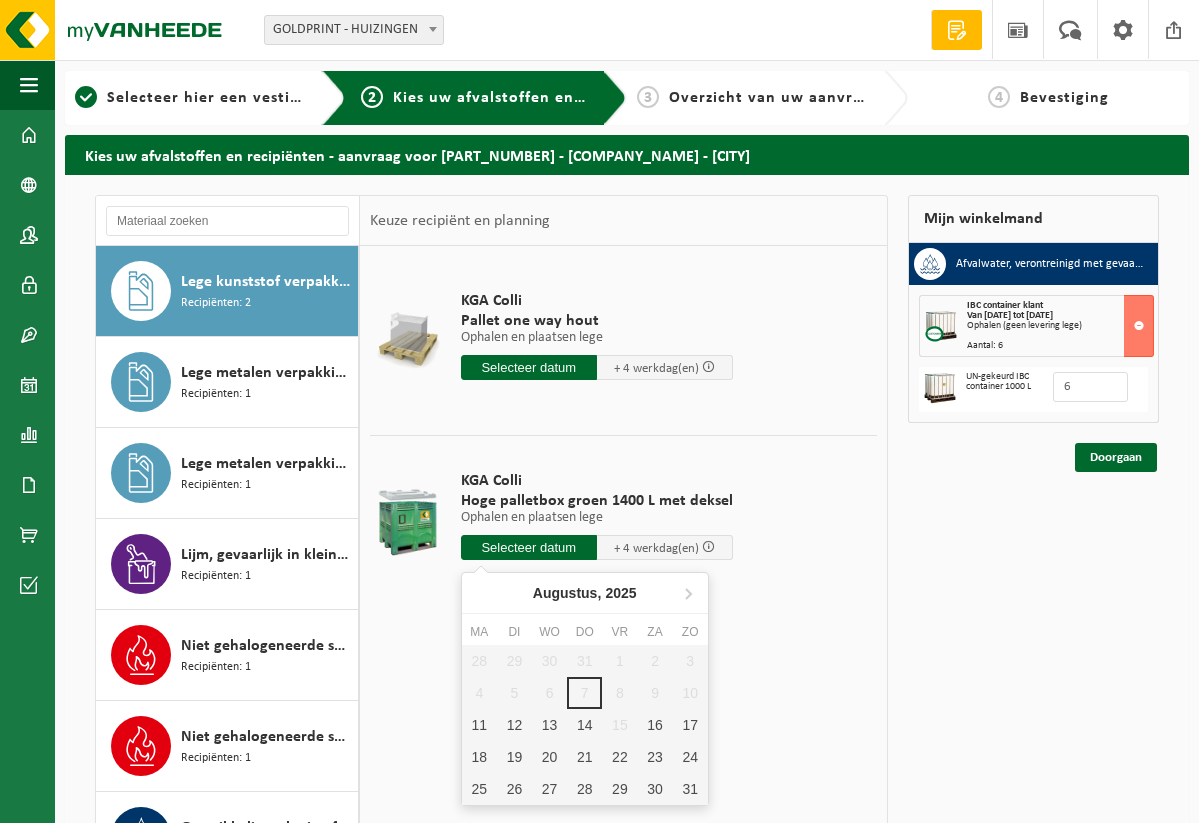 click at bounding box center [529, 547] 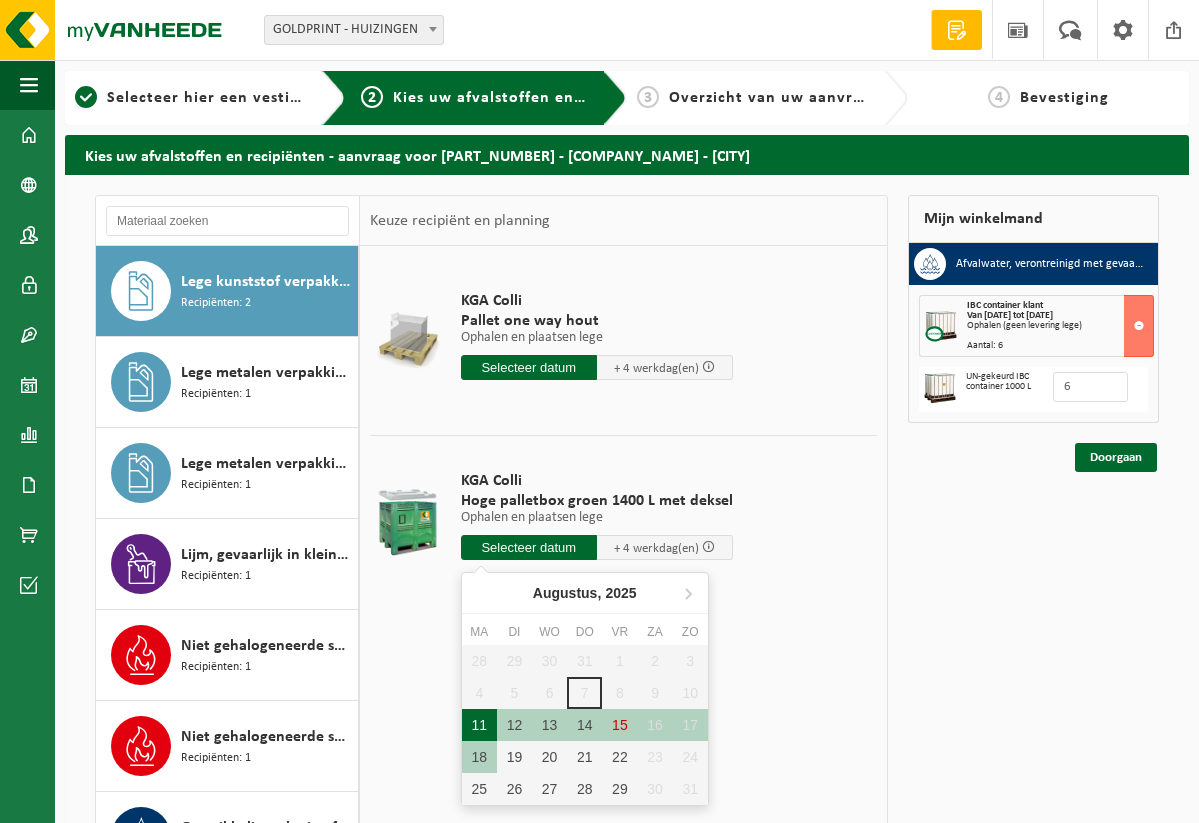 click on "11" at bounding box center (479, 725) 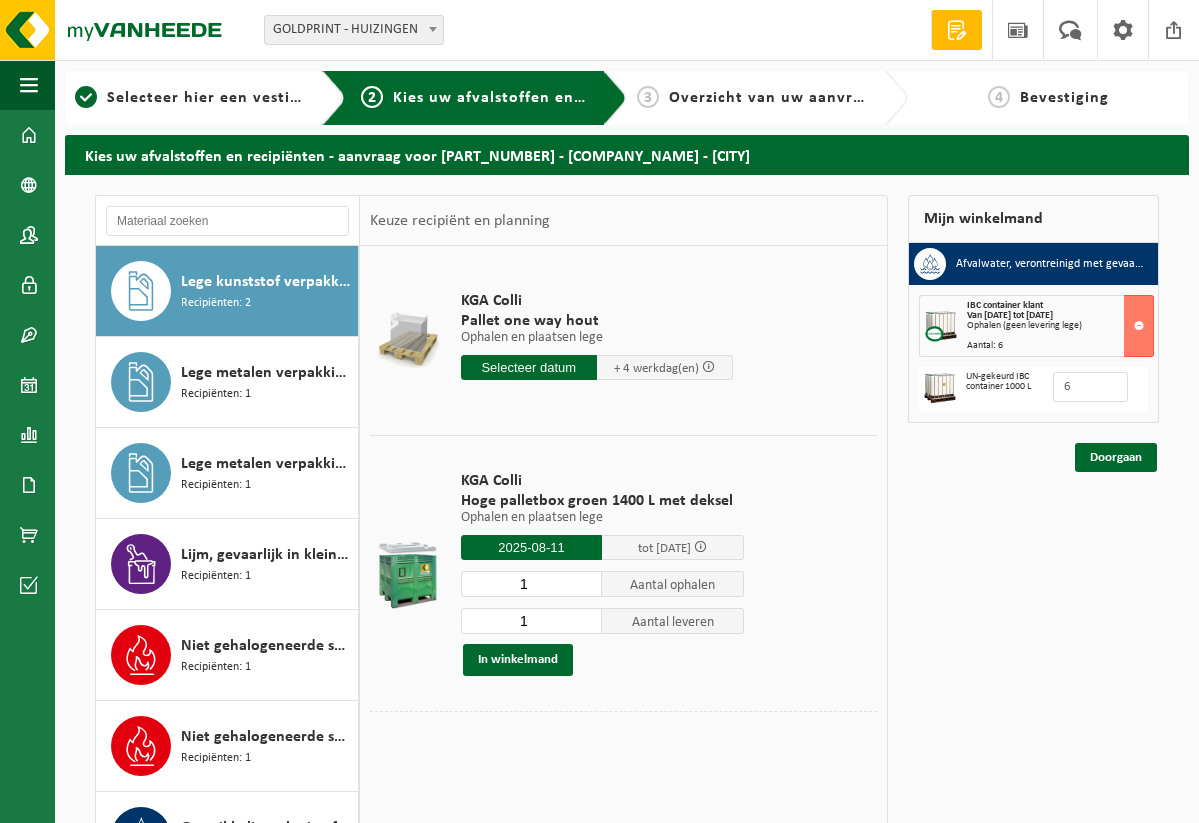 type on "Van 2025-08-11" 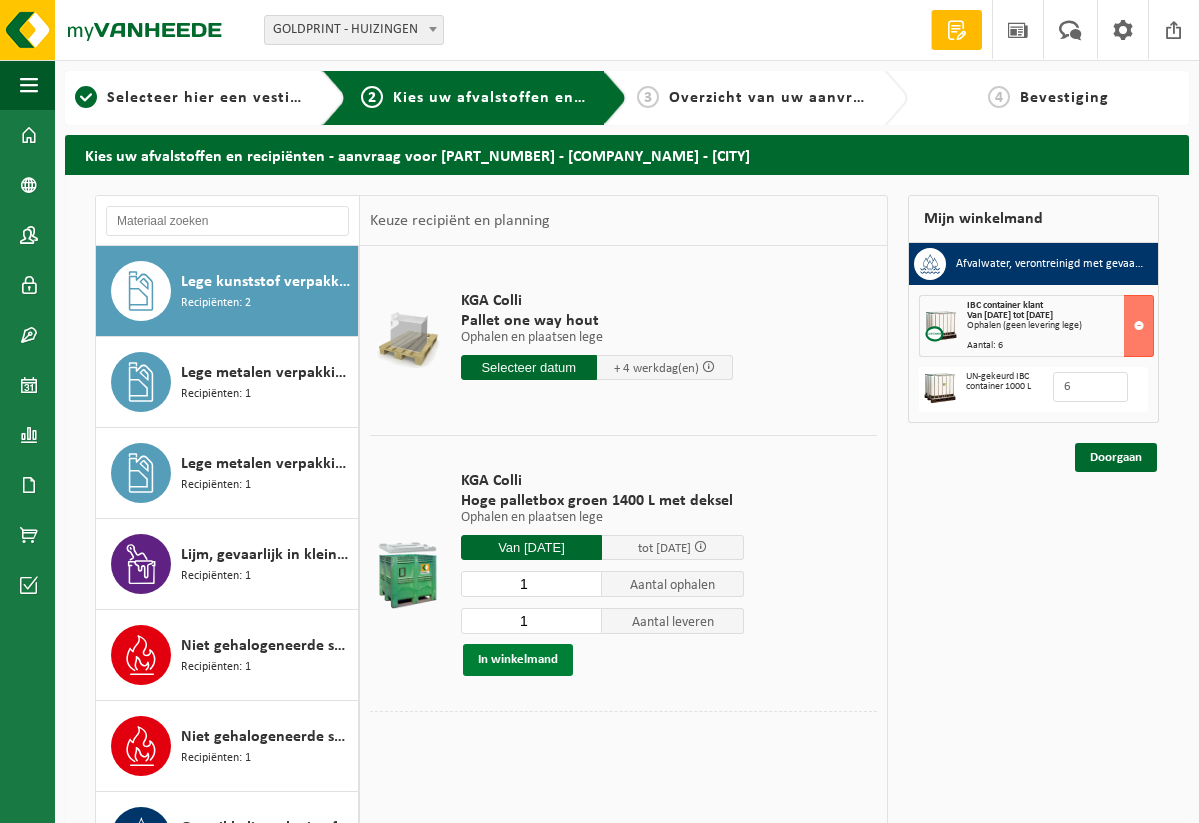 click on "In winkelmand" at bounding box center [518, 660] 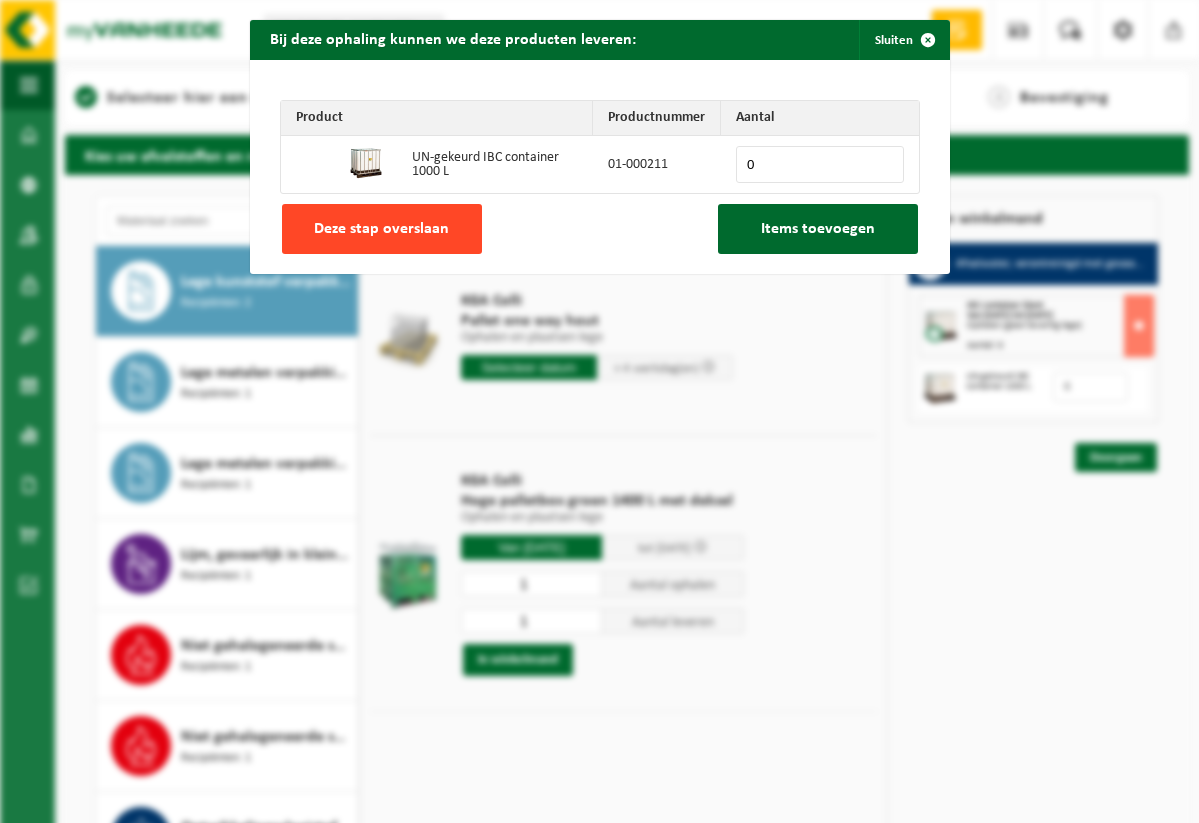 click on "Deze stap overslaan" at bounding box center [382, 229] 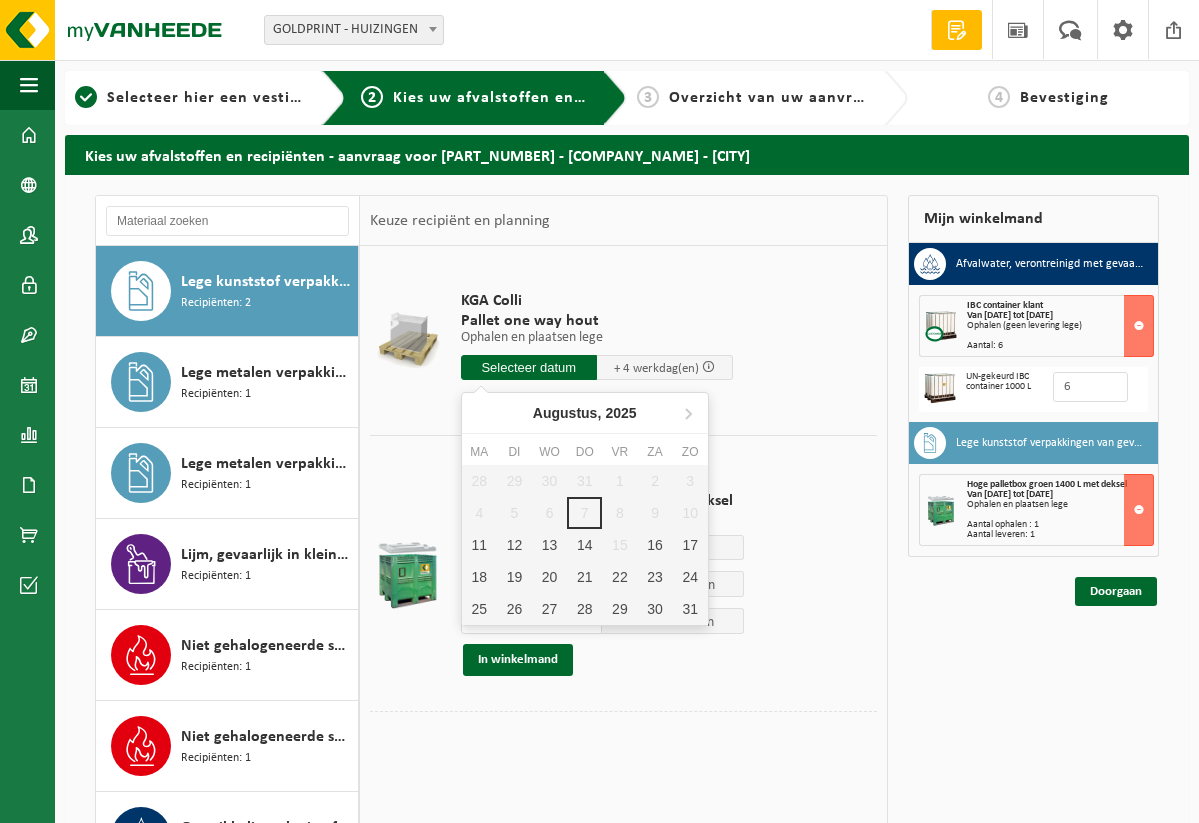 click at bounding box center (529, 367) 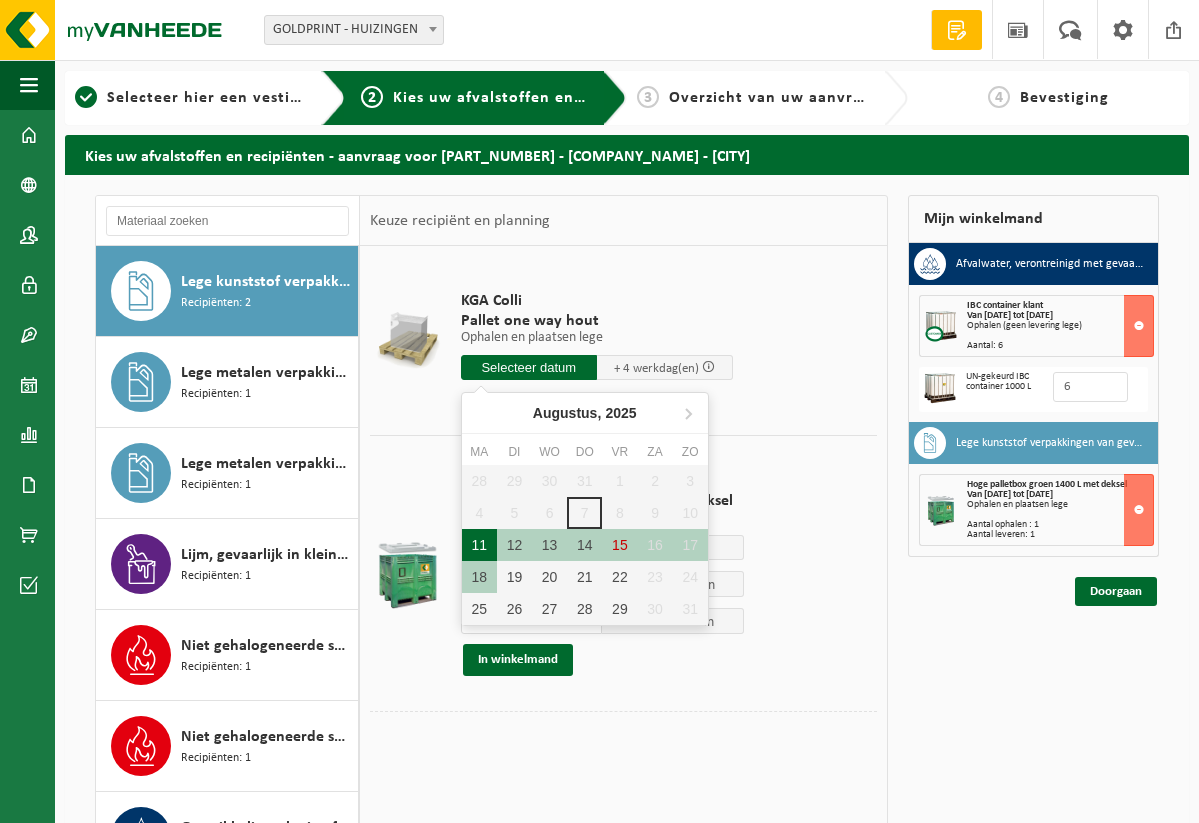 scroll, scrollTop: 2, scrollLeft: 0, axis: vertical 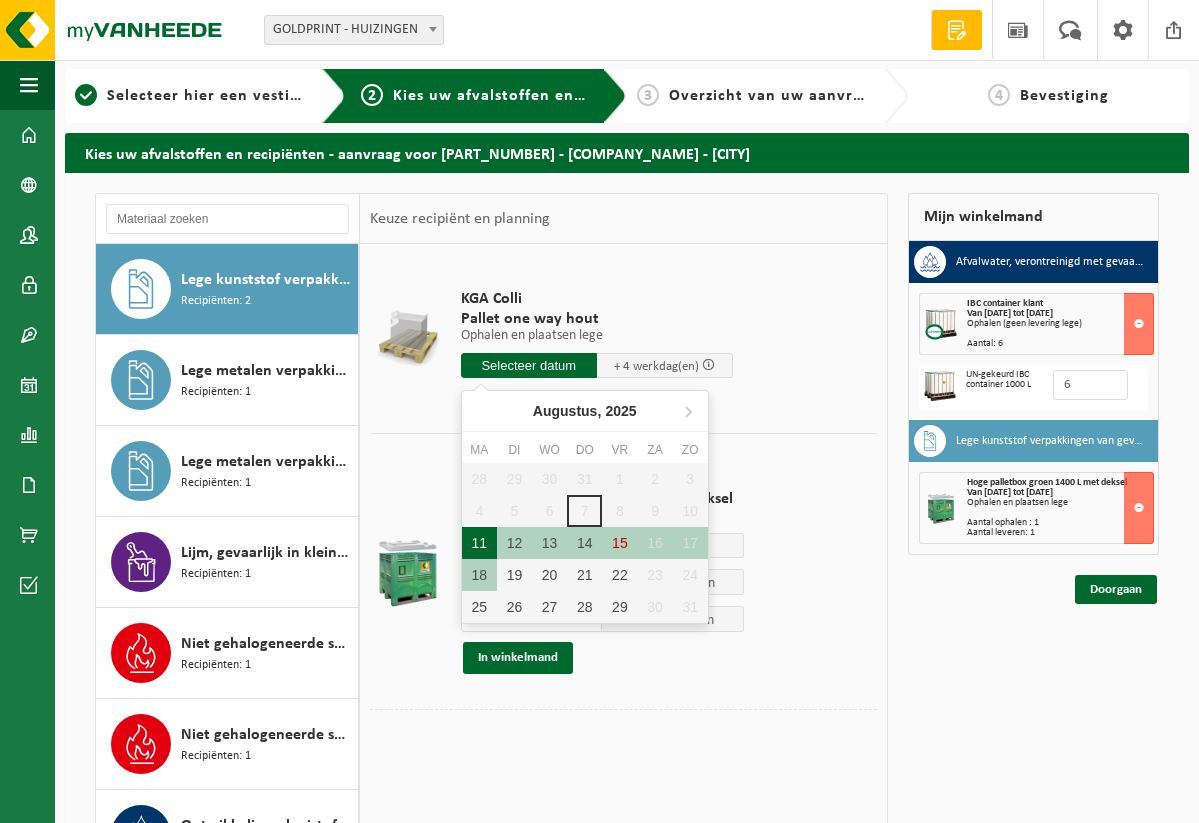 click on "11" at bounding box center [479, 543] 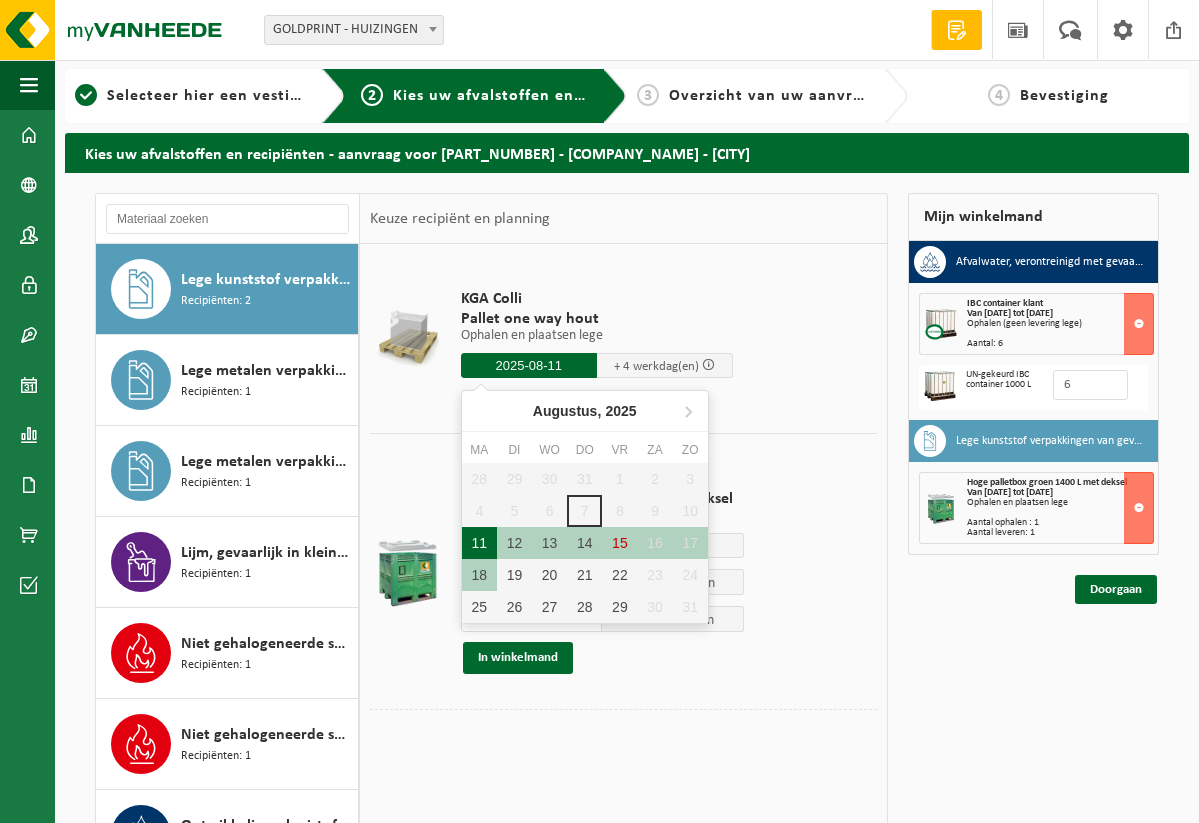 type on "Van 2025-08-11" 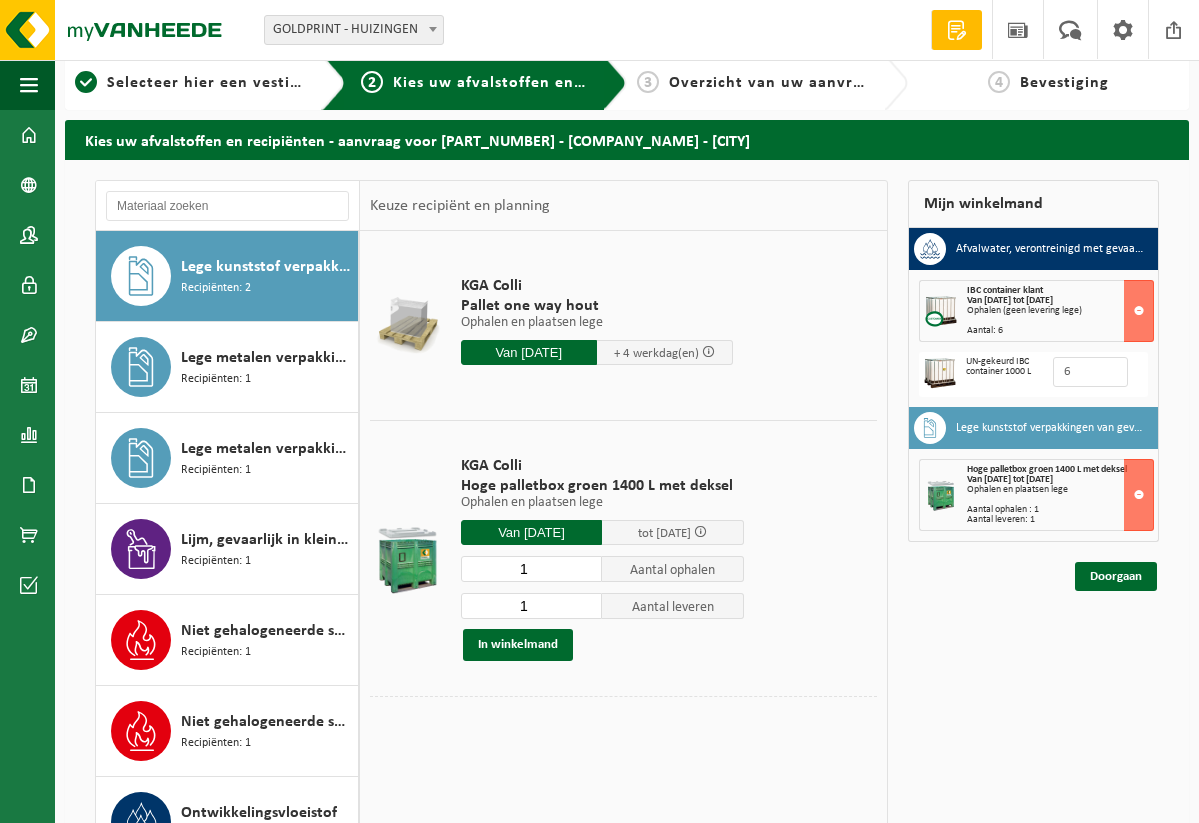 click on "KGA Colli
Pallet one way hout
Ophalen en plaatsen lege
Ophalen en plaatsen lege
Ophalen en plaatsen lege
Van 2025-08-11
+ 4 werkdag(en)
1
Aantal ophalen
1
Aantal leveren
In winkelmand" at bounding box center (597, 325) 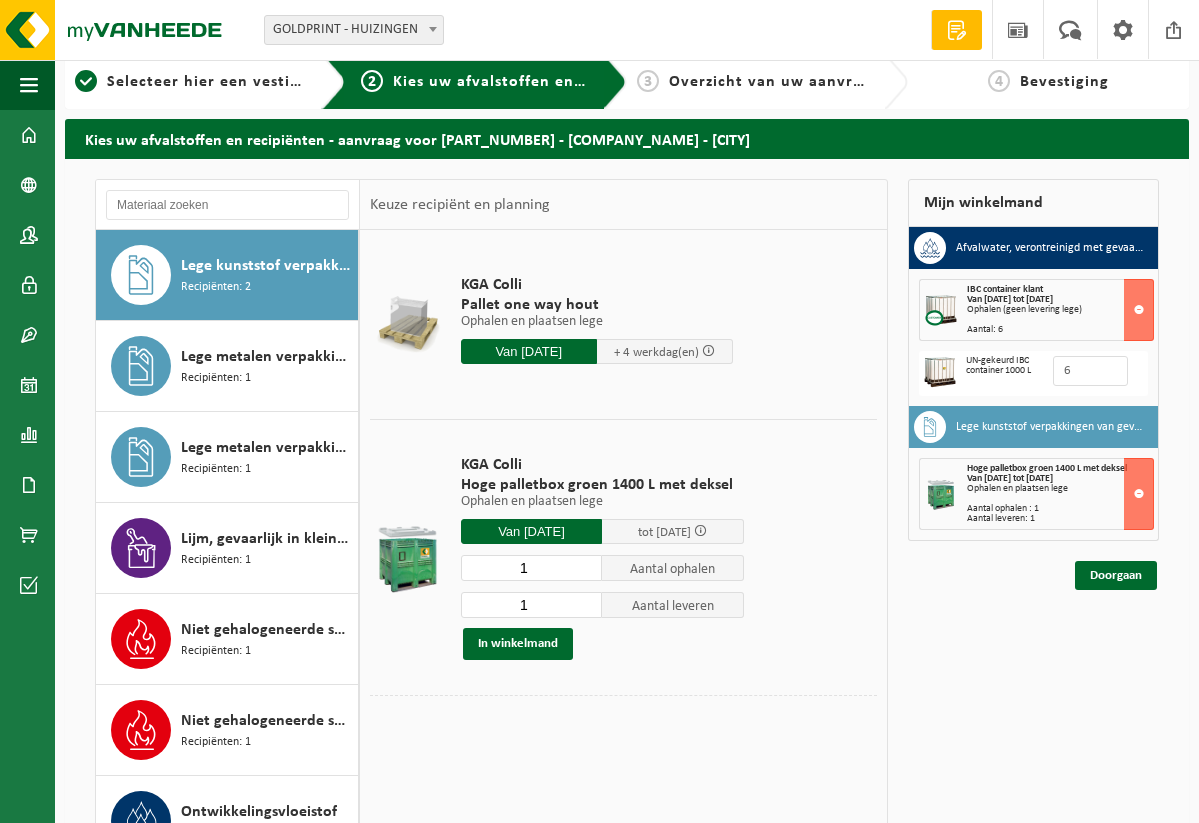 scroll, scrollTop: 21, scrollLeft: 0, axis: vertical 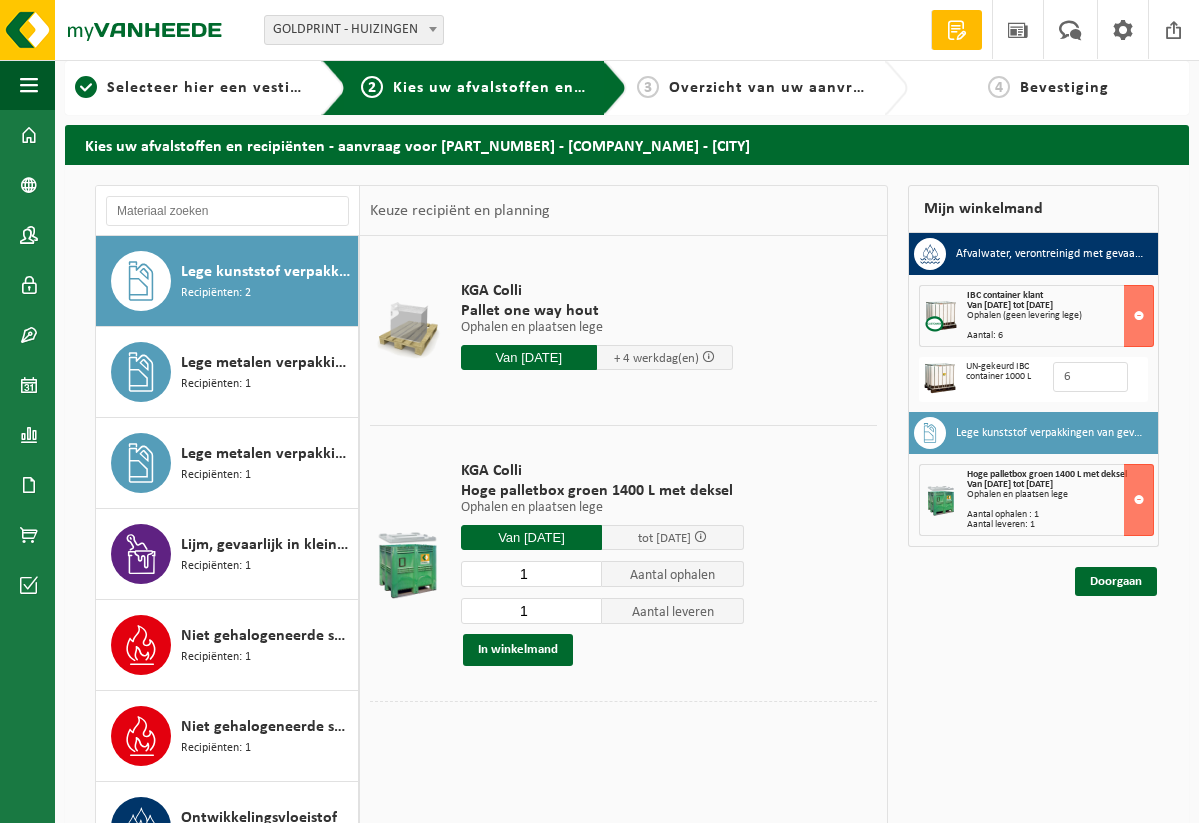 click on "KGA Colli
Pallet one way hout
Ophalen en plaatsen lege
Ophalen en plaatsen lege
Ophalen en plaatsen lege
Van 2025-08-11
+ 4 werkdag(en)
1
Aantal ophalen
1
Aantal leveren
In winkelmand" at bounding box center (597, 330) 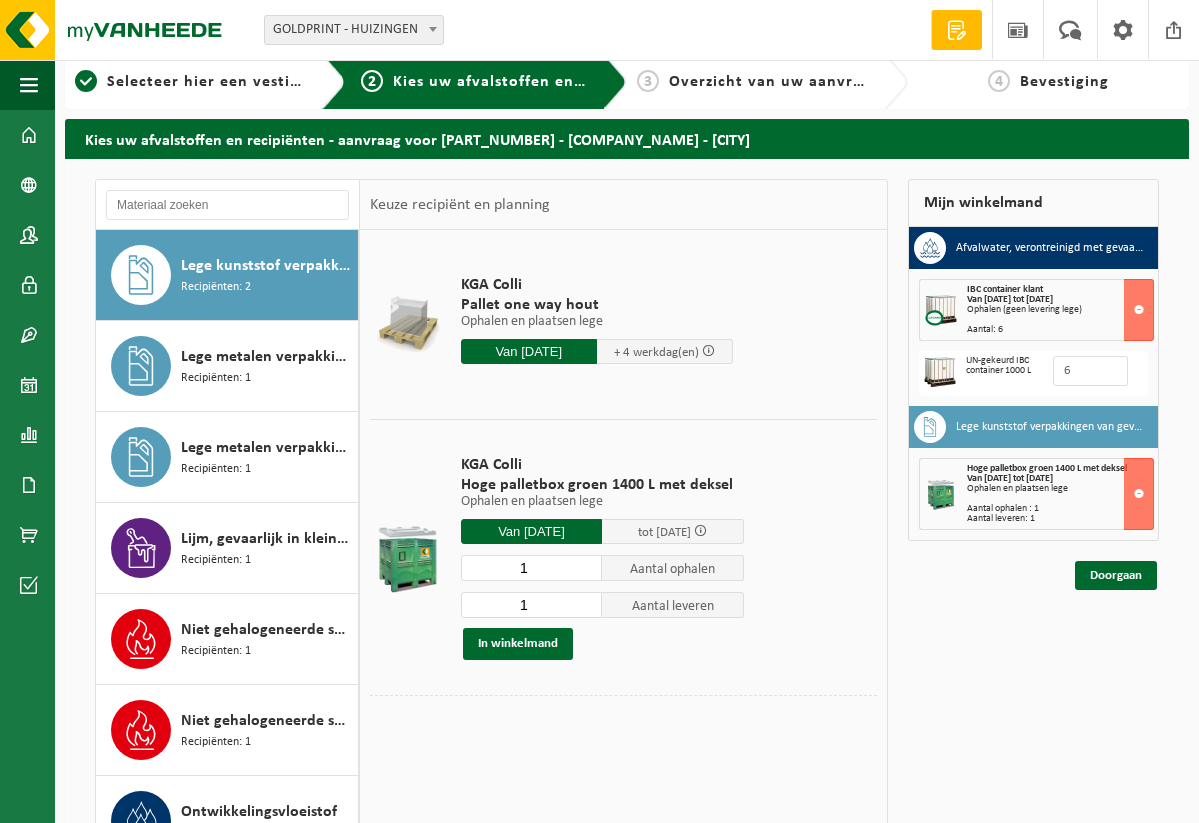 click on "Ophalen en plaatsen lege" at bounding box center [597, 322] 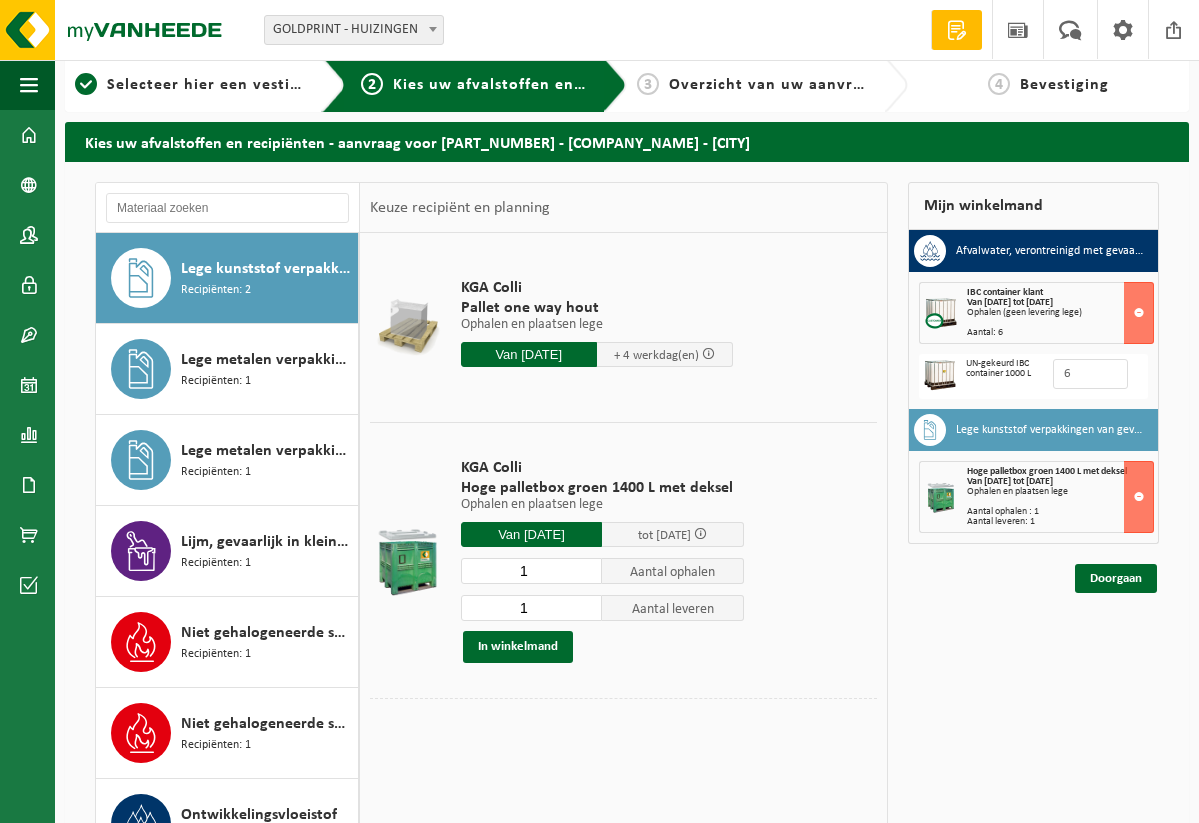 click on "Van 2025-08-11" at bounding box center (529, 354) 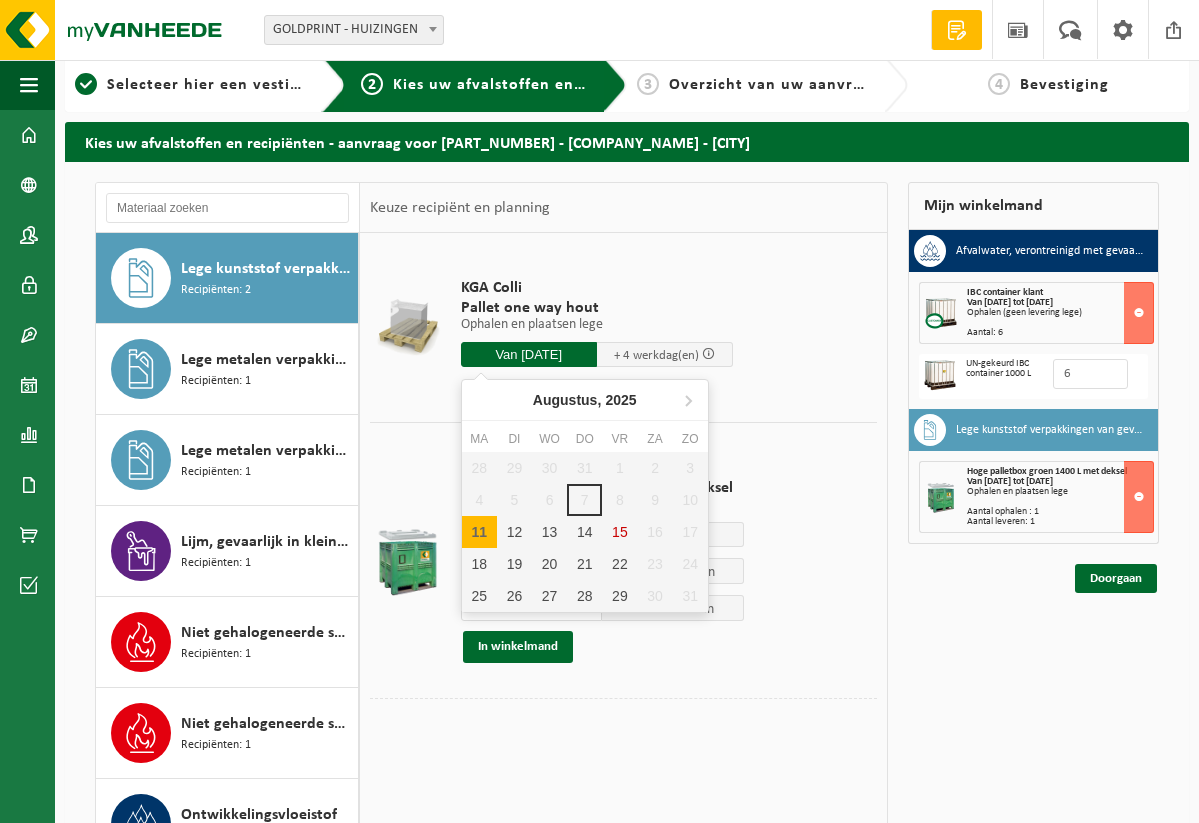 click on "KGA Colli
Pallet one way hout
Ophalen en plaatsen lege
Ophalen en plaatsen lege
Ophalen en plaatsen lege
Van 2025-08-11
+ 4 werkdag(en)
1
Aantal ophalen
1
Aantal leveren
In winkelmand" at bounding box center [661, 327] 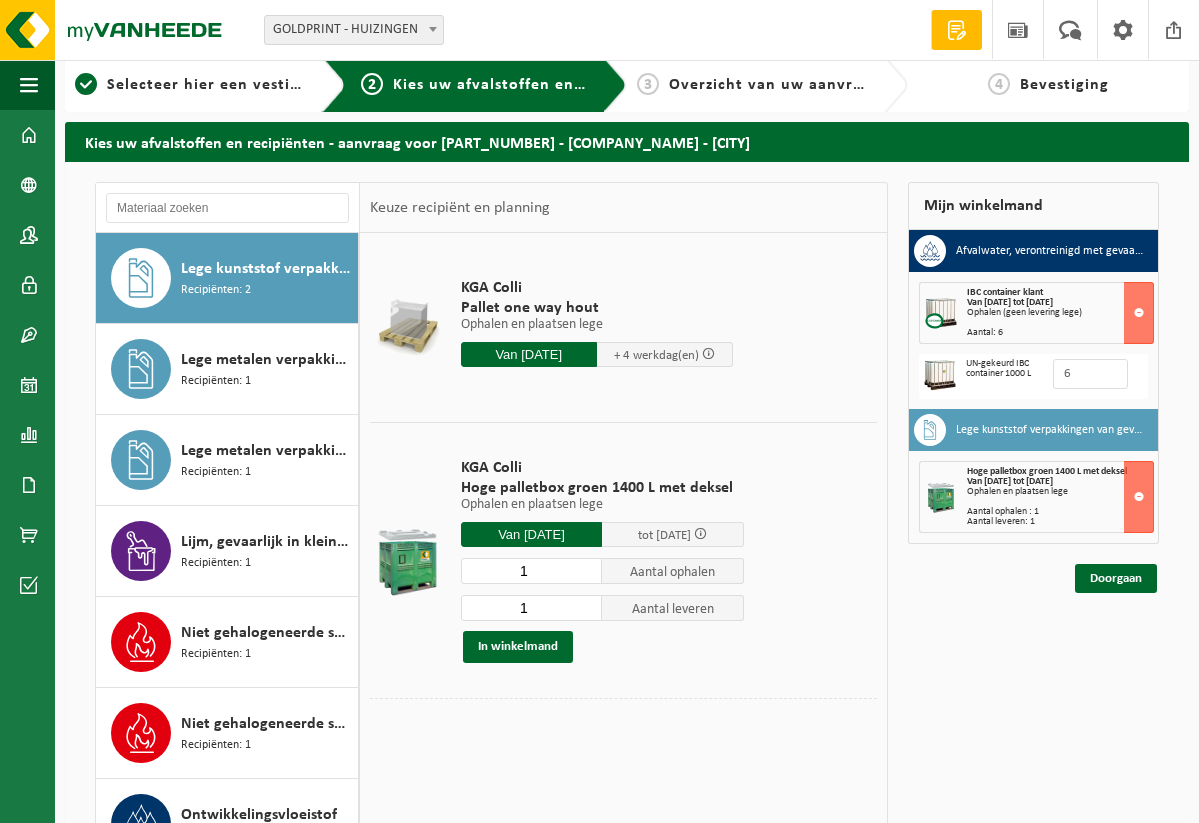 click at bounding box center [623, 417] 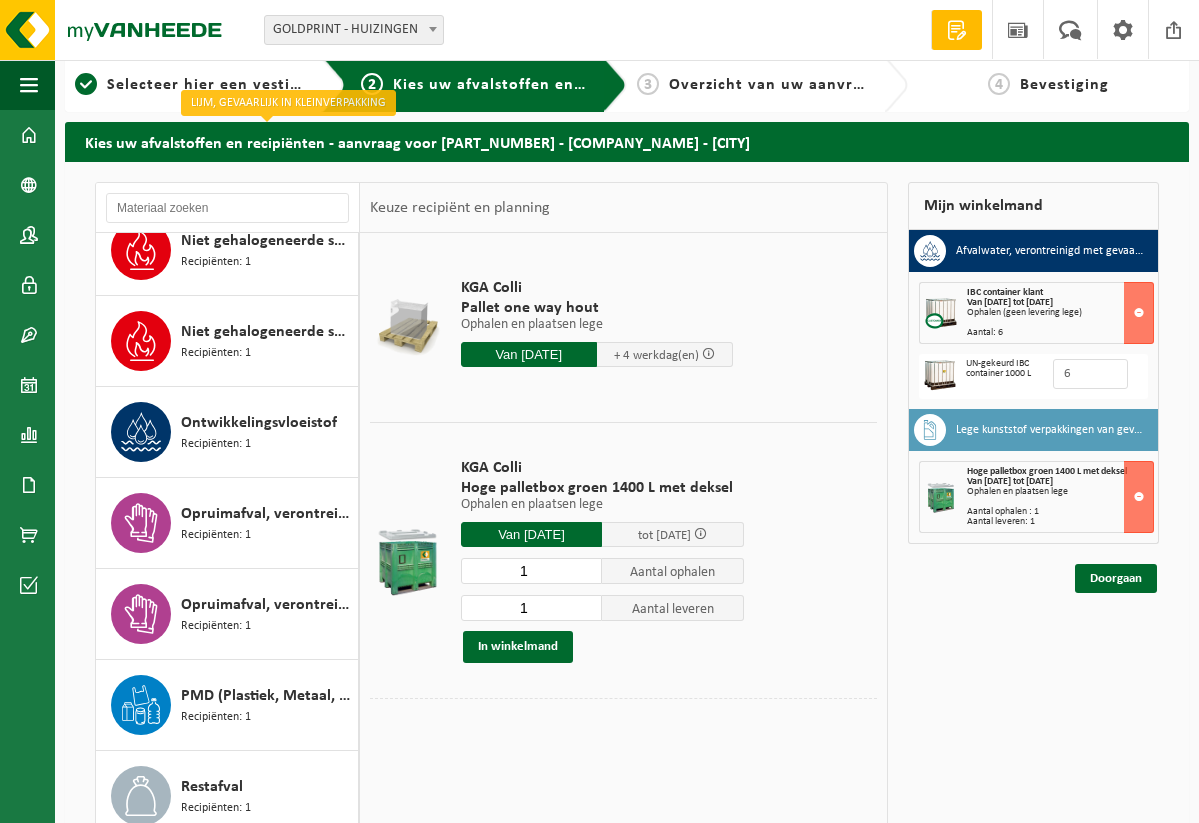 scroll, scrollTop: 941, scrollLeft: 0, axis: vertical 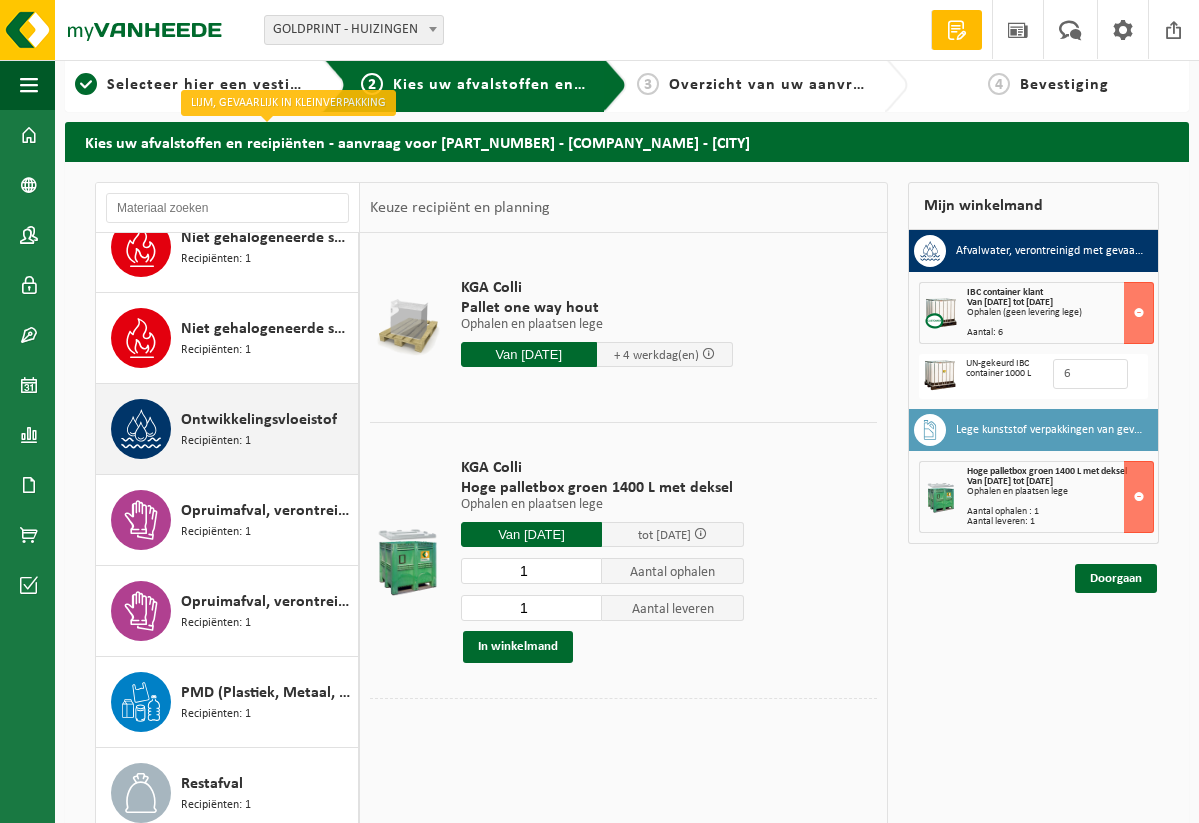 click on "Ontwikkelingsvloeistof   Recipiënten: 1" at bounding box center [267, 429] 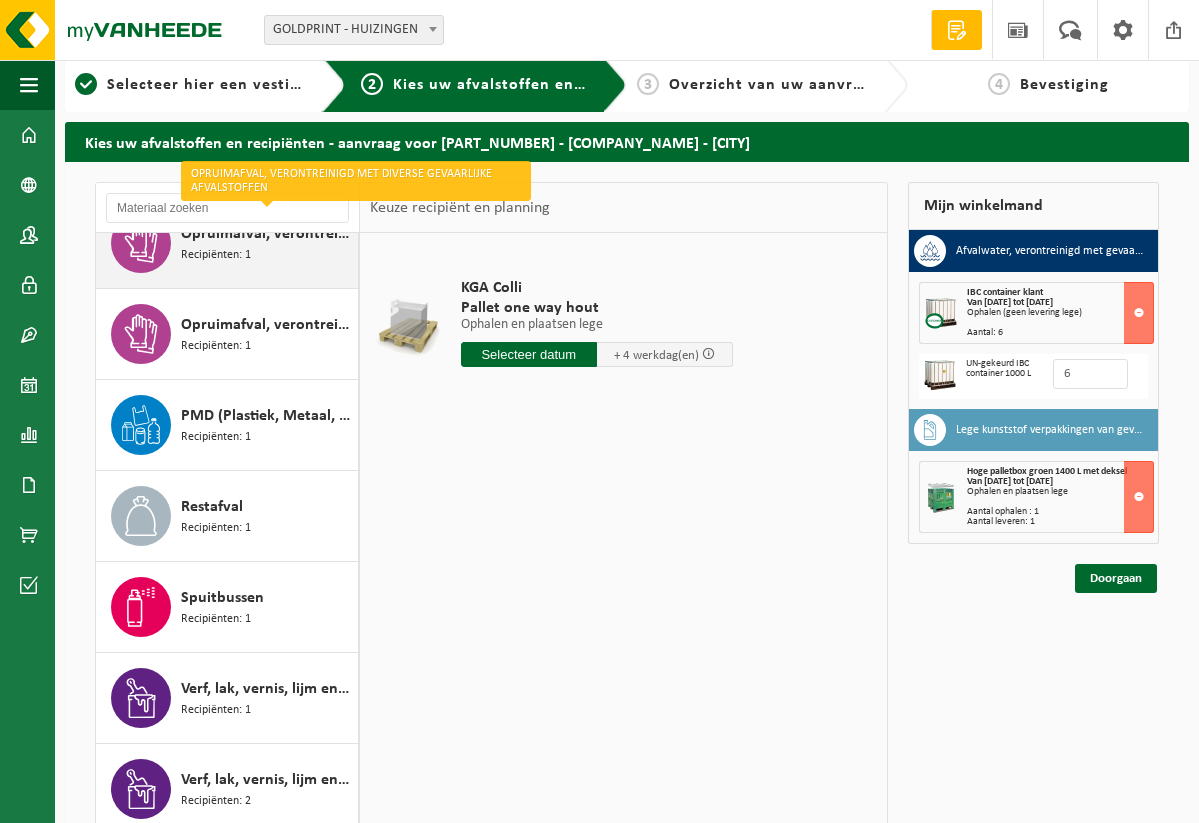 scroll, scrollTop: 1218, scrollLeft: 0, axis: vertical 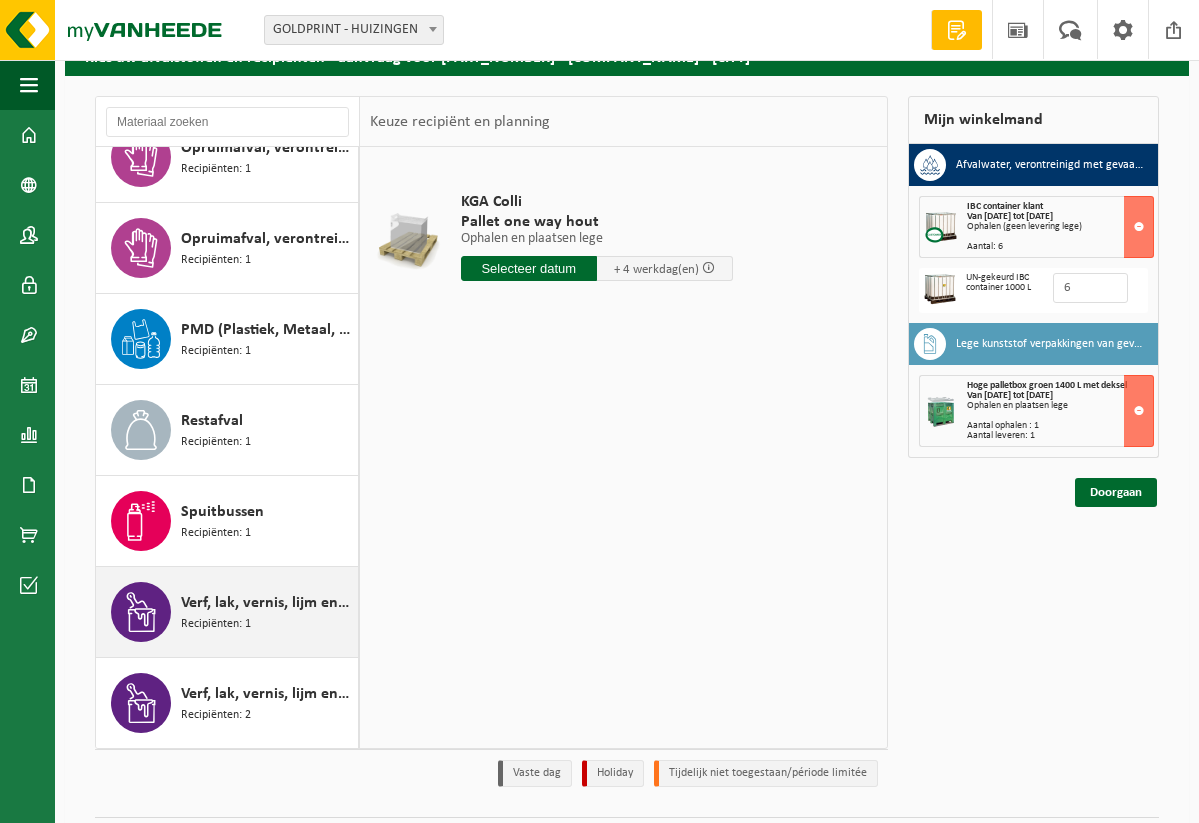 click on "Verf, lak, vernis, lijm en inkt, industrieel in IBC   Recipiënten: 1" at bounding box center [267, 612] 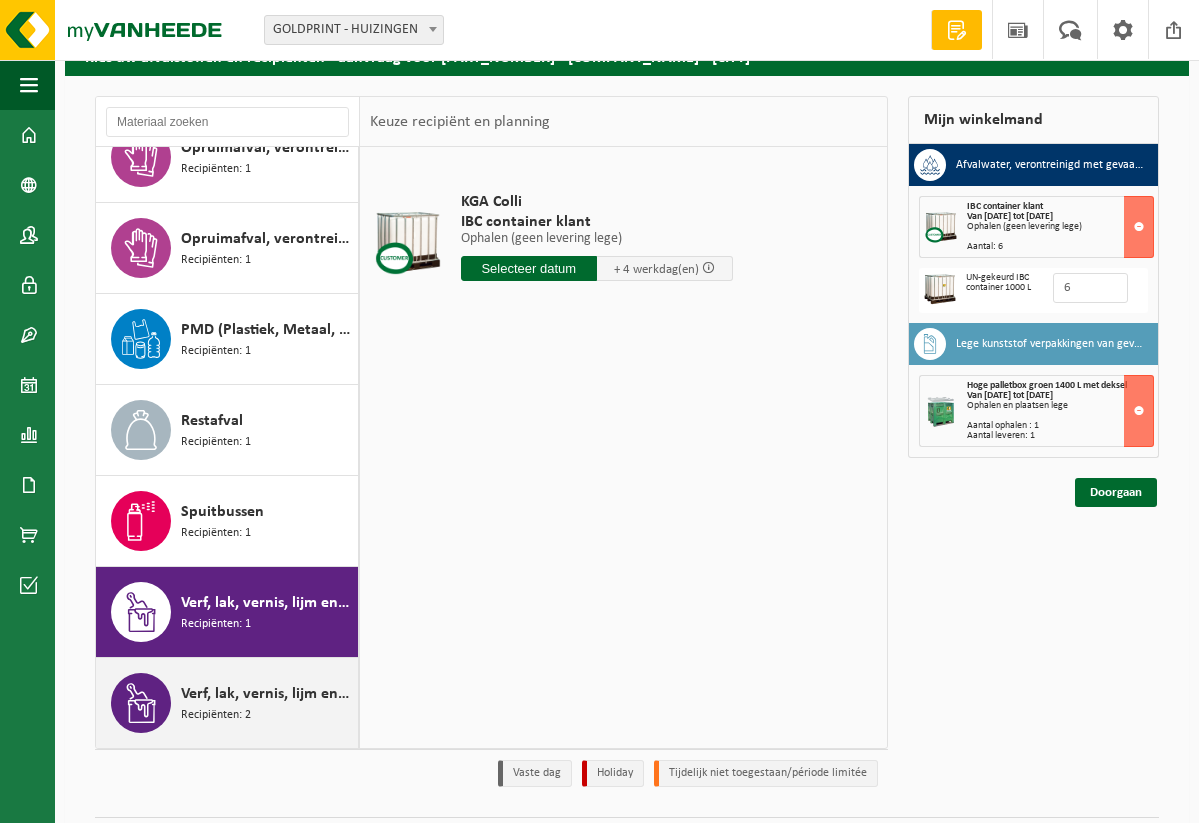 click on "Verf, lak, vernis, lijm en inkt, industrieel in kleinverpakking" at bounding box center [267, 694] 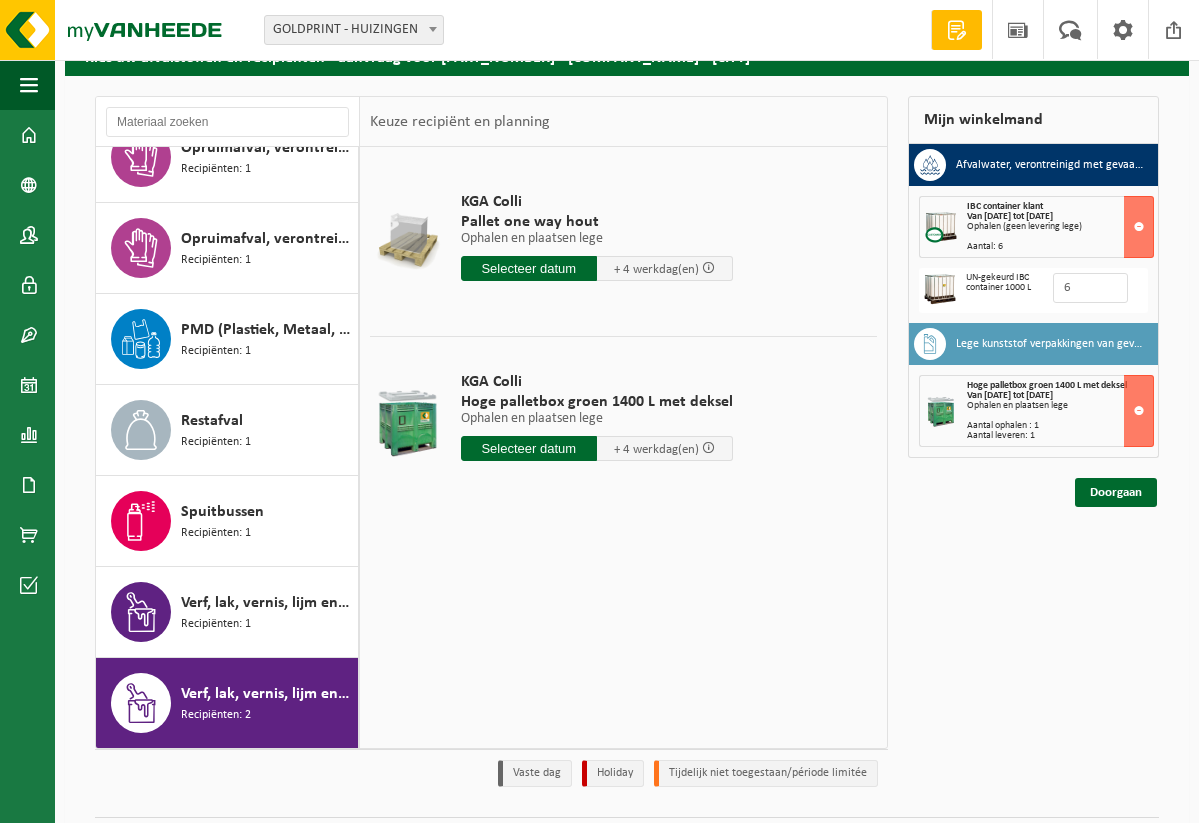 click at bounding box center [529, 448] 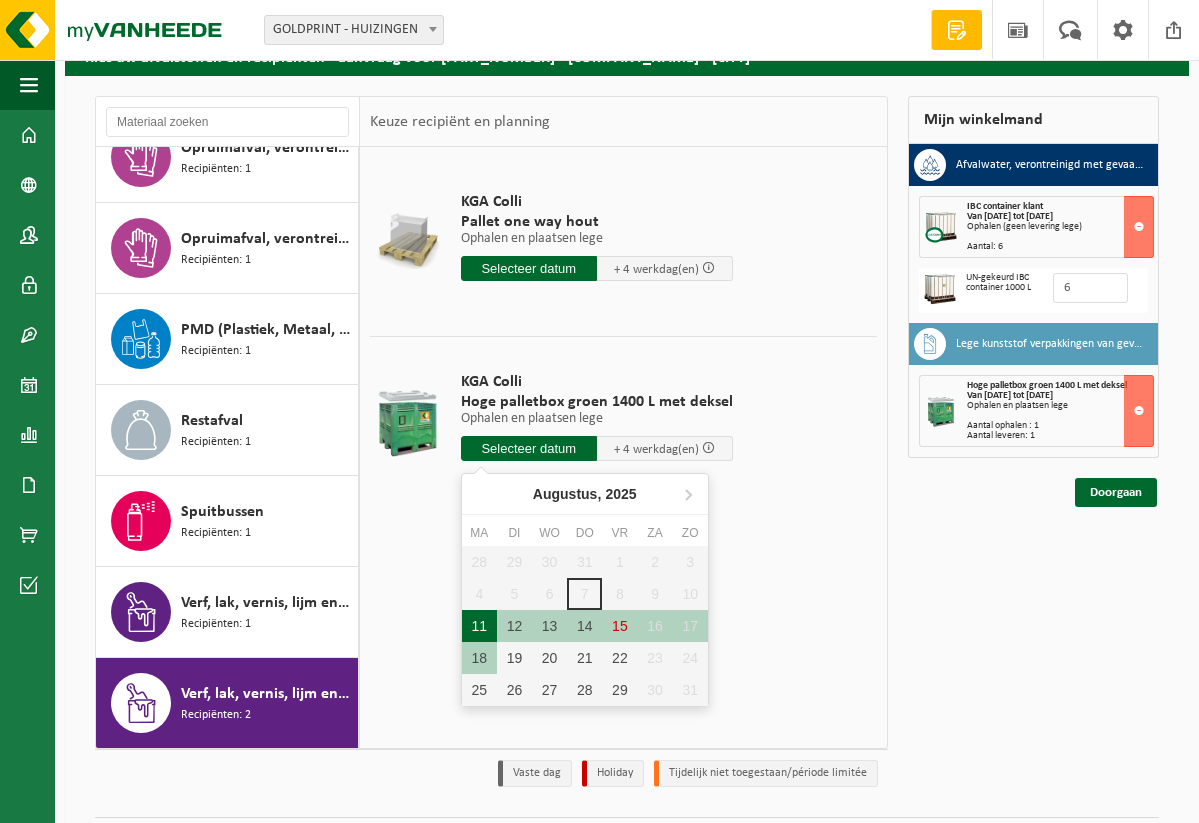 click on "11" at bounding box center (479, 626) 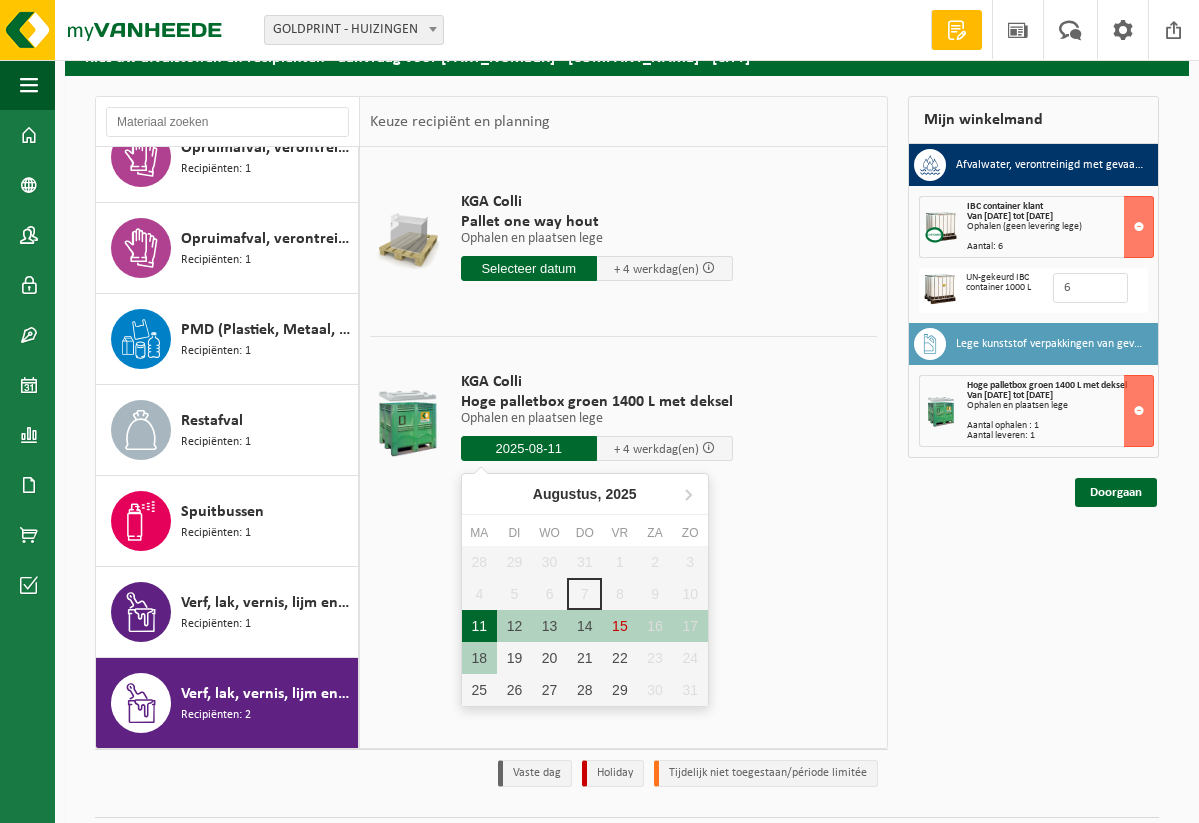 type on "Van 2025-08-11" 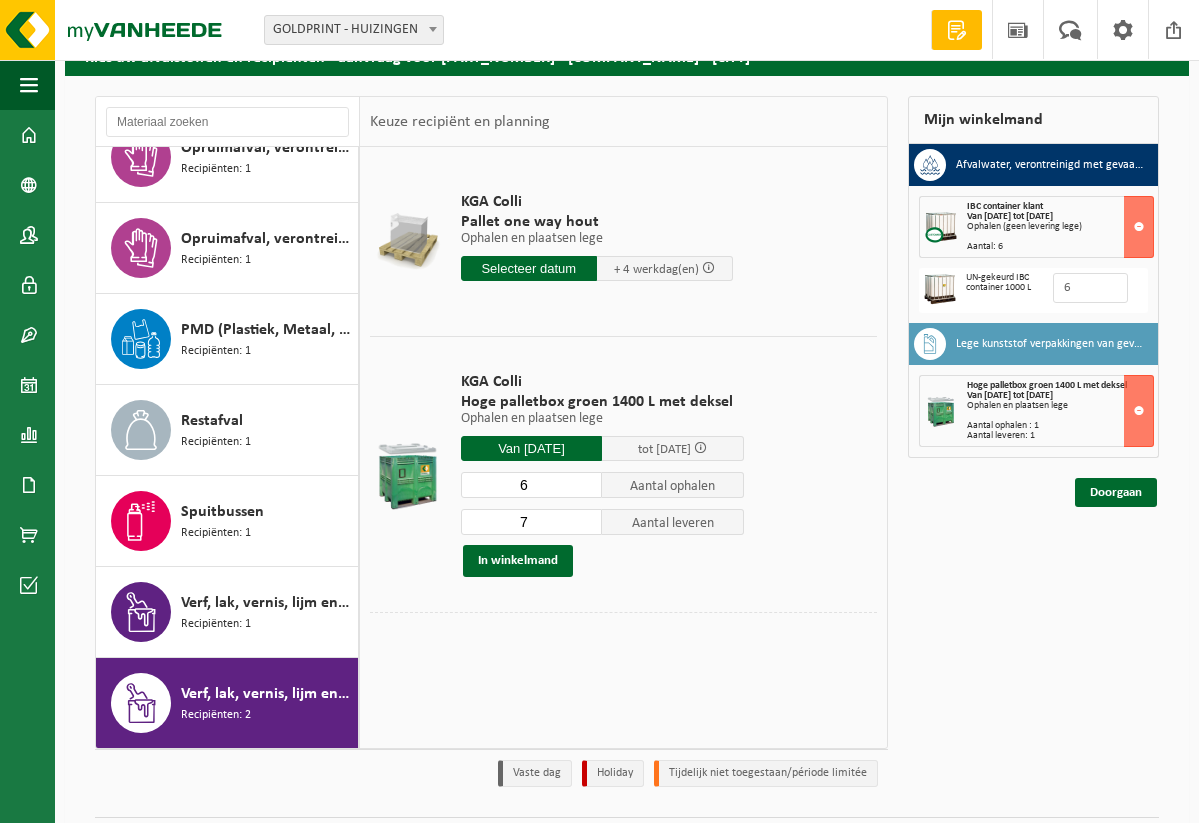 click on "6" at bounding box center (532, 485) 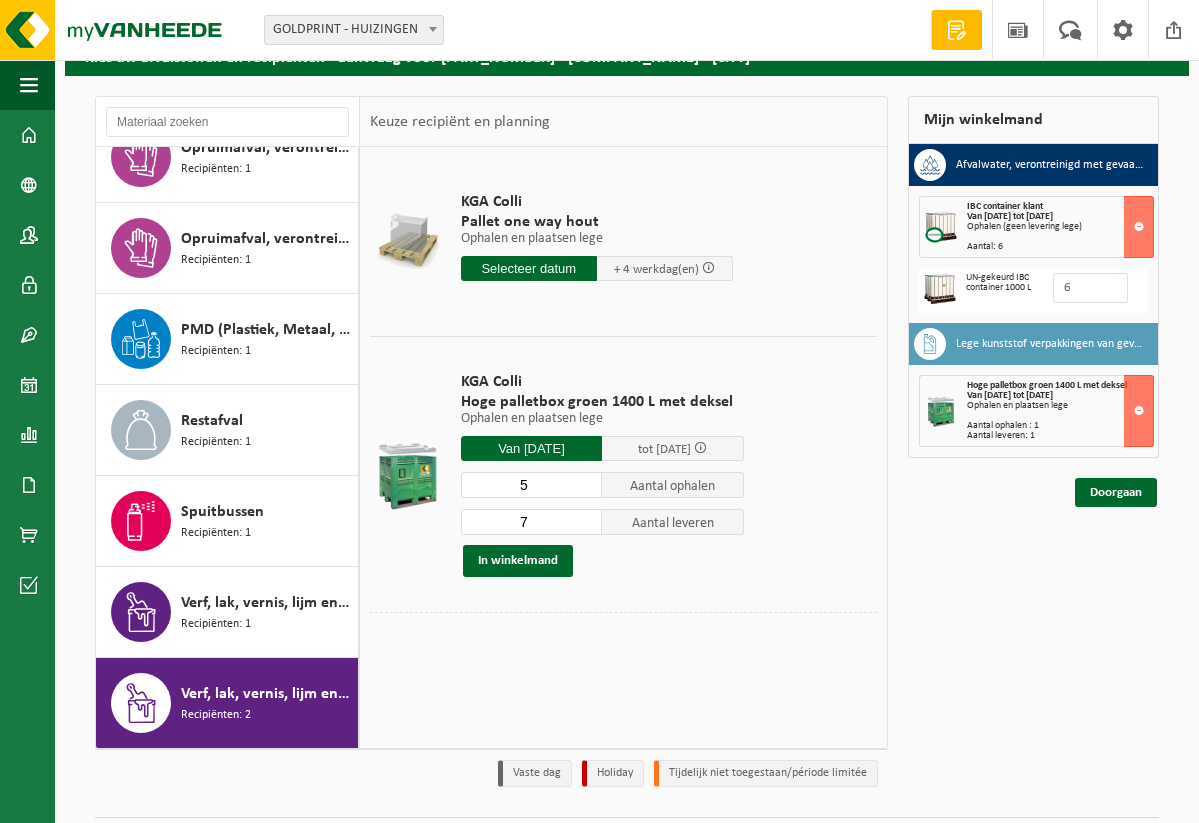 click on "5" at bounding box center [532, 485] 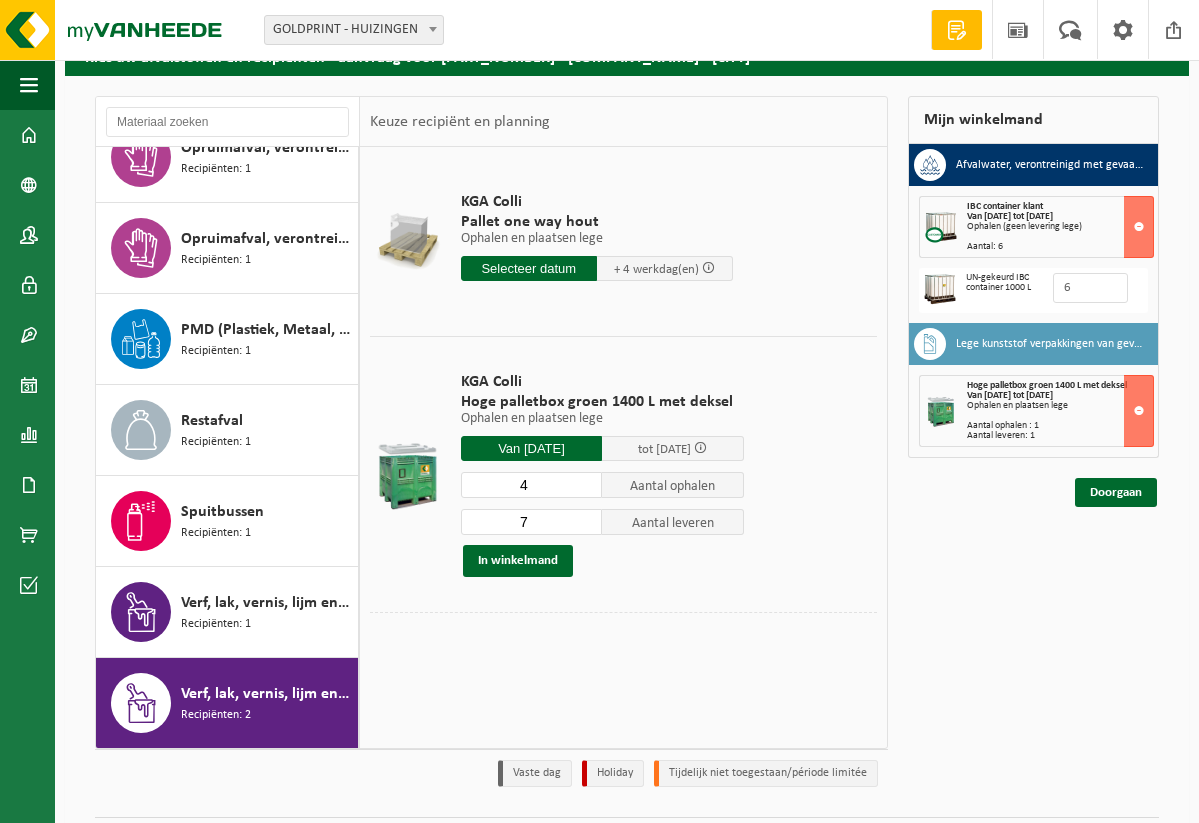 click on "4" at bounding box center [532, 485] 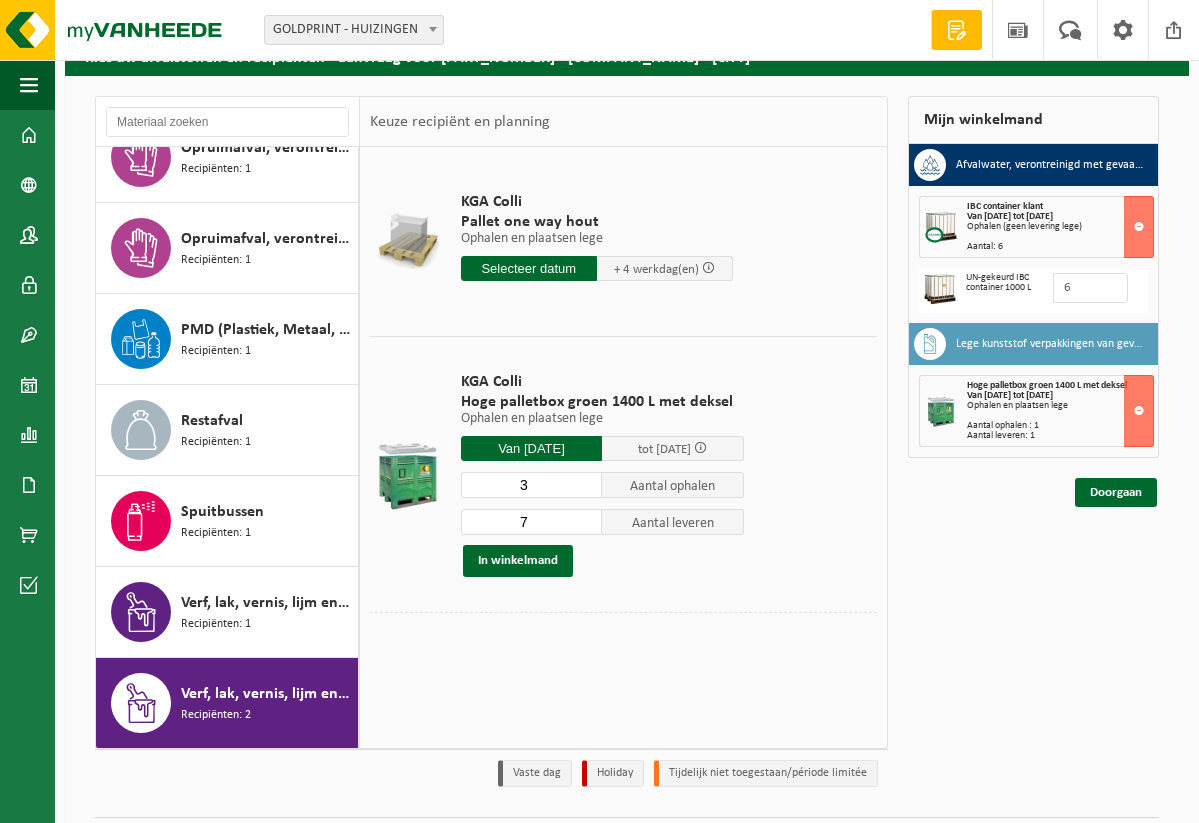 click on "3" at bounding box center (532, 485) 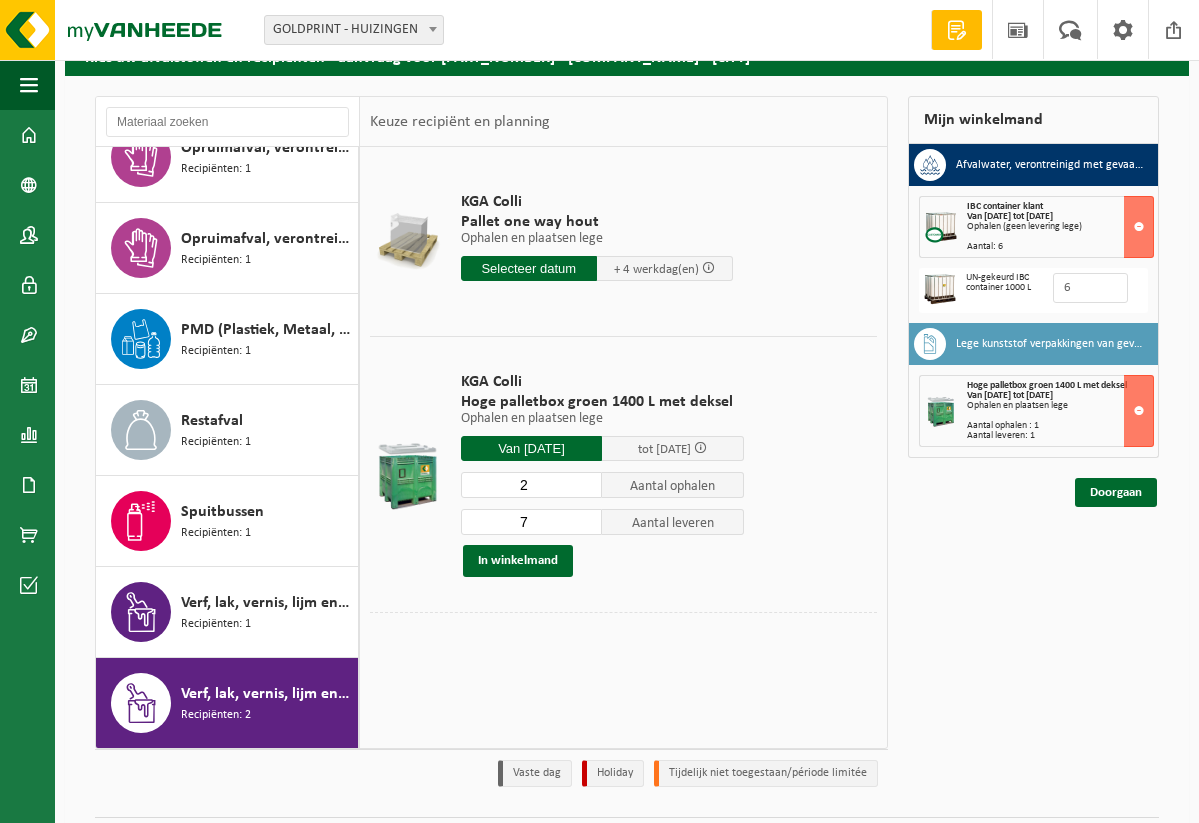 click on "2" at bounding box center [532, 485] 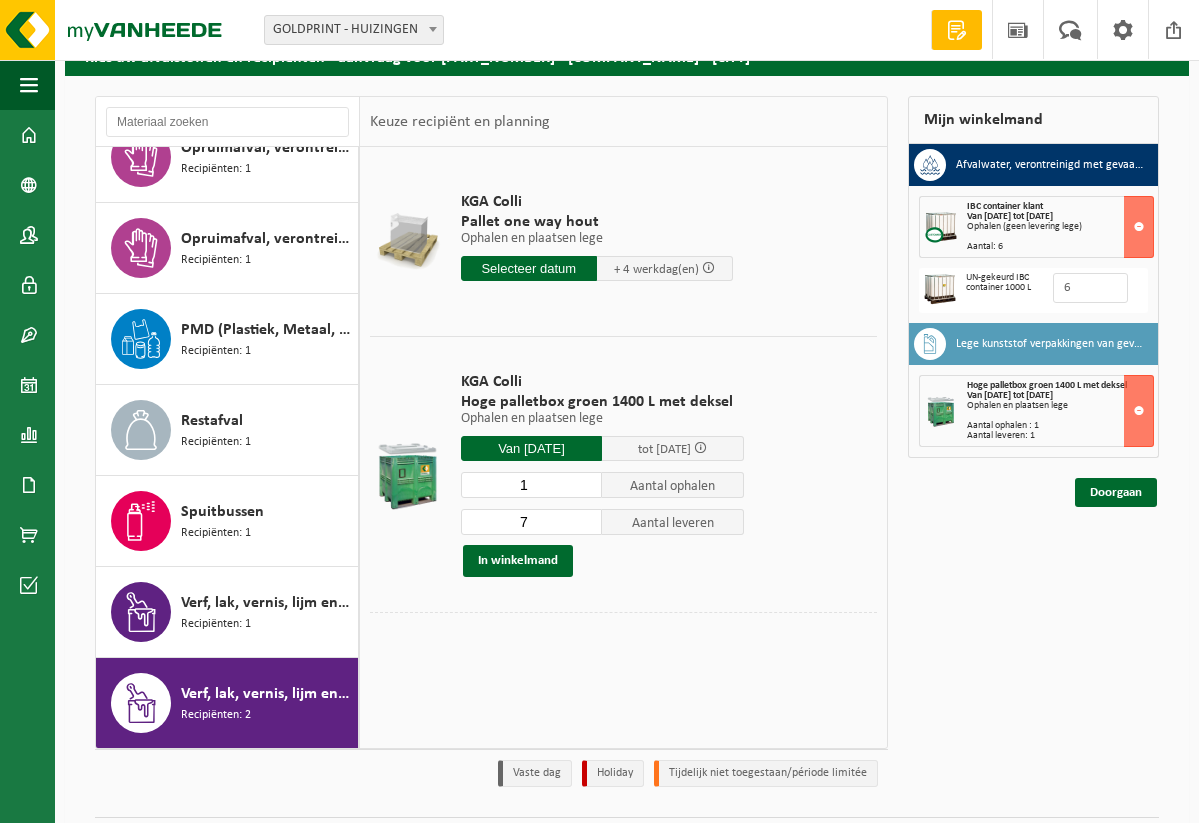 click on "1" at bounding box center [532, 485] 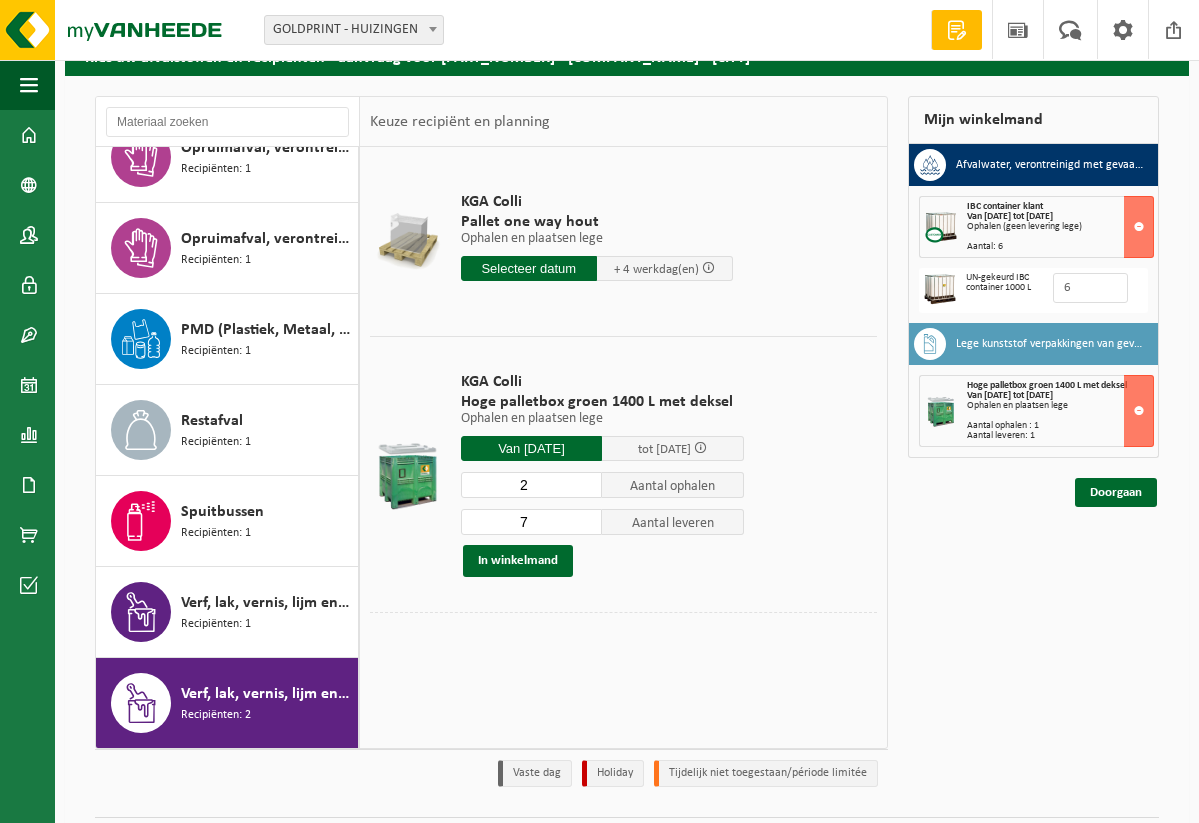click on "2" at bounding box center [532, 485] 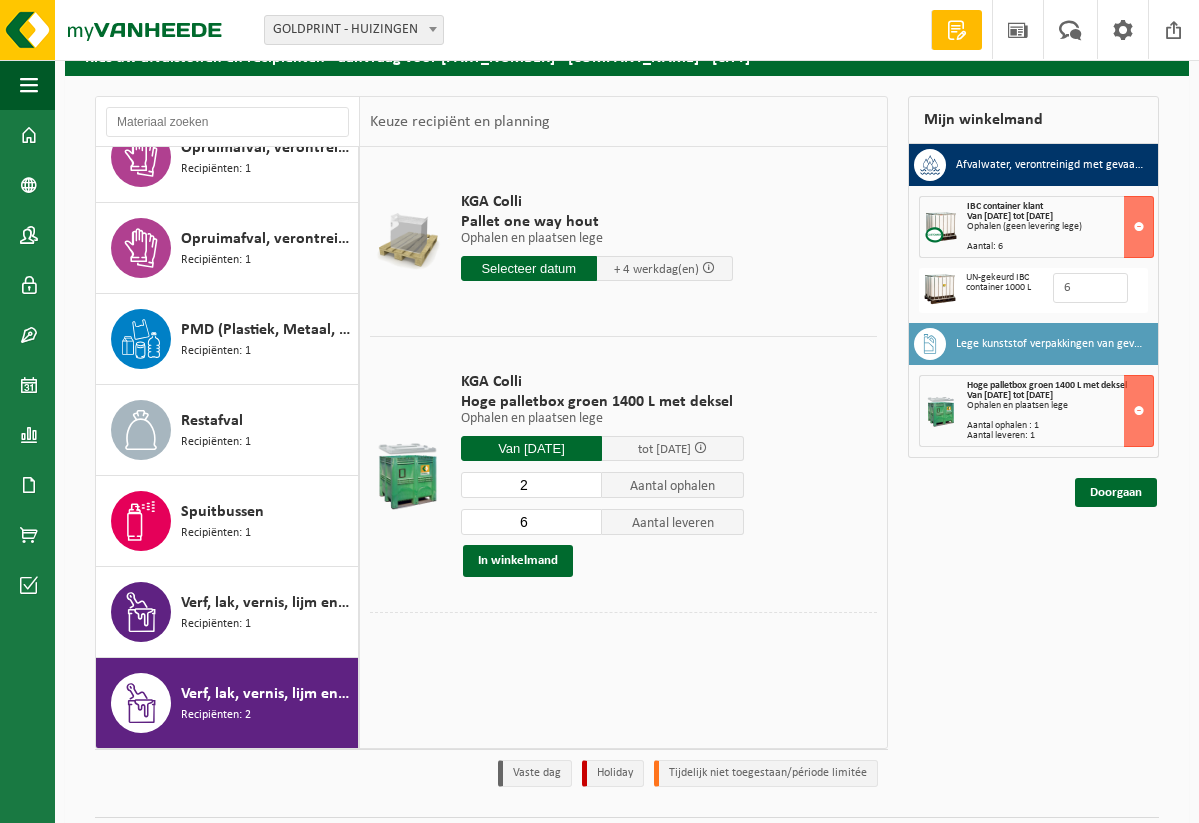 click on "6" at bounding box center (532, 522) 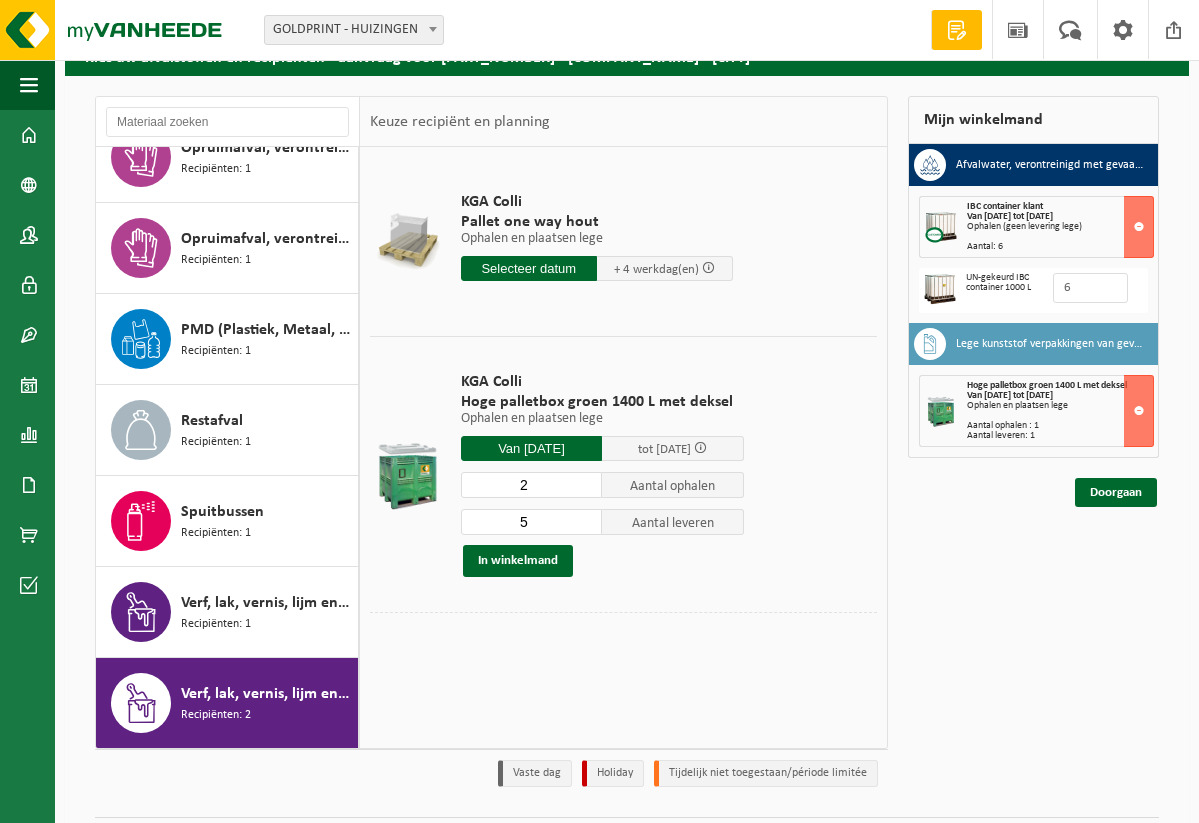 click on "5" at bounding box center (532, 522) 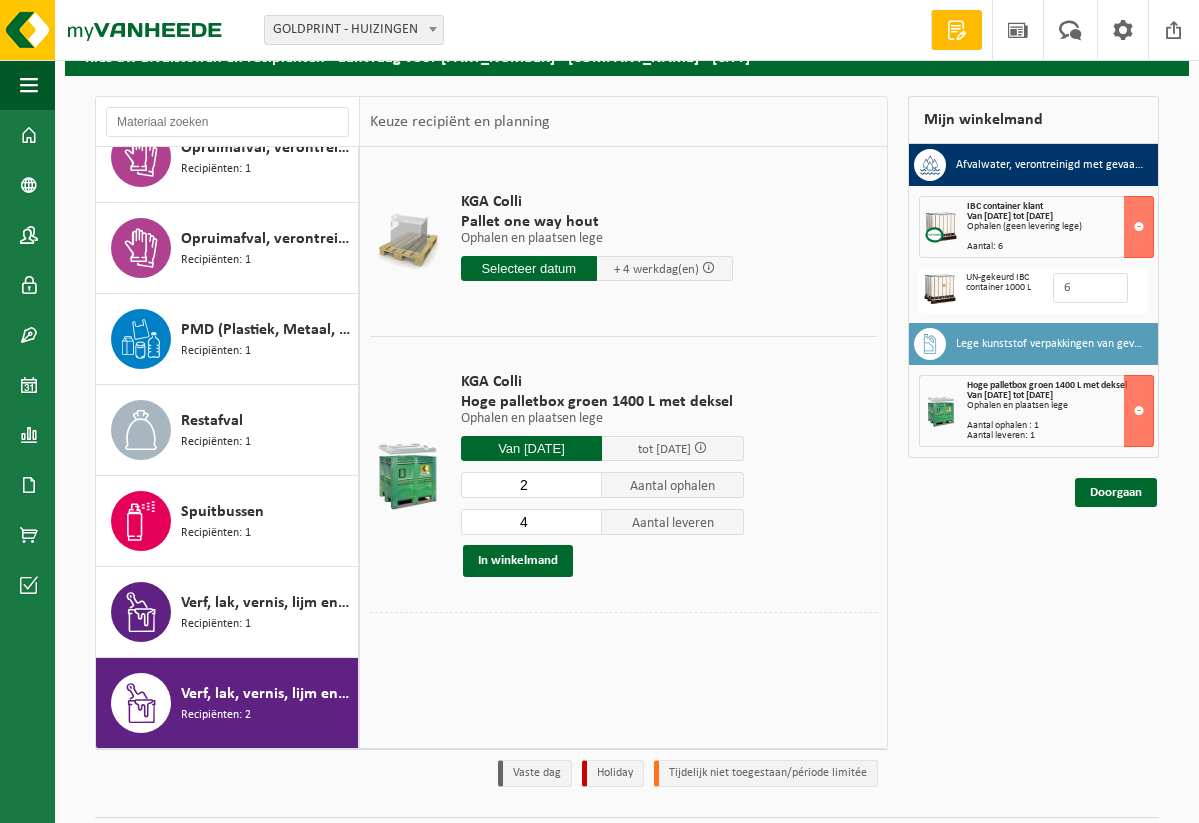 click on "4" at bounding box center (532, 522) 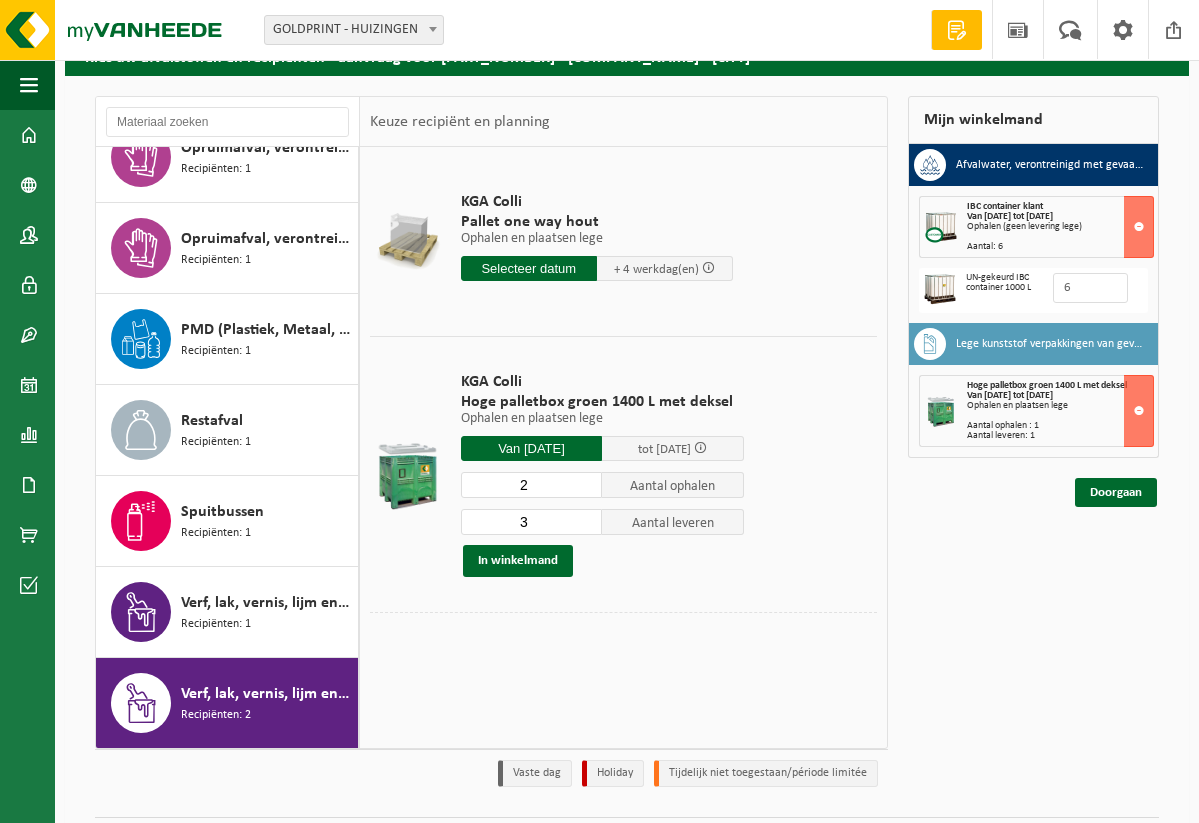 click on "3" at bounding box center [532, 522] 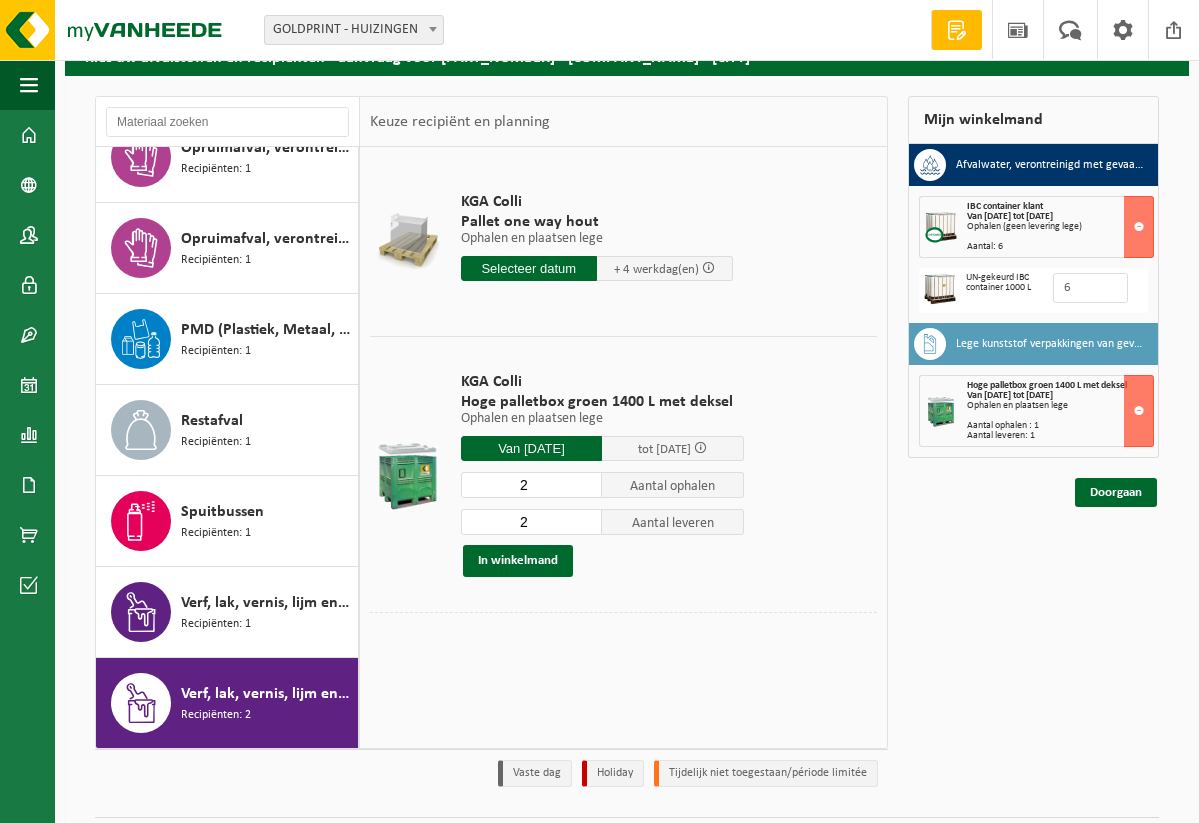 click on "2" at bounding box center (532, 522) 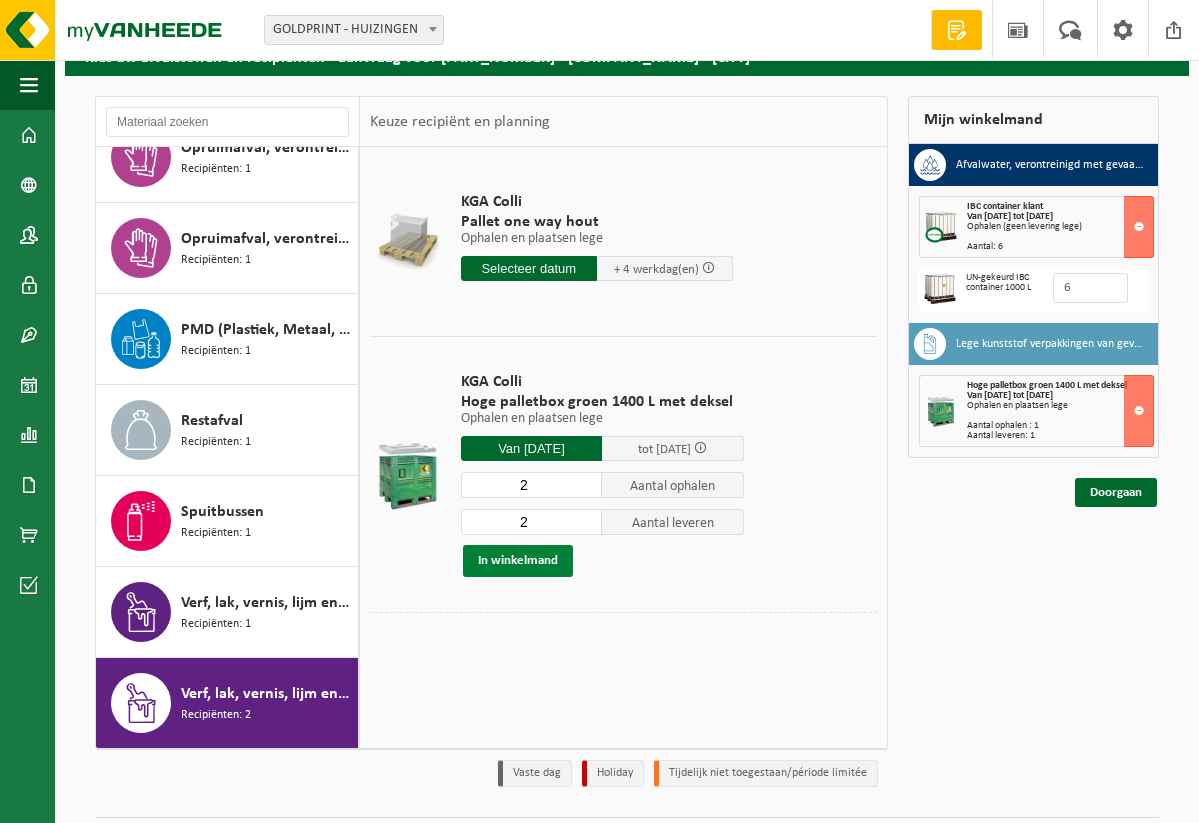 click on "In winkelmand" at bounding box center (518, 561) 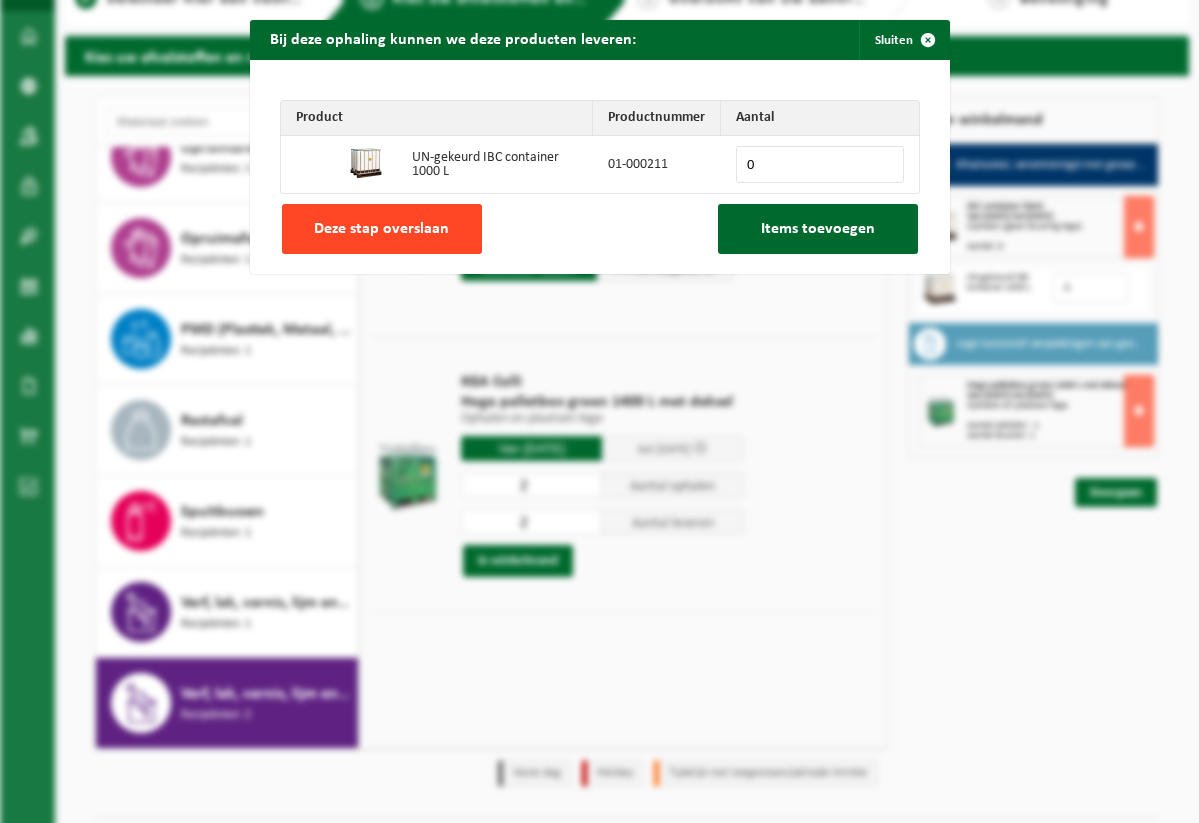 click on "Deze stap overslaan" at bounding box center (381, 229) 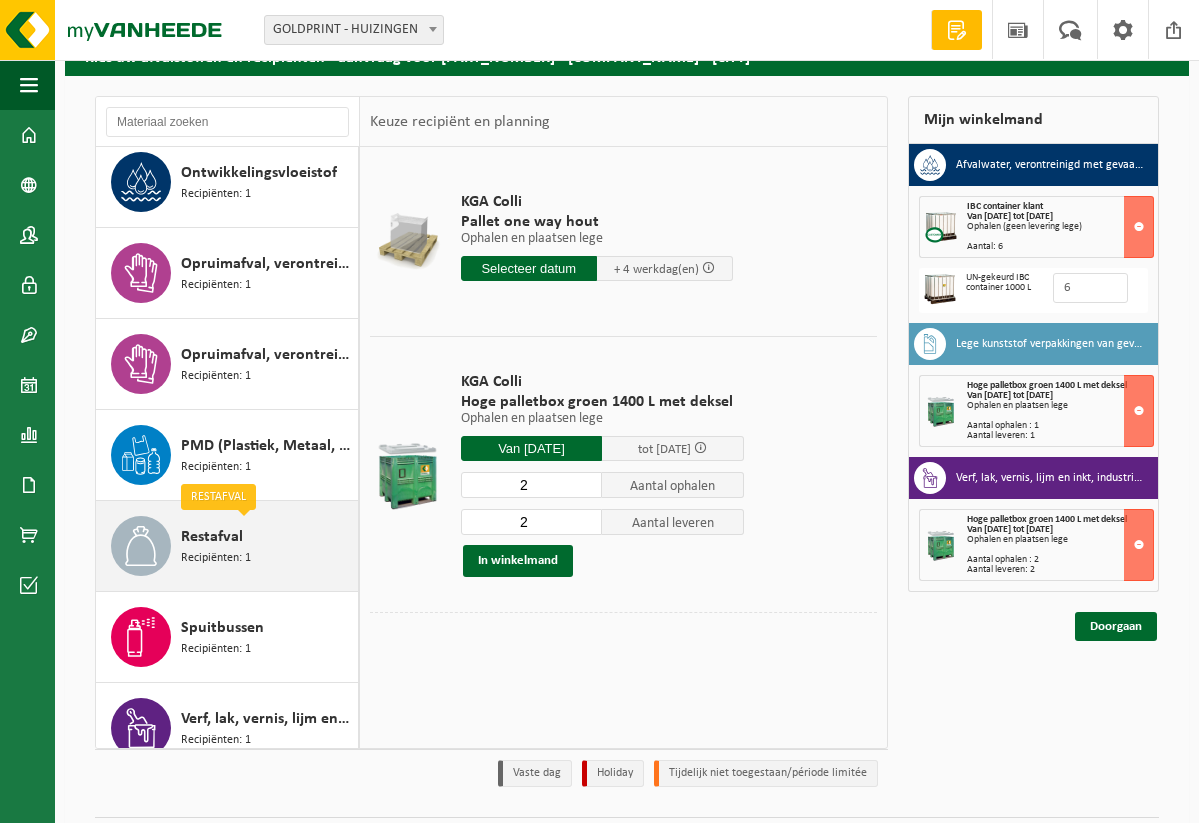 scroll, scrollTop: 1098, scrollLeft: 0, axis: vertical 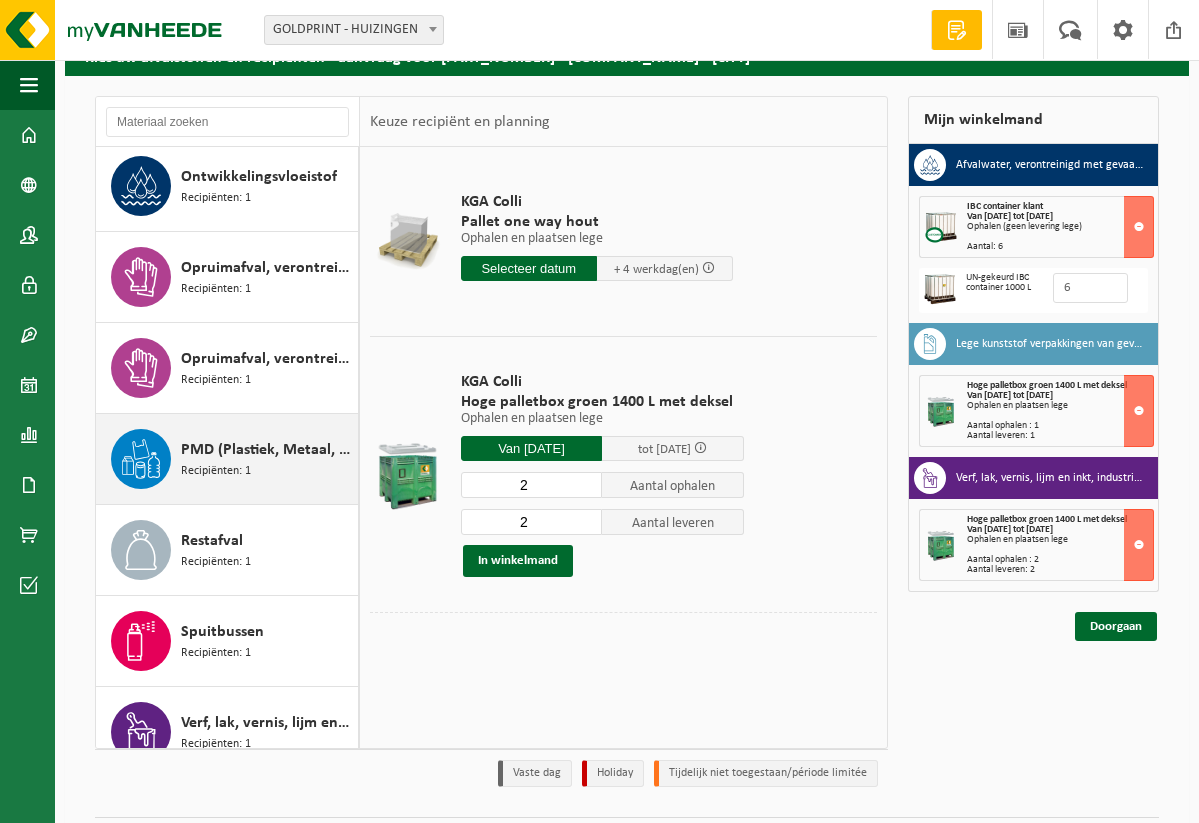 click on "PMD (Plastiek, Metaal, Drankkartons) (bedrijven)   Recipiënten: 1" at bounding box center (227, 459) 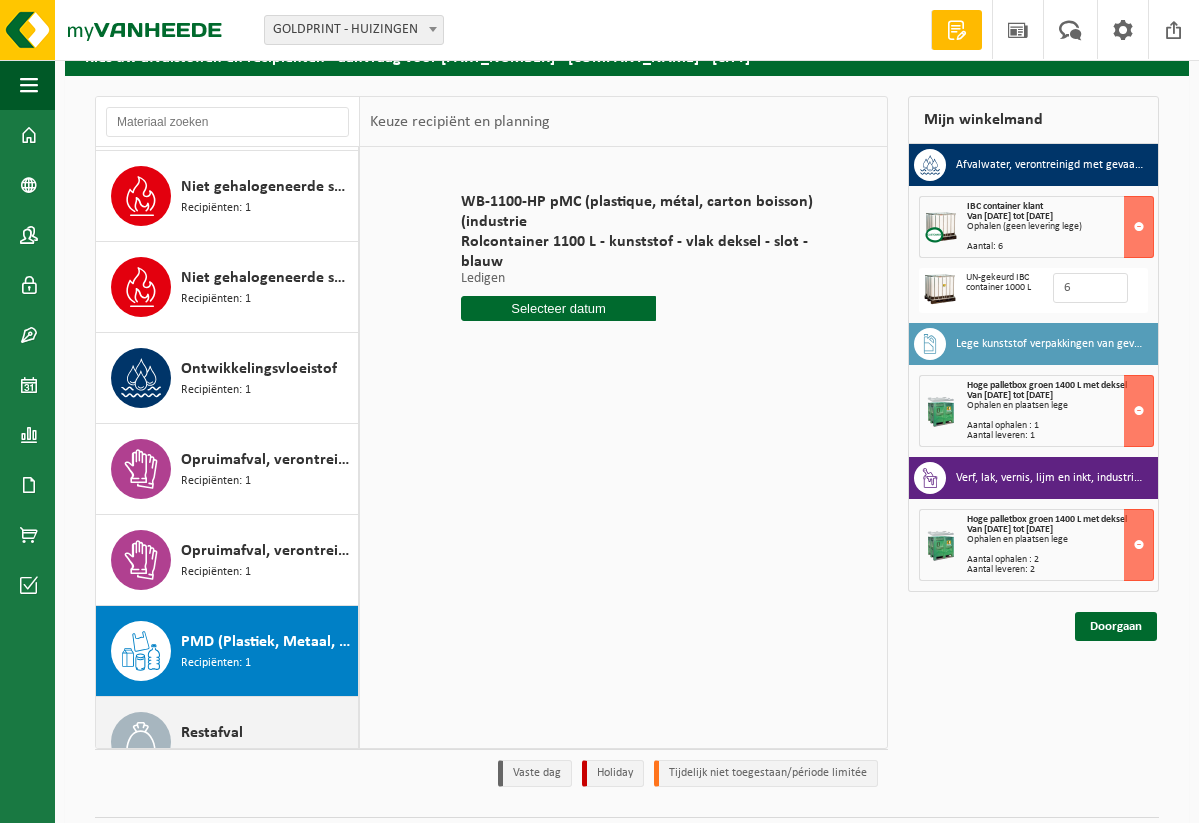 scroll, scrollTop: 903, scrollLeft: 0, axis: vertical 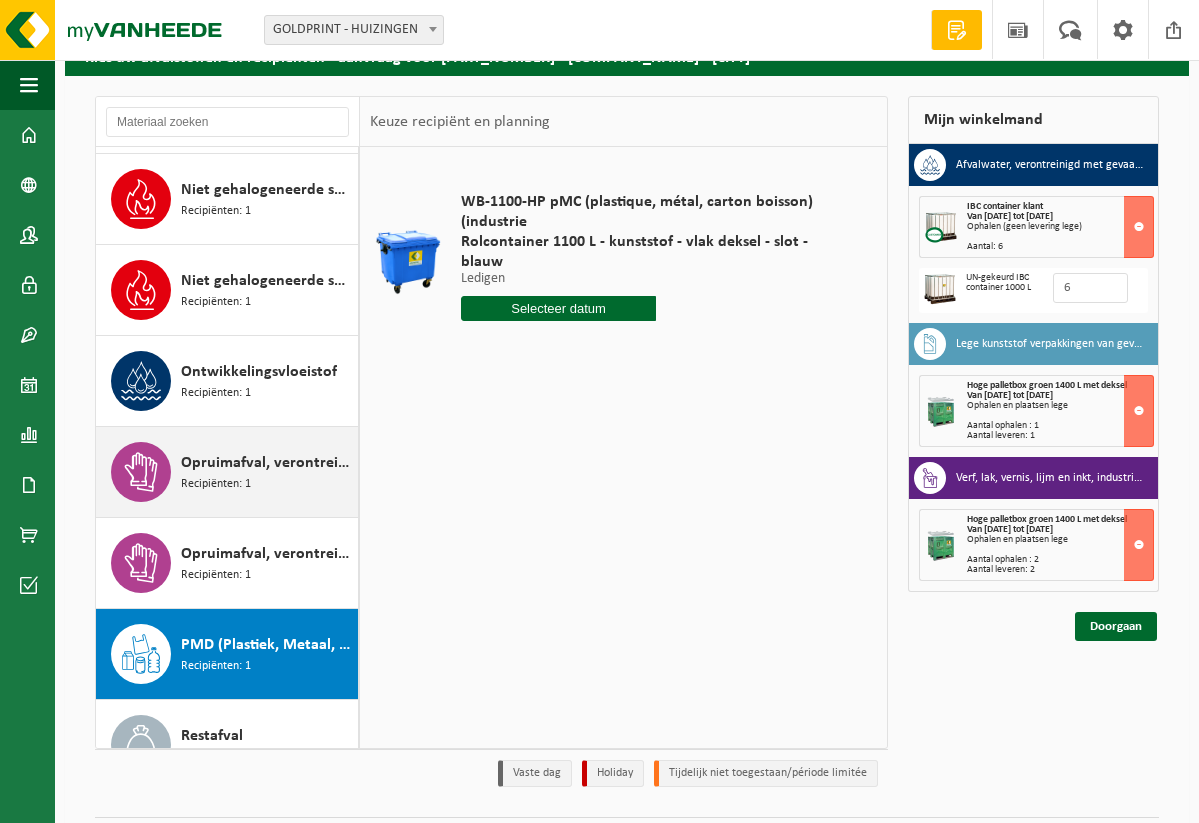 click on "Opruimafval, verontreinigd met diverse gevaarlijke afvalstoffen" at bounding box center (267, 463) 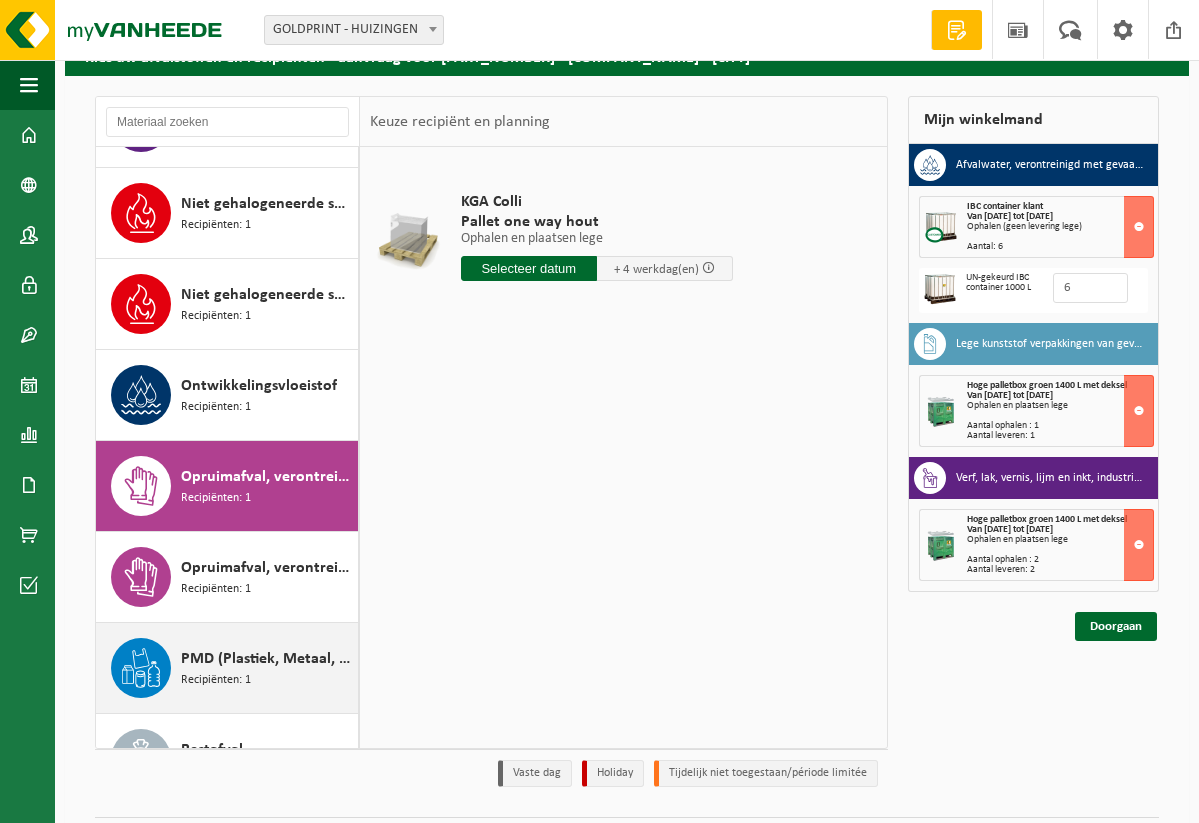 scroll, scrollTop: 887, scrollLeft: 0, axis: vertical 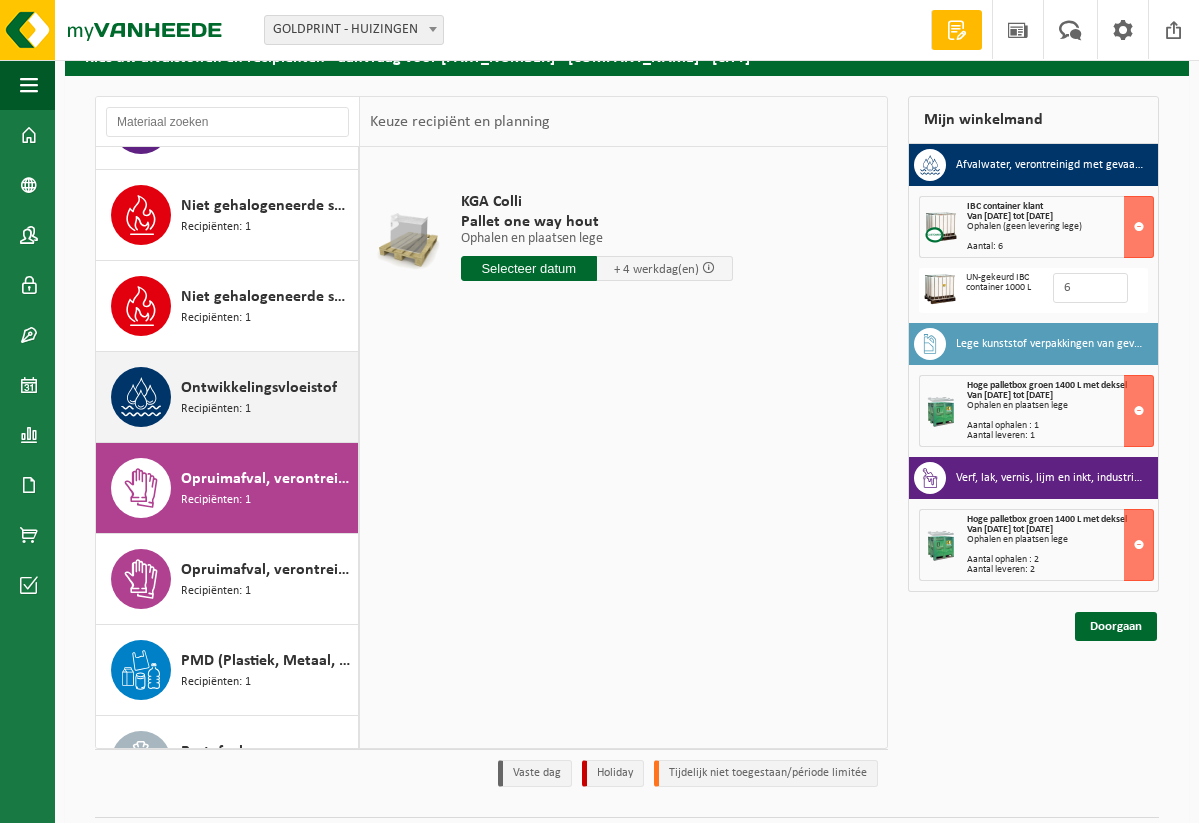 click on "Ontwikkelingsvloeistof" at bounding box center [259, 388] 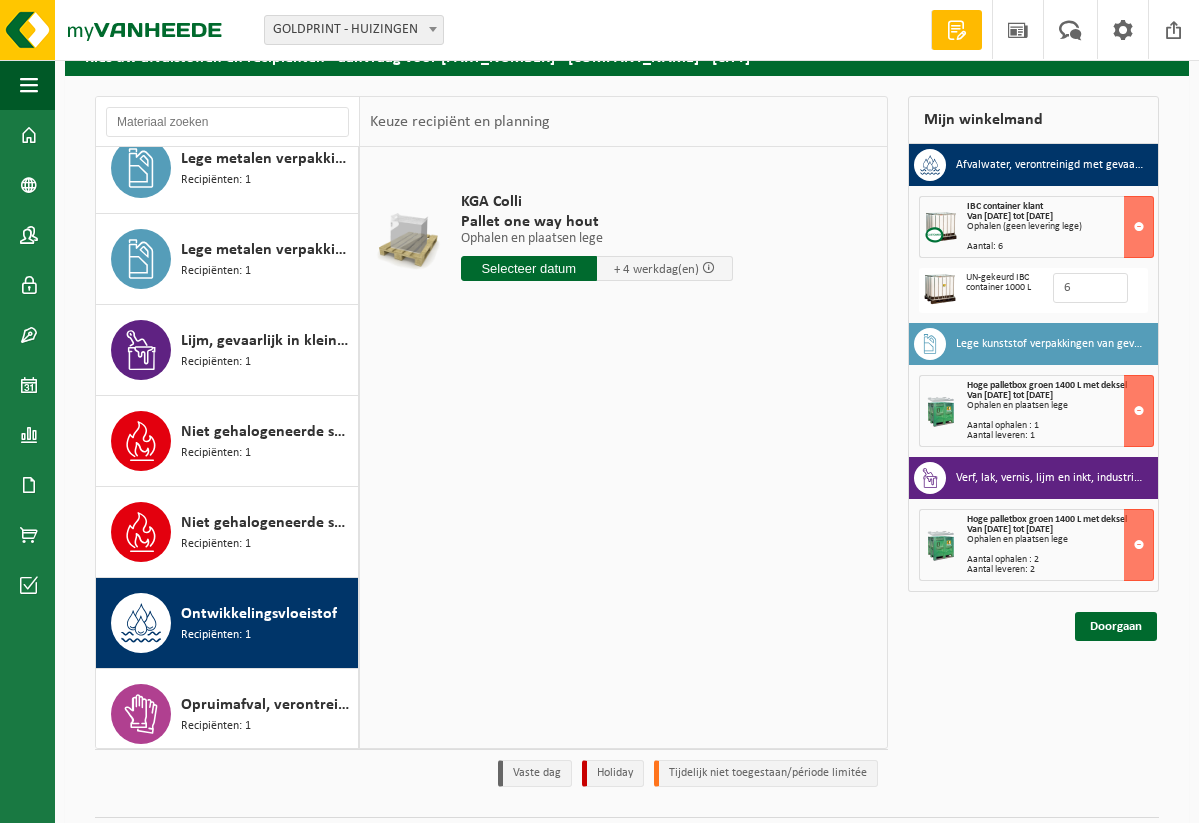 scroll, scrollTop: 657, scrollLeft: 0, axis: vertical 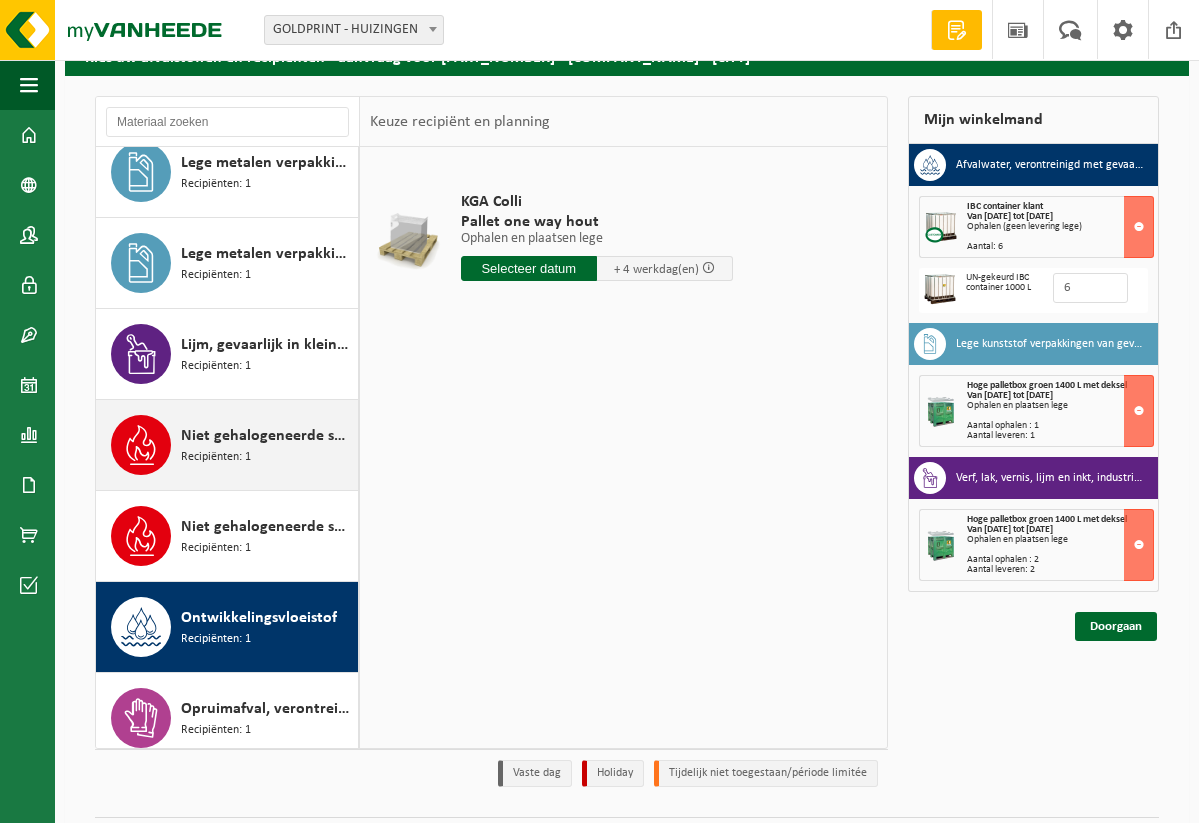 click on "Niet gehalogeneerde solventen - laagcalorisch in 200lt-vat   Recipiënten: 1" at bounding box center (267, 445) 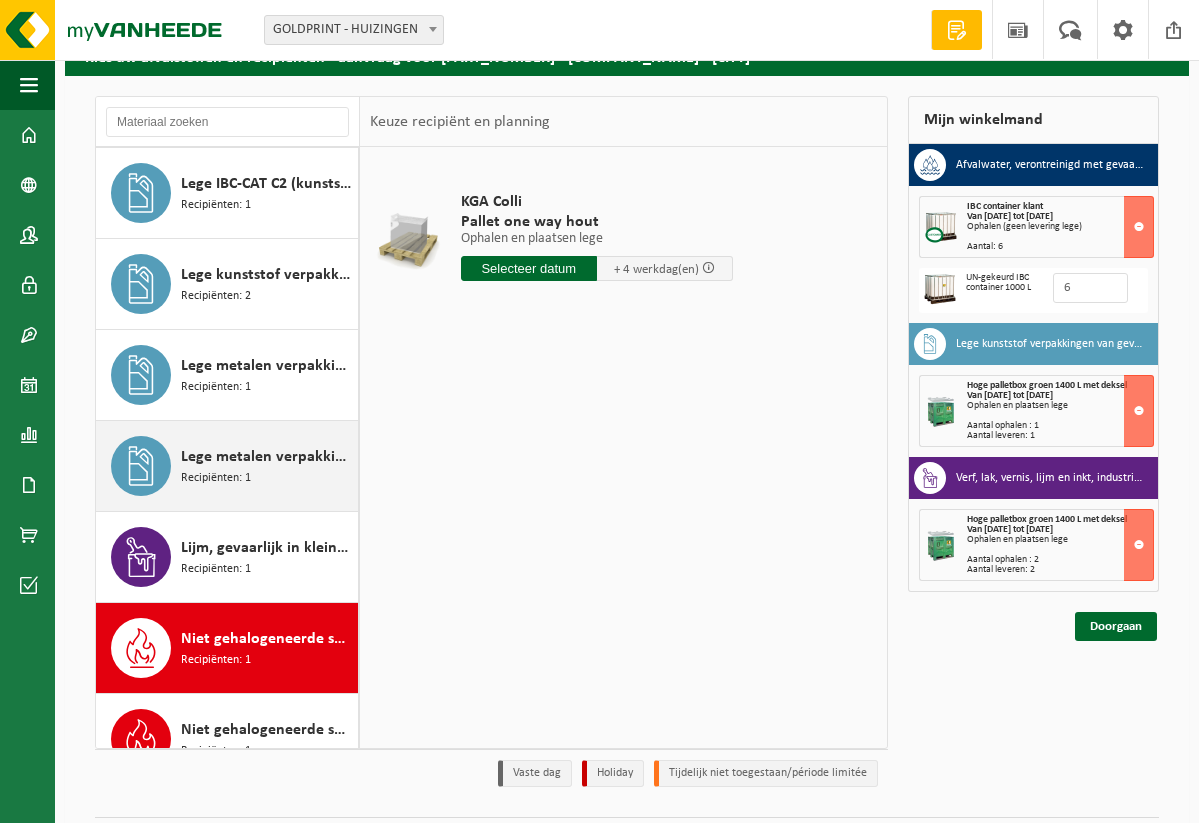 scroll, scrollTop: 457, scrollLeft: 0, axis: vertical 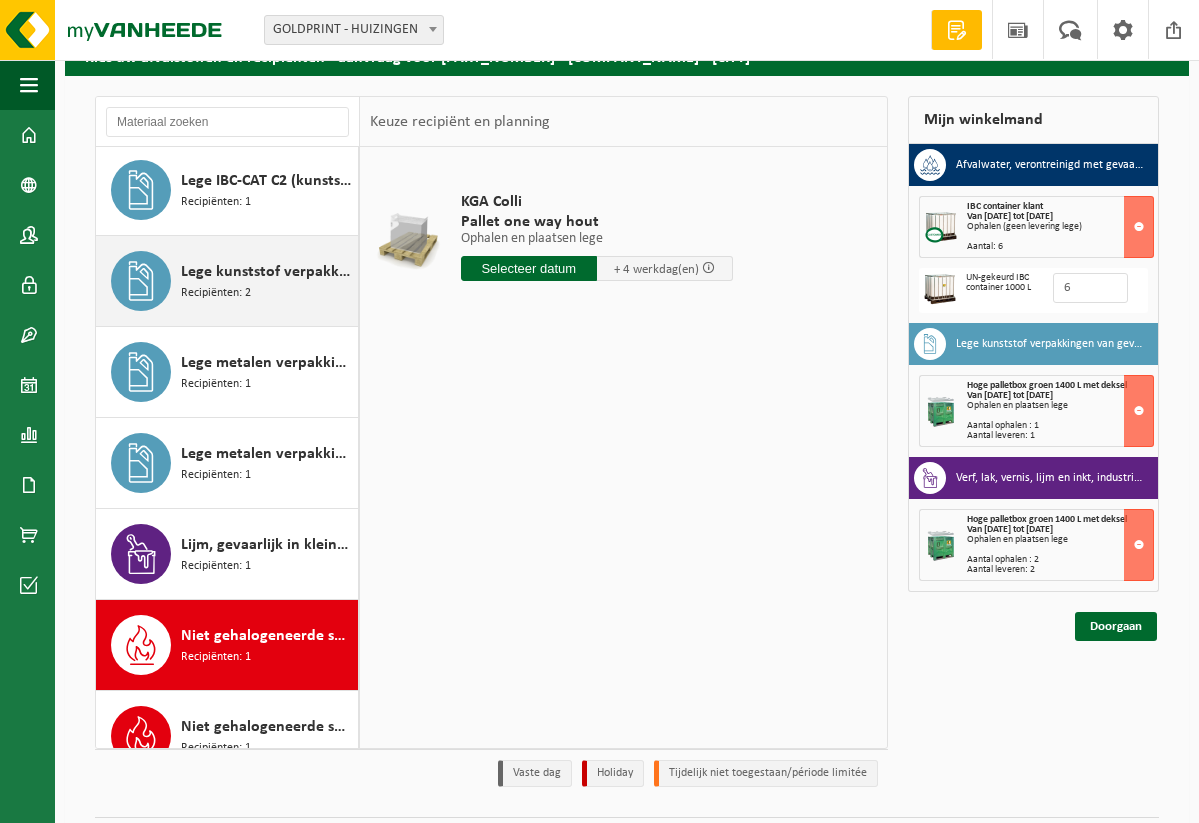 click on "Lege kunststof verpakkingen van gevaarlijke stoffen" at bounding box center (267, 272) 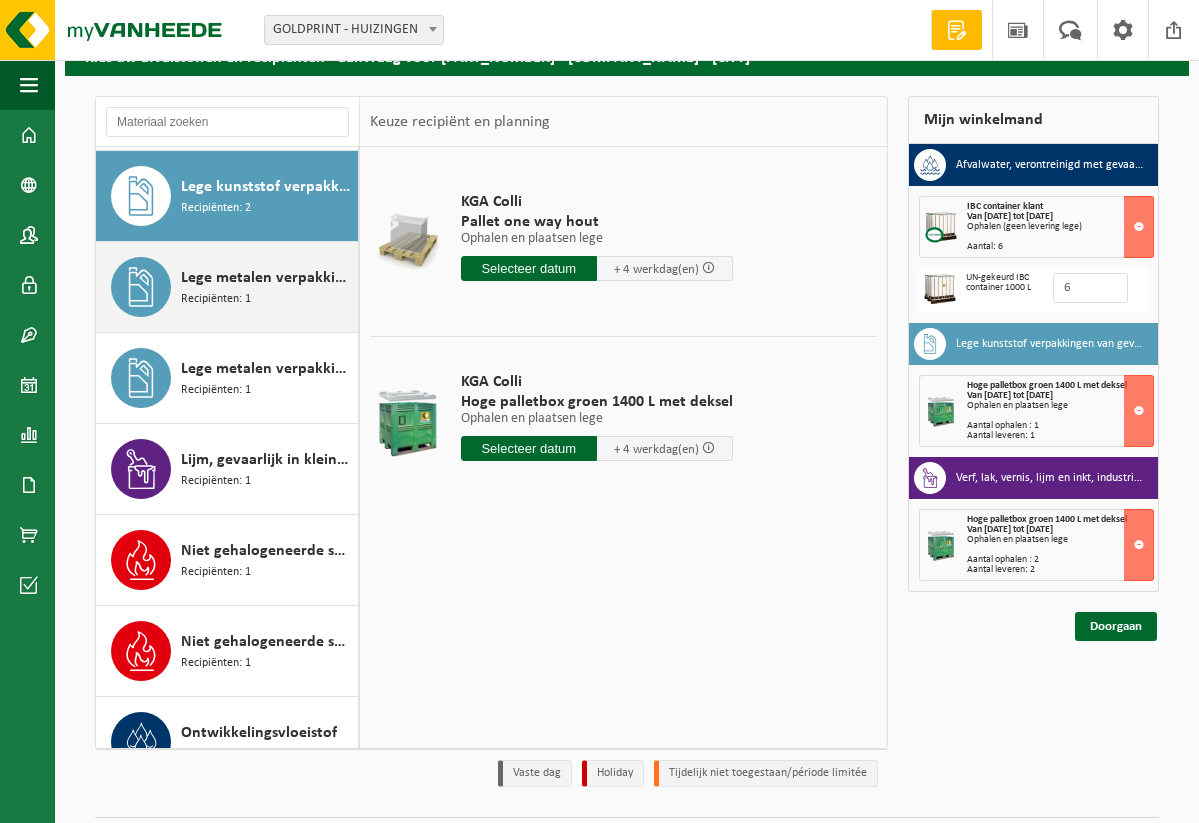 scroll, scrollTop: 537, scrollLeft: 0, axis: vertical 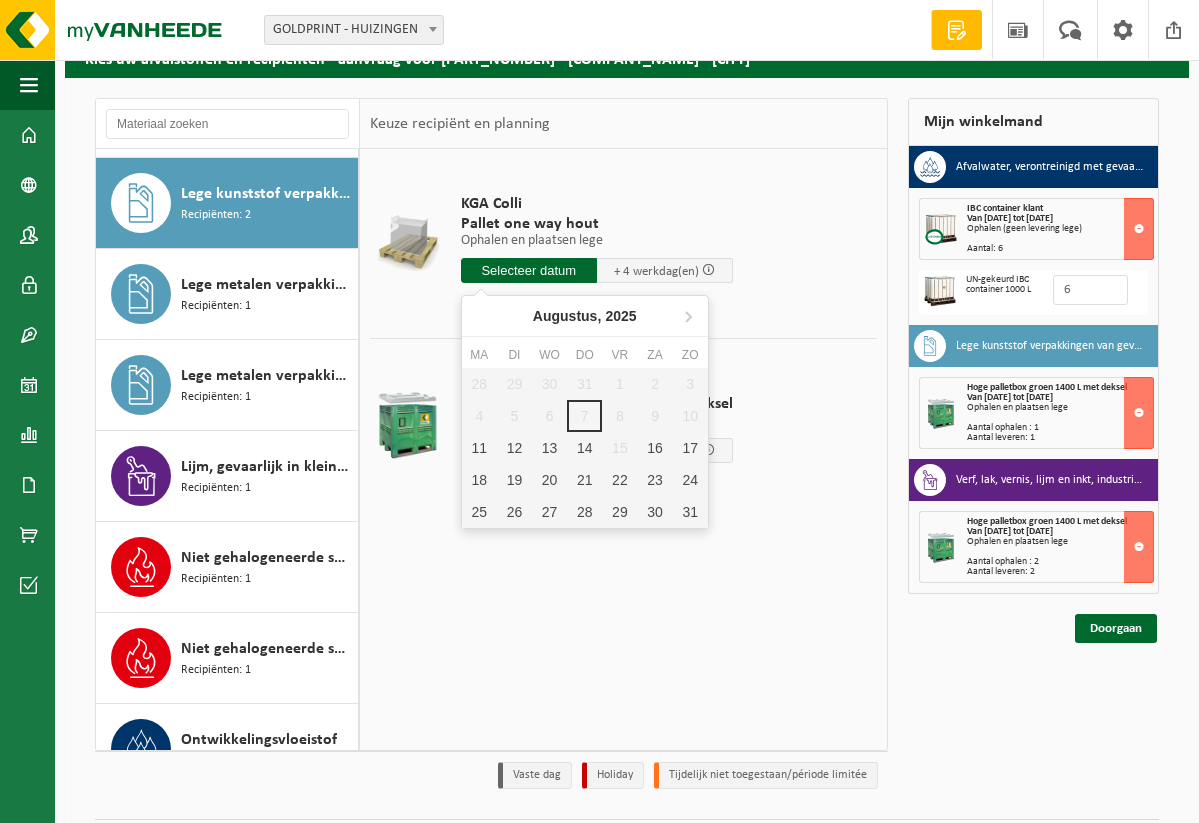 click at bounding box center (529, 270) 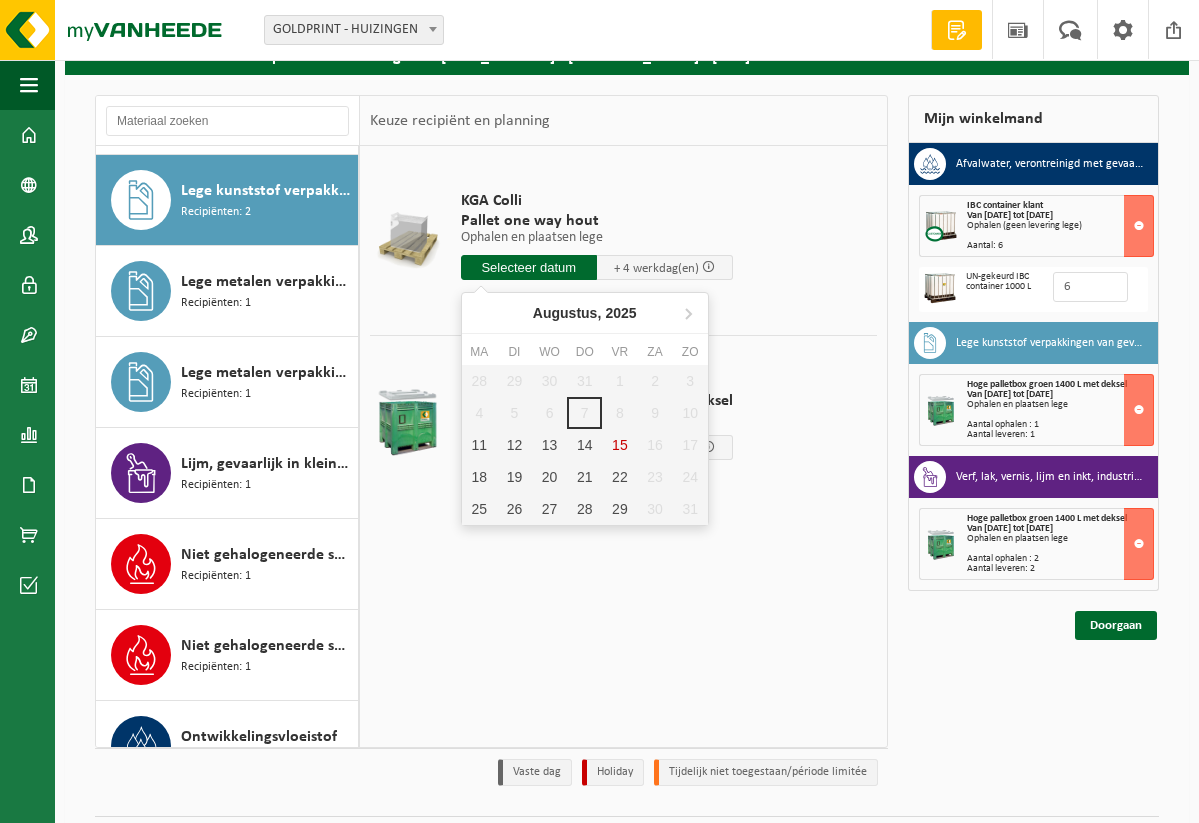 scroll, scrollTop: 103, scrollLeft: 0, axis: vertical 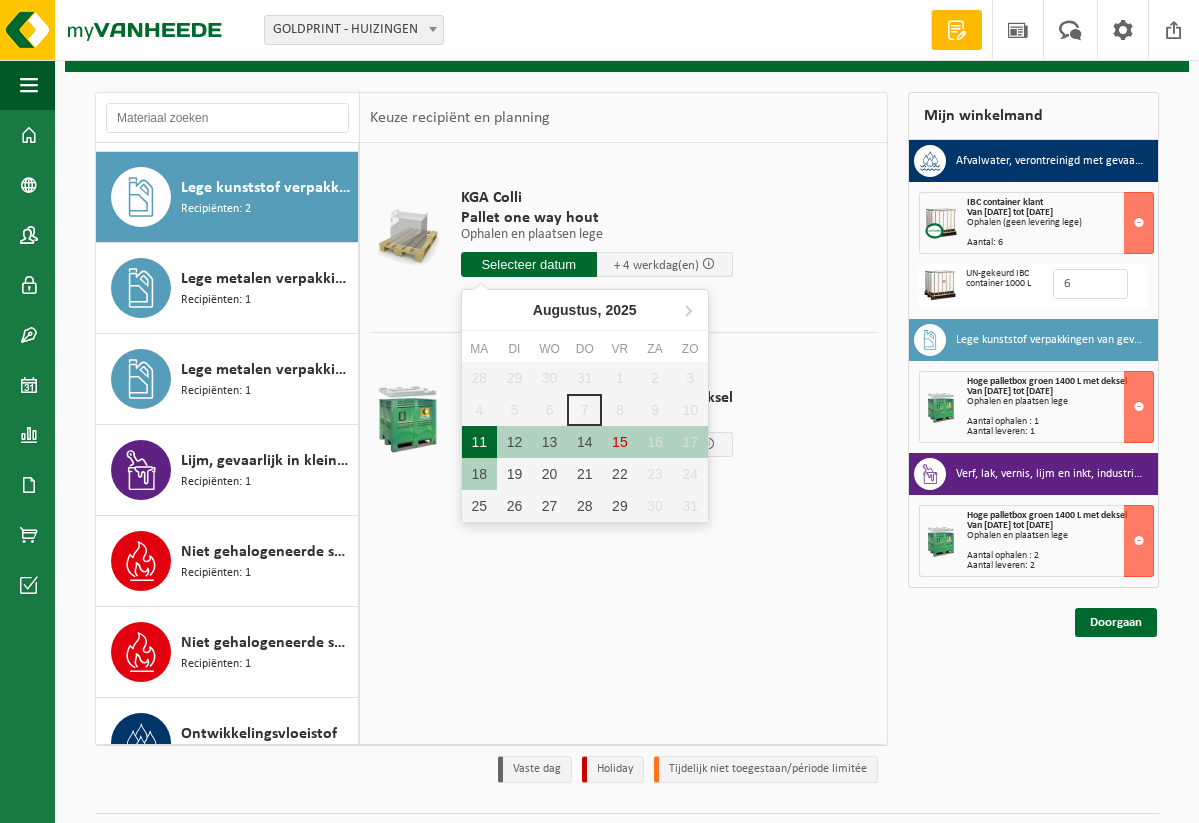 click on "11" at bounding box center (479, 442) 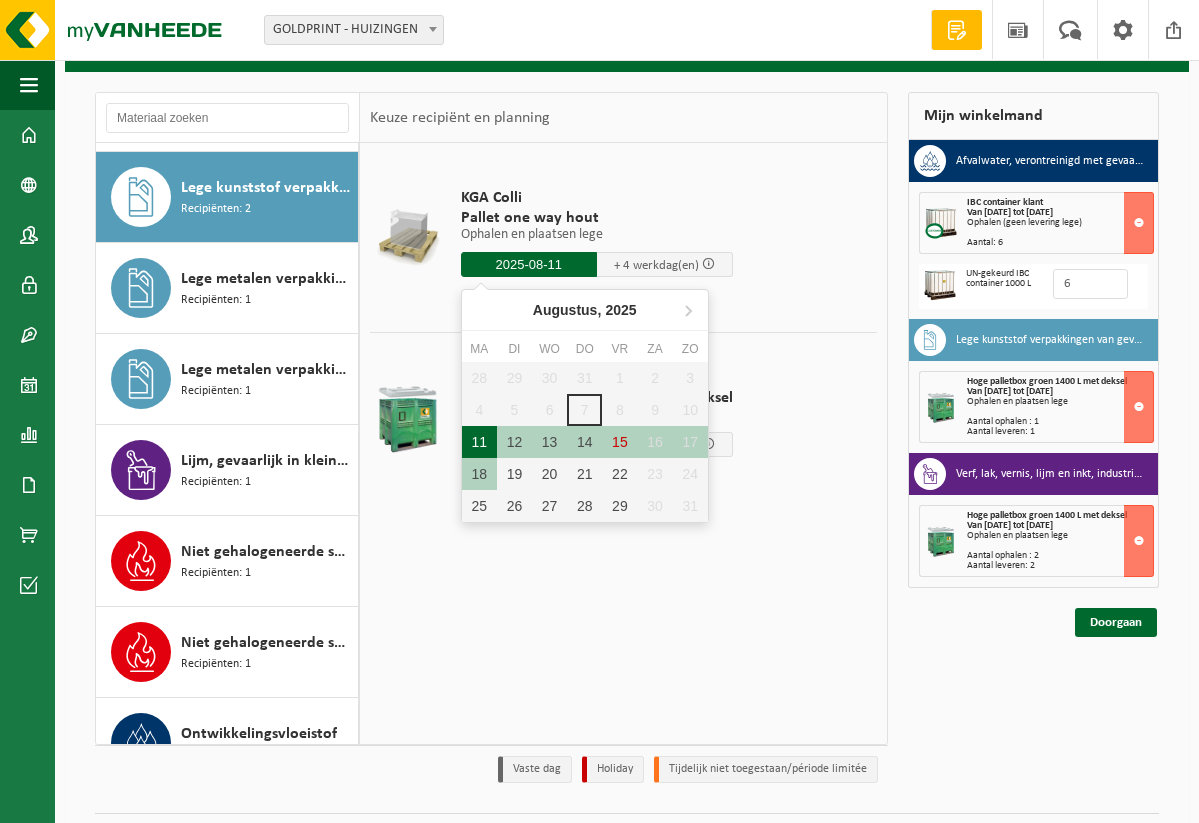 type on "Van 2025-08-11" 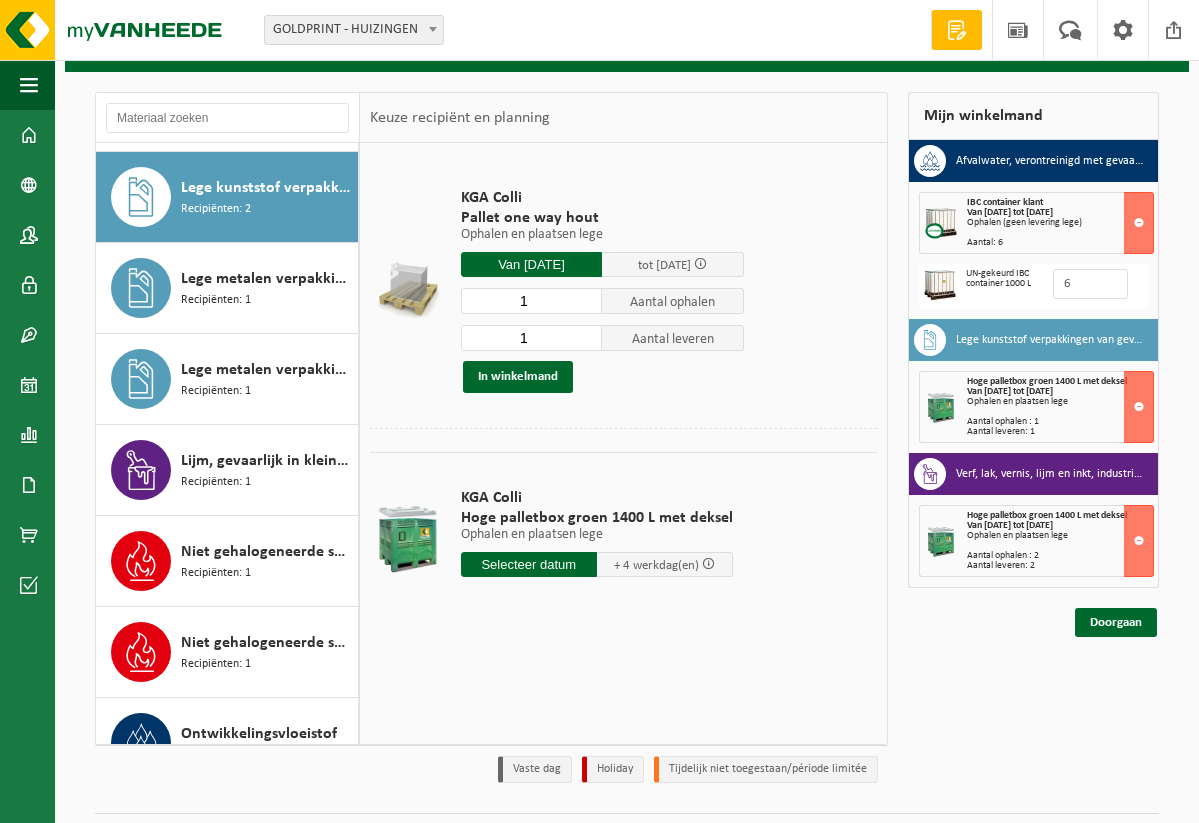 scroll, scrollTop: 102, scrollLeft: 0, axis: vertical 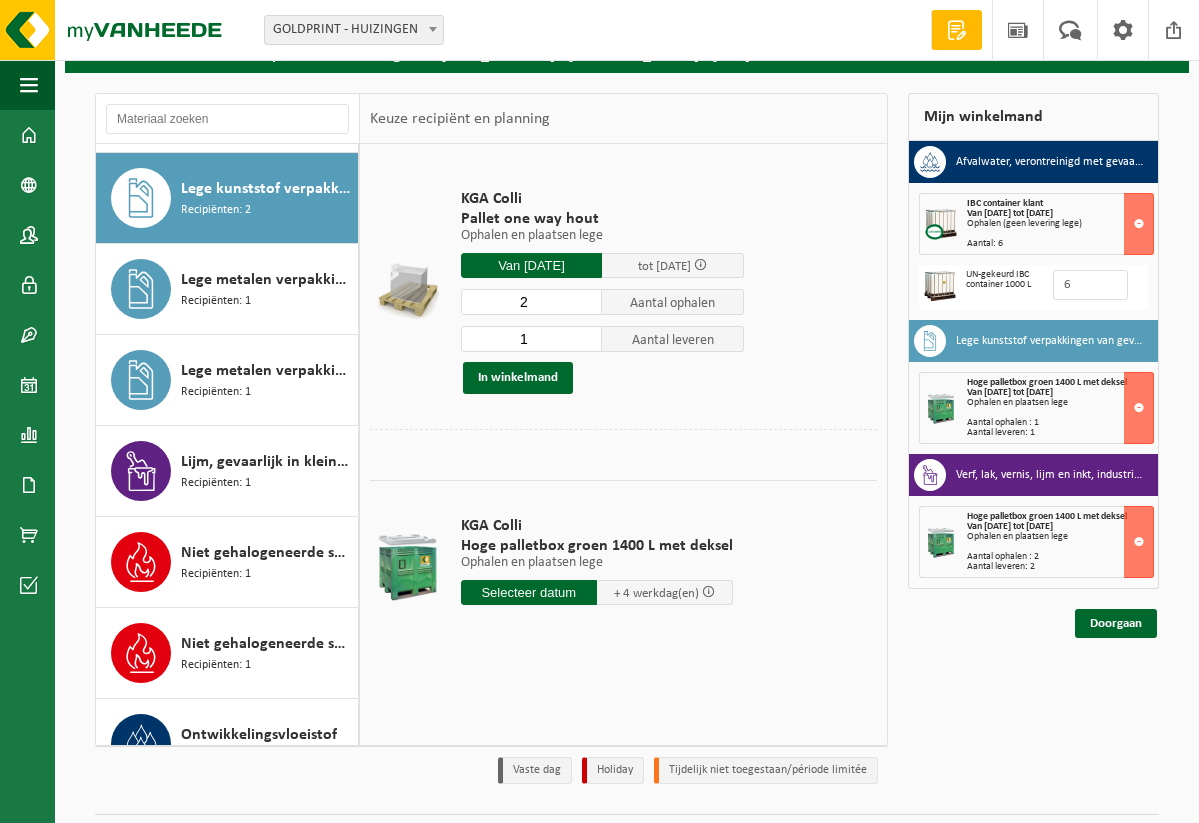 click on "2" at bounding box center [532, 302] 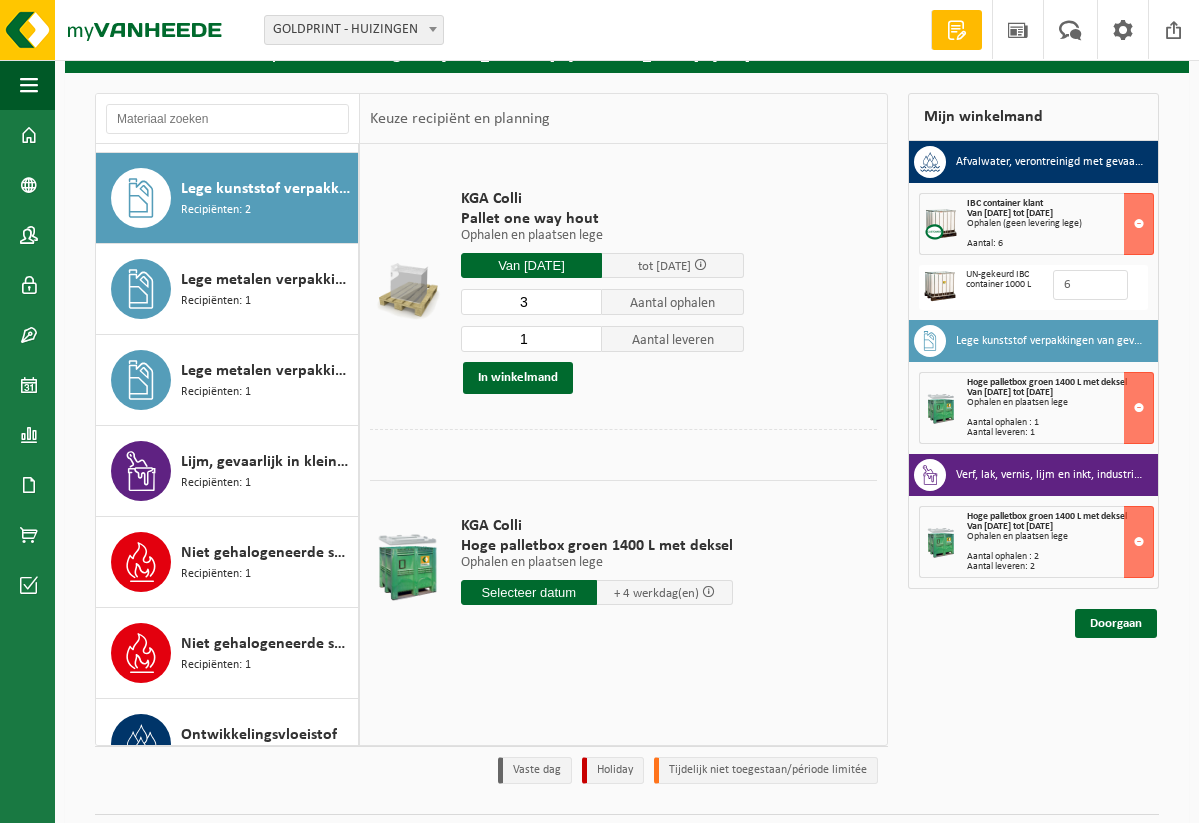 click on "3" at bounding box center [532, 302] 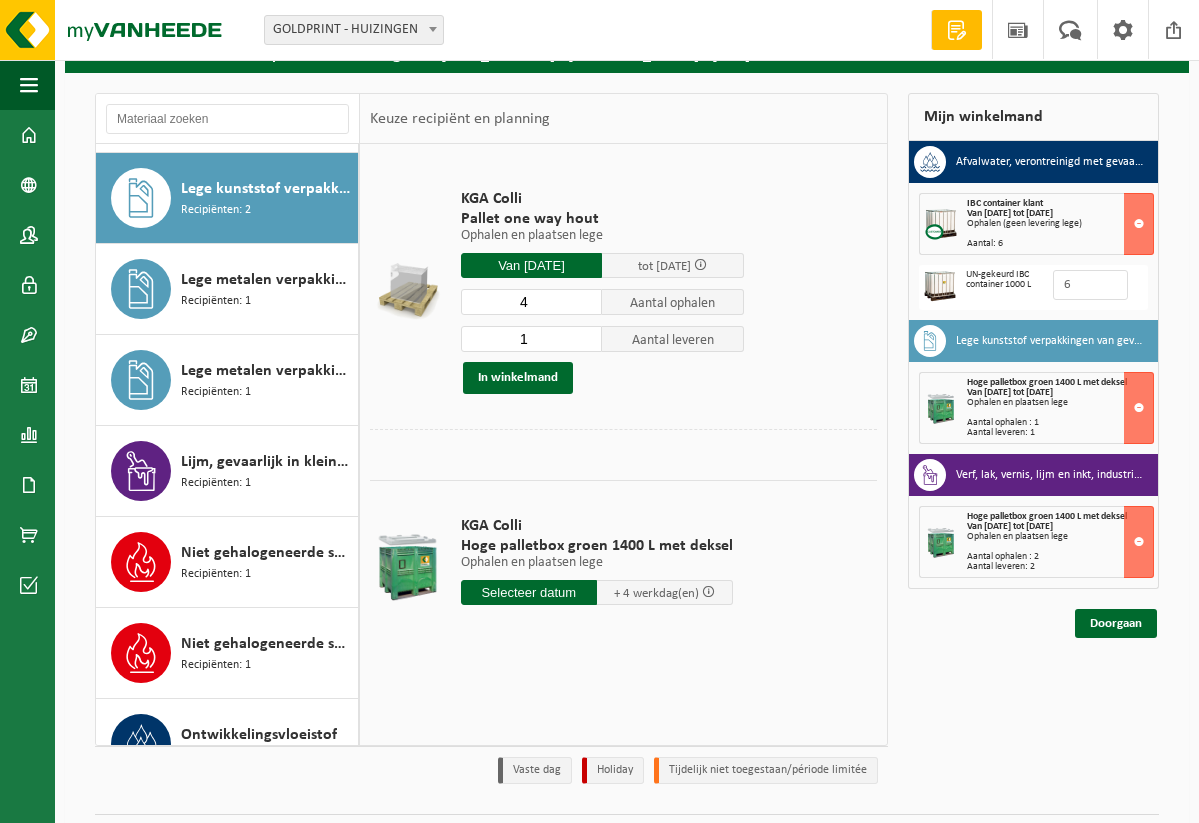 click on "4" at bounding box center (532, 302) 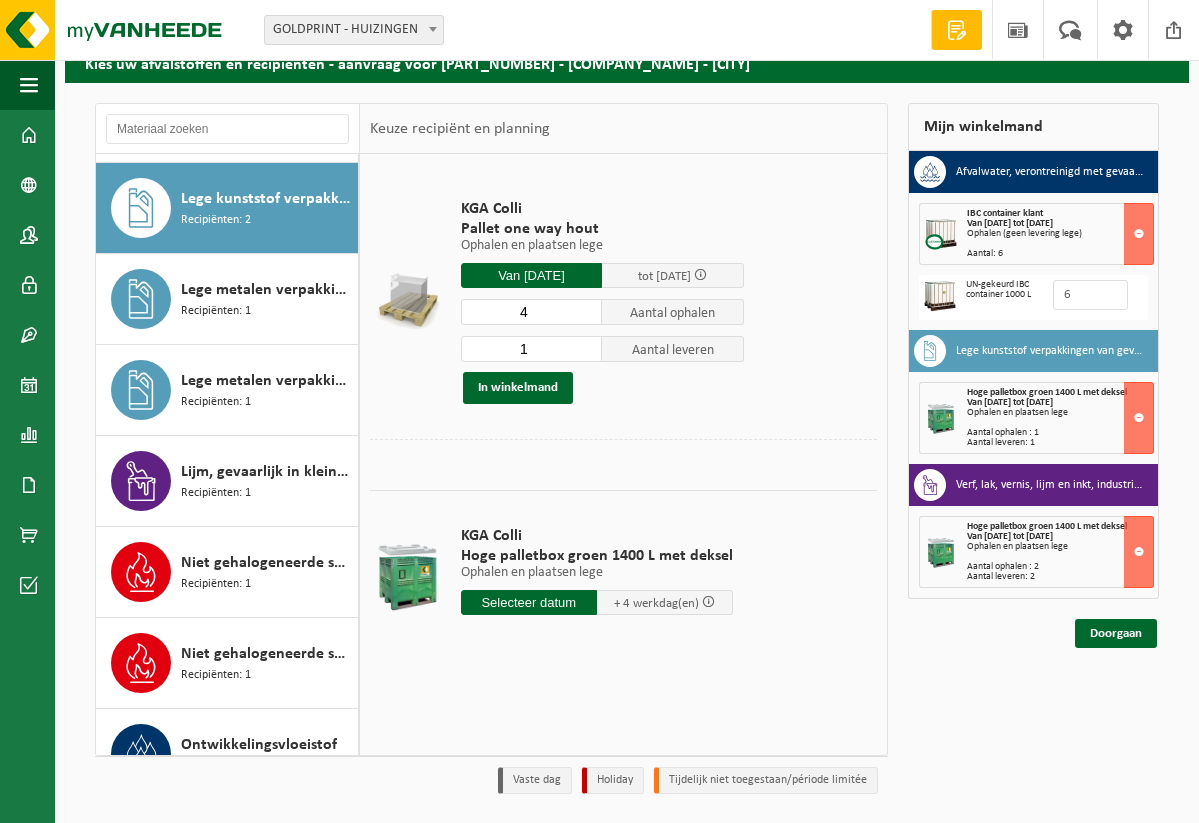 scroll, scrollTop: 90, scrollLeft: 0, axis: vertical 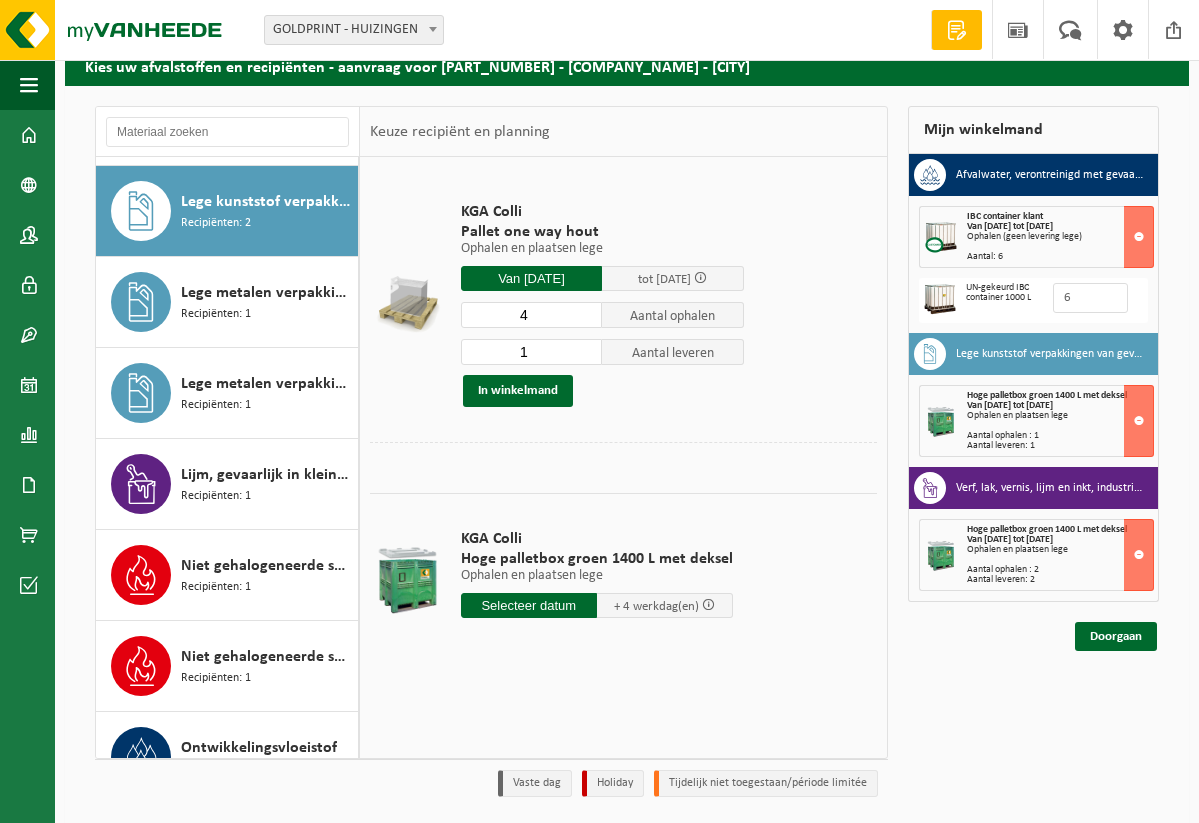 type on "0" 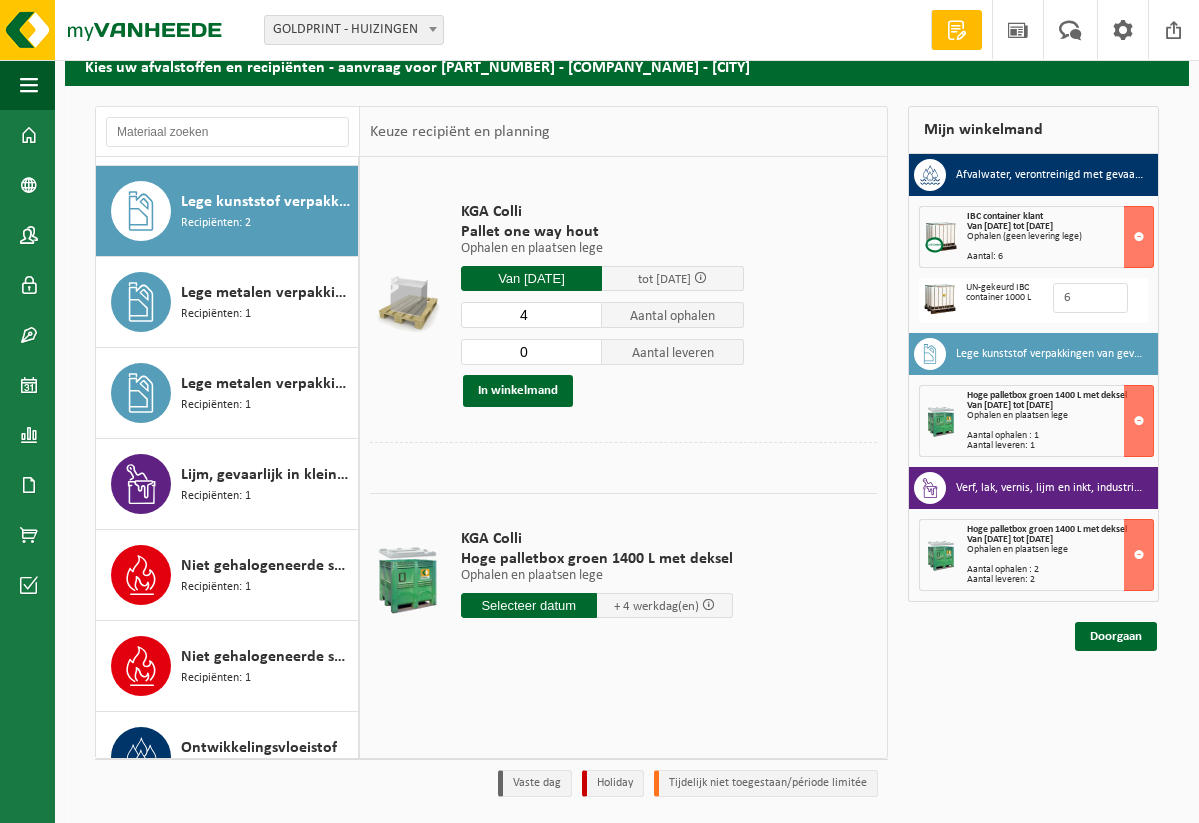 click on "0" at bounding box center [532, 352] 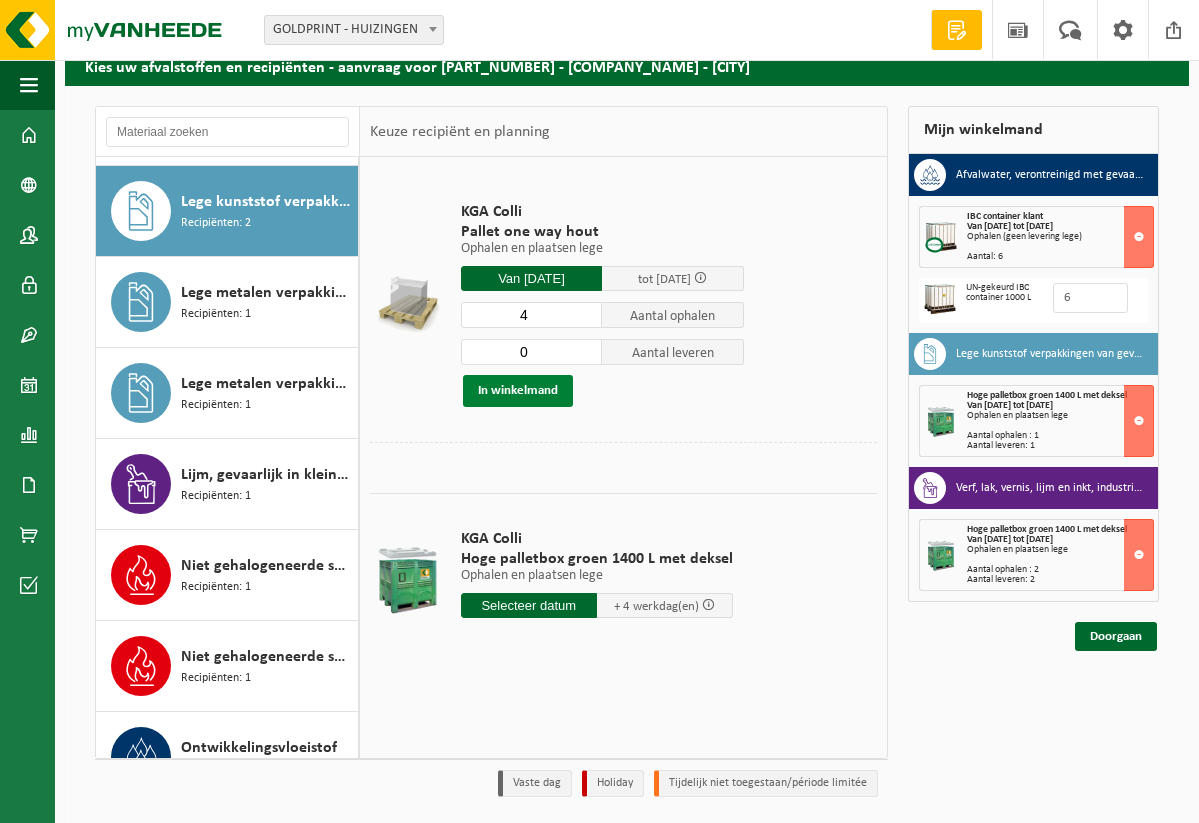 scroll, scrollTop: 93, scrollLeft: 1, axis: both 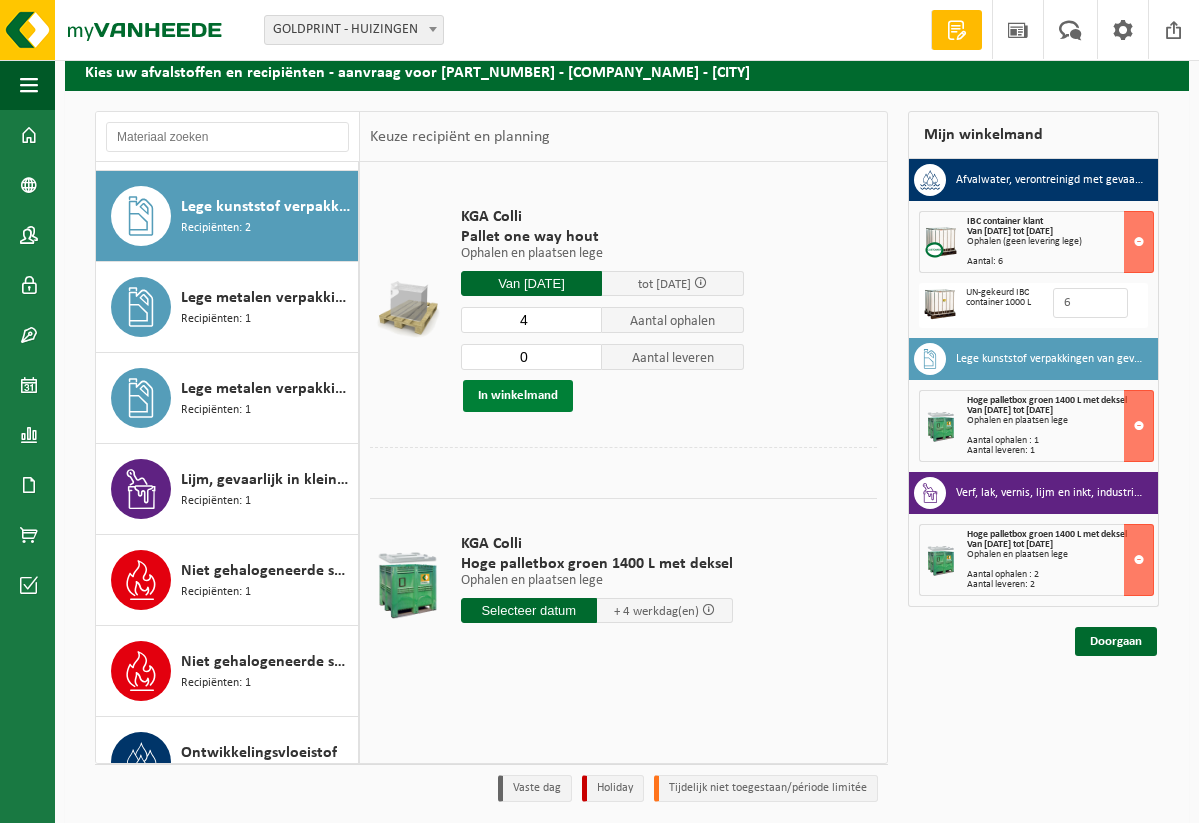 click on "In winkelmand" at bounding box center (518, 396) 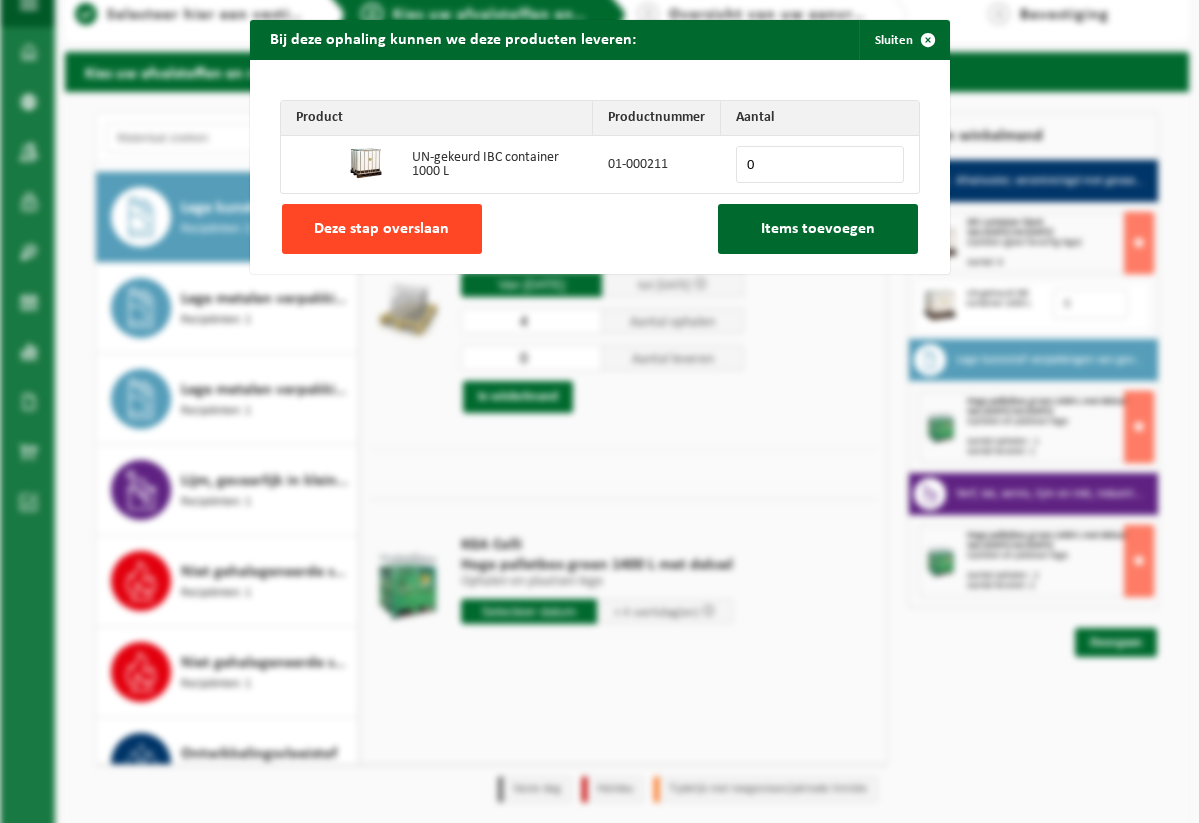click on "Deze stap overslaan" at bounding box center [382, 229] 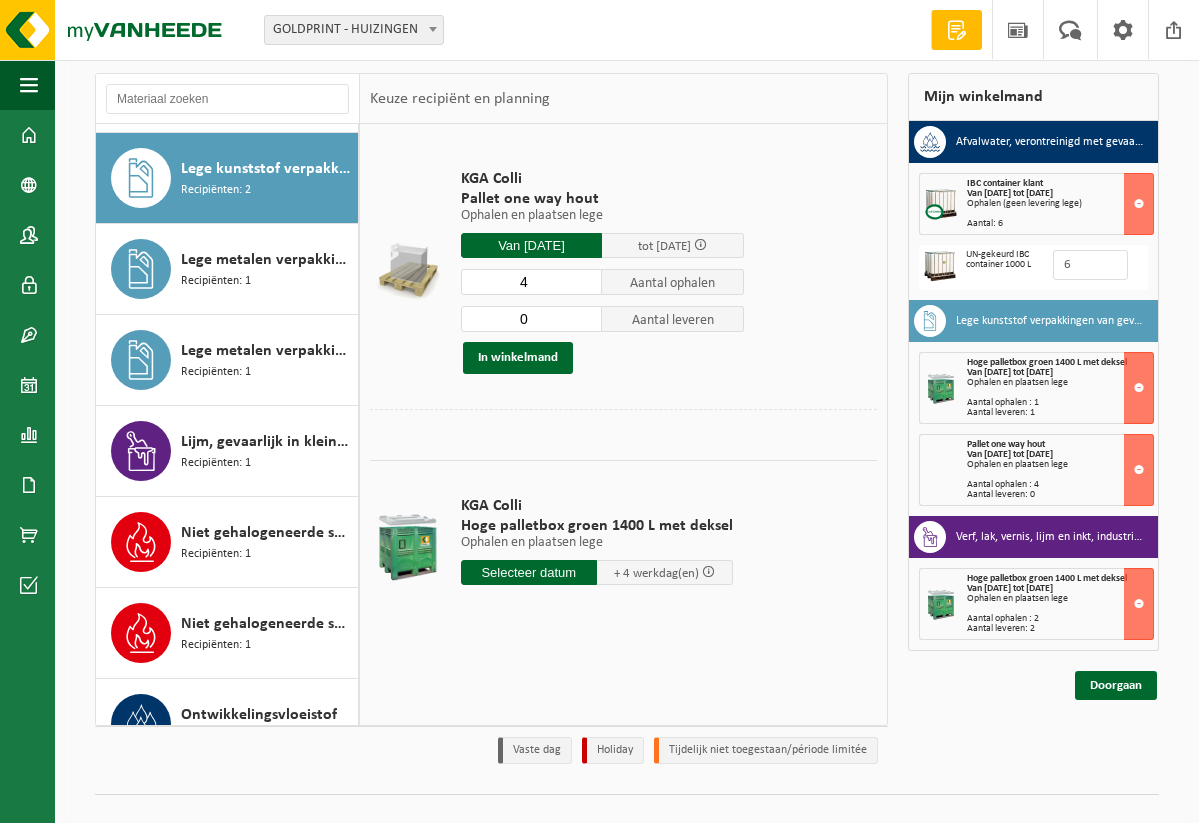 scroll, scrollTop: 123, scrollLeft: 0, axis: vertical 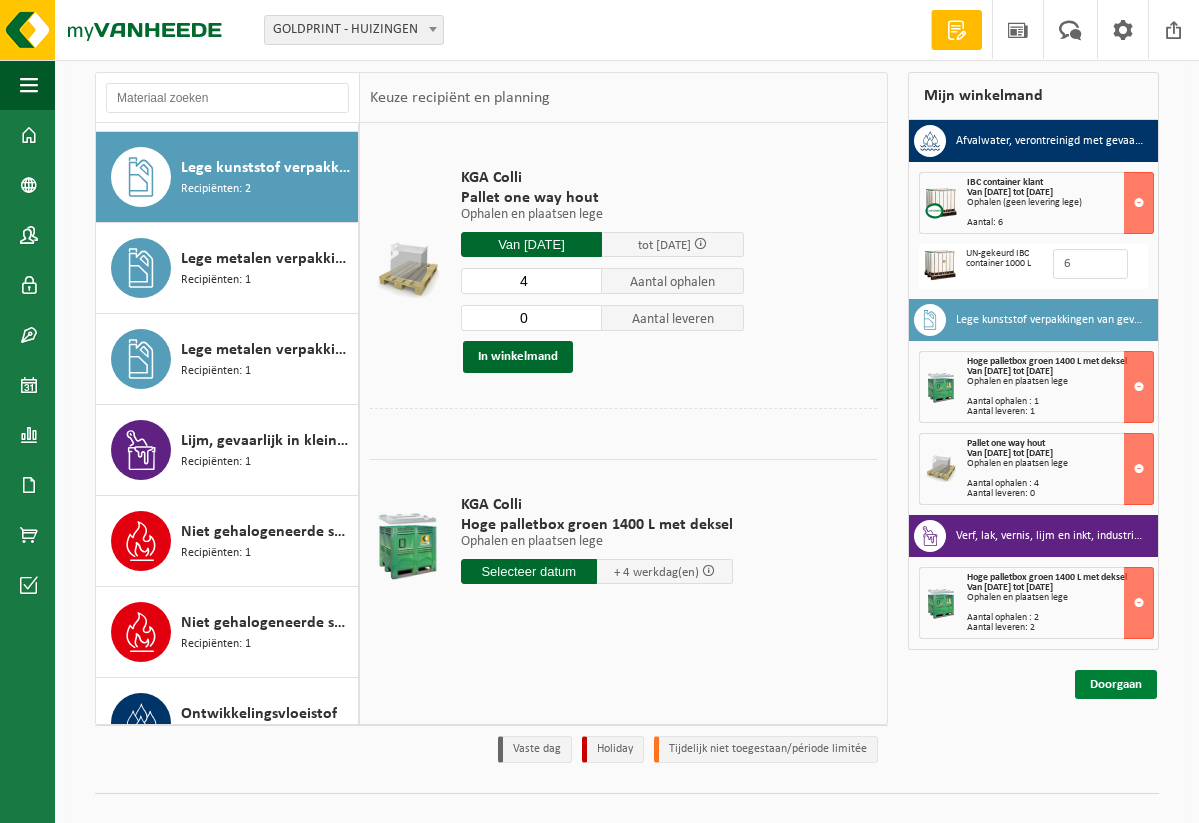 click on "Doorgaan" at bounding box center (1116, 684) 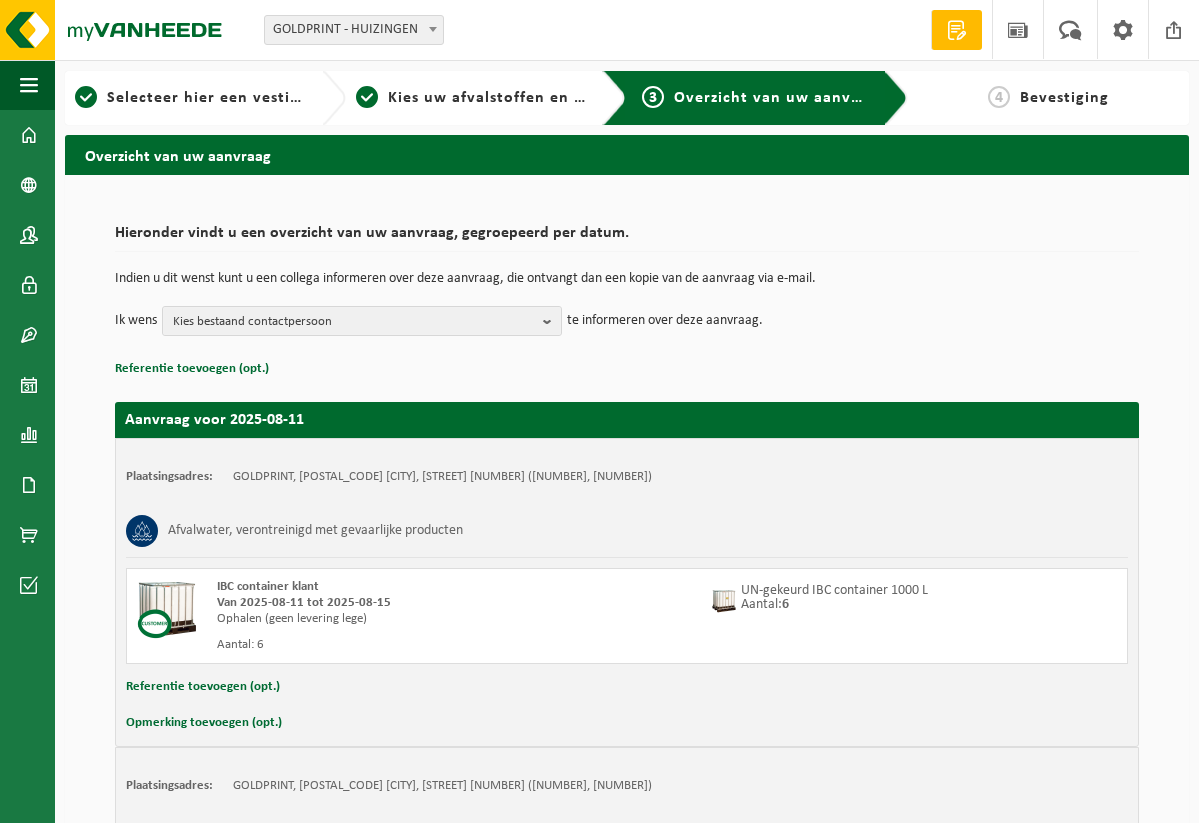 scroll, scrollTop: 0, scrollLeft: 0, axis: both 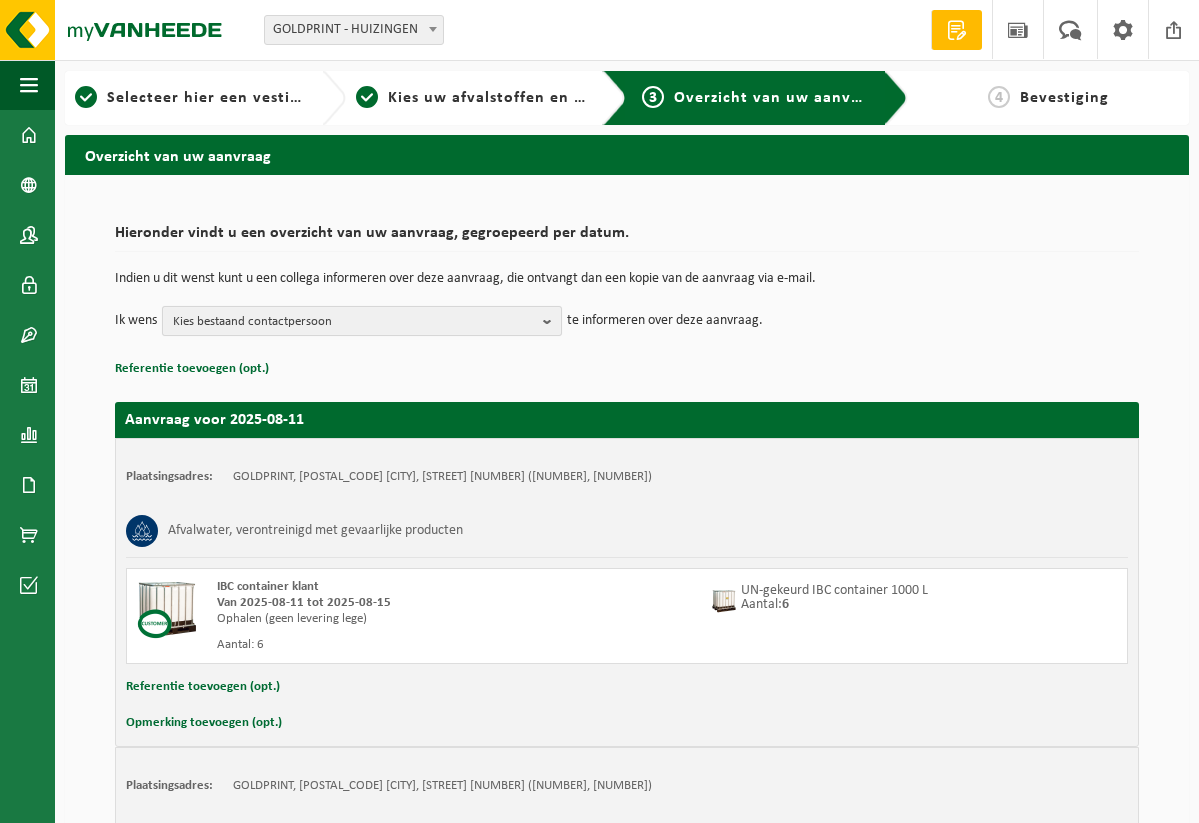 click at bounding box center (552, 321) 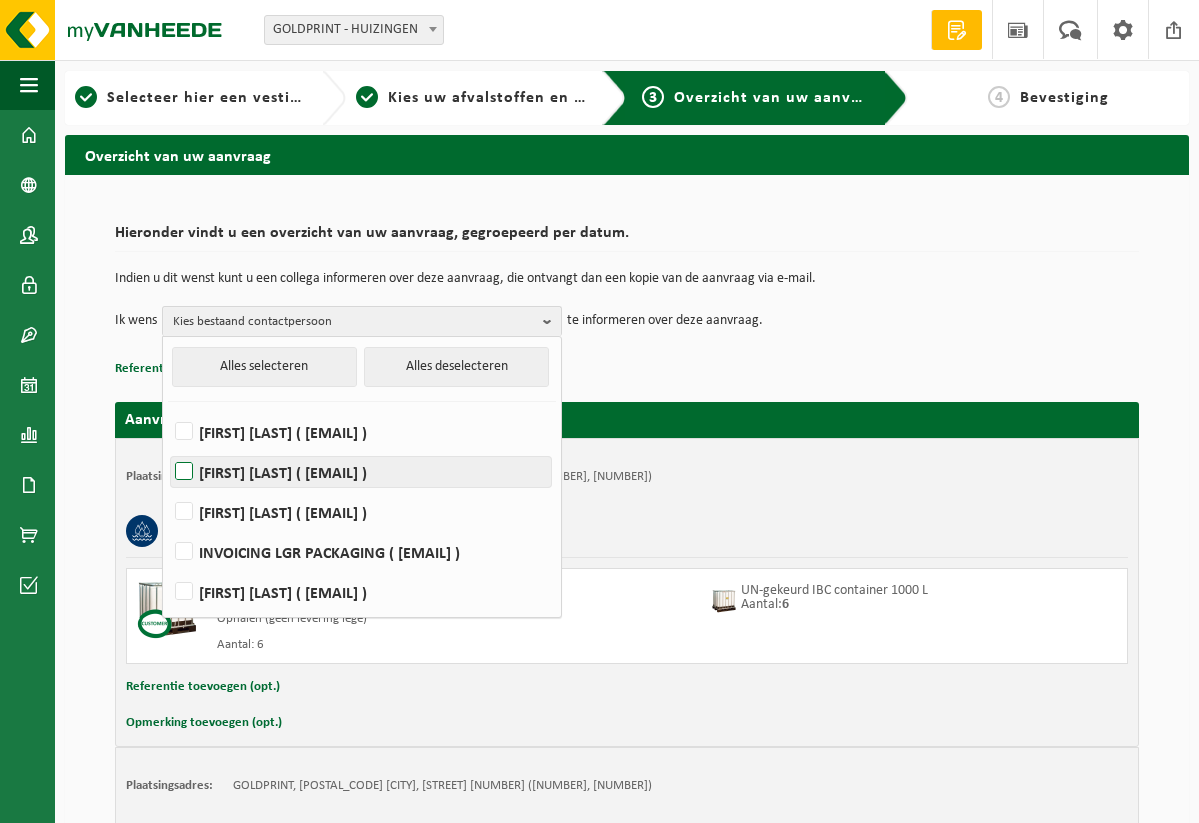 click on "[FIRST] [LAST] ( [EMAIL] )" at bounding box center (361, 472) 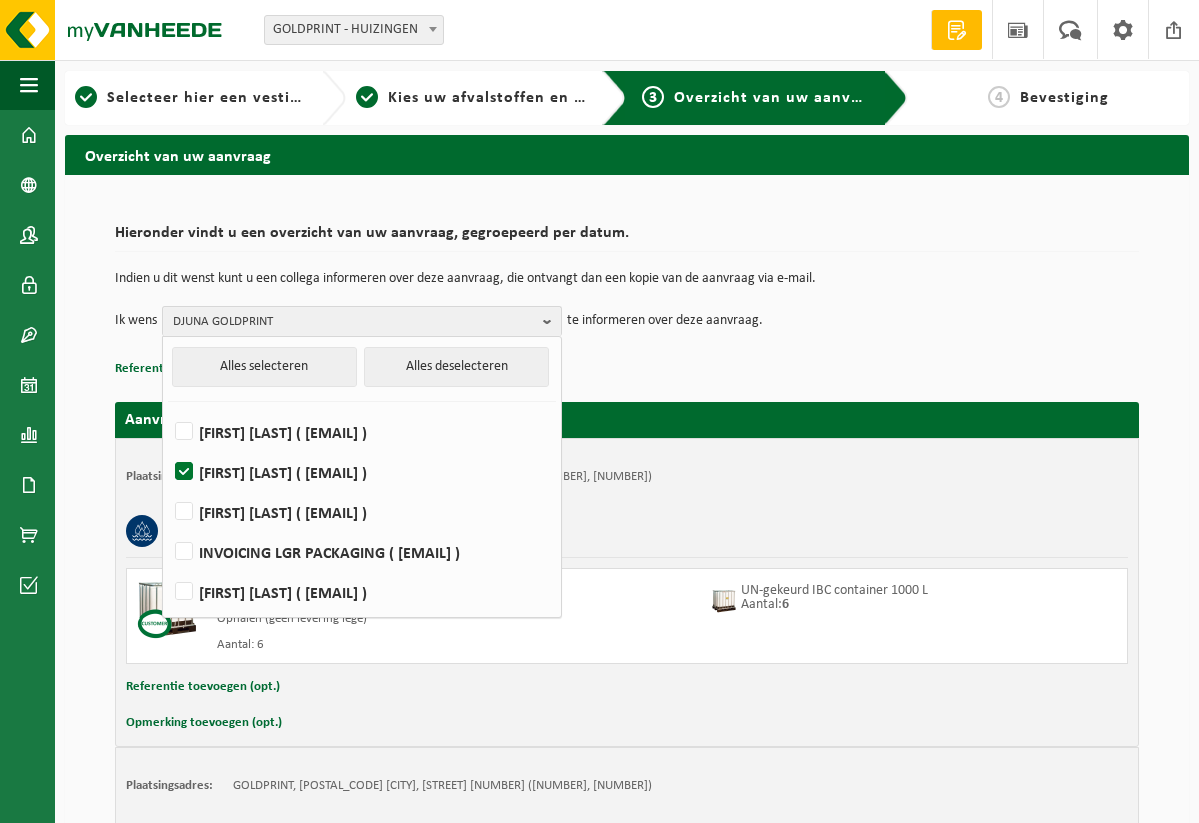 click on "Referentie toevoegen (opt.)" at bounding box center [627, 369] 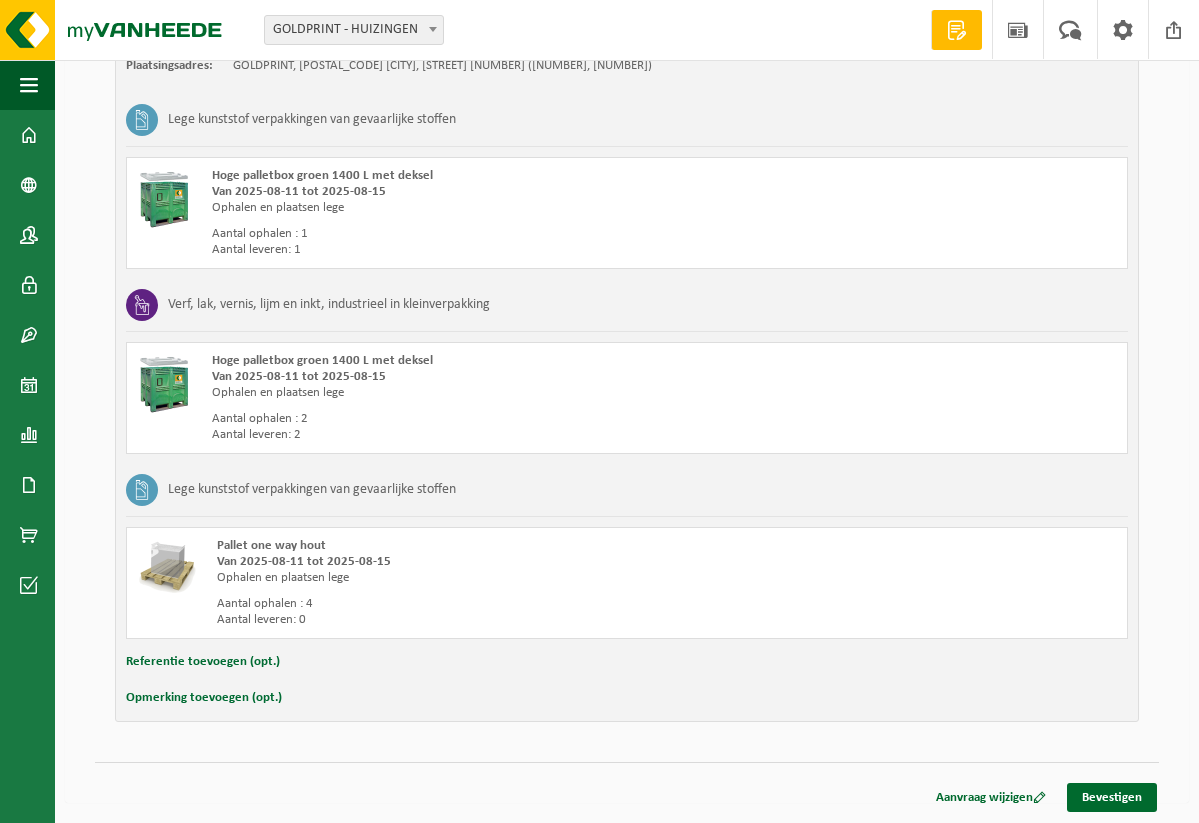 scroll, scrollTop: 720, scrollLeft: 0, axis: vertical 